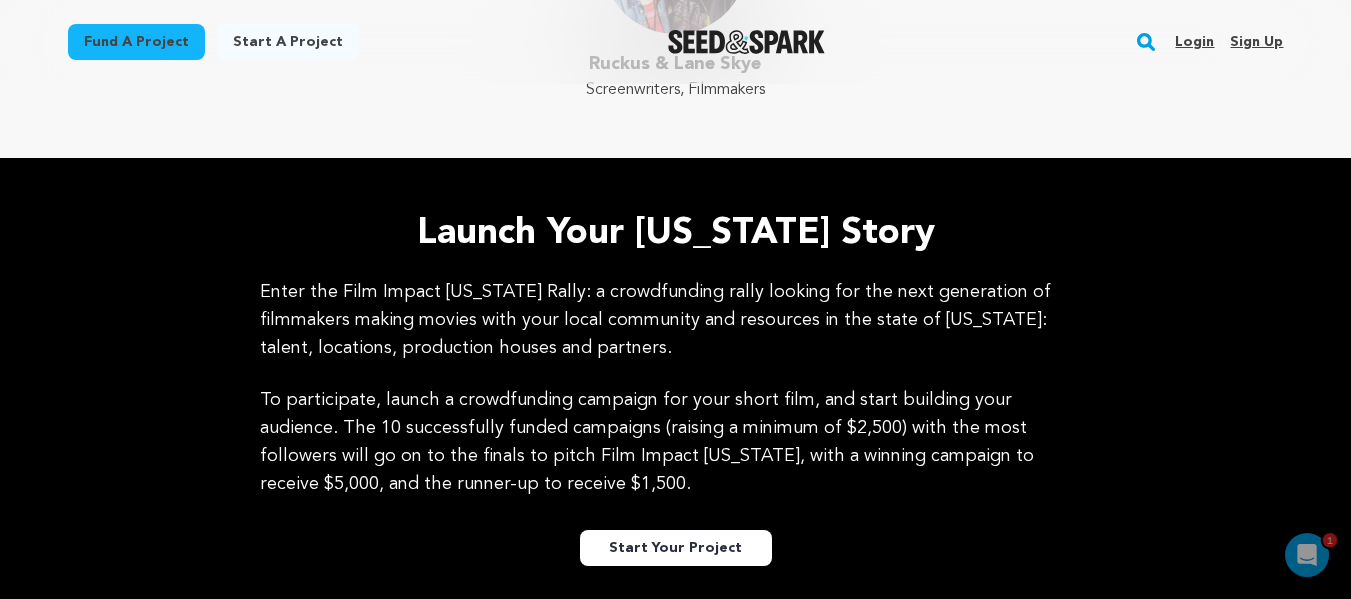 scroll, scrollTop: 2045, scrollLeft: 0, axis: vertical 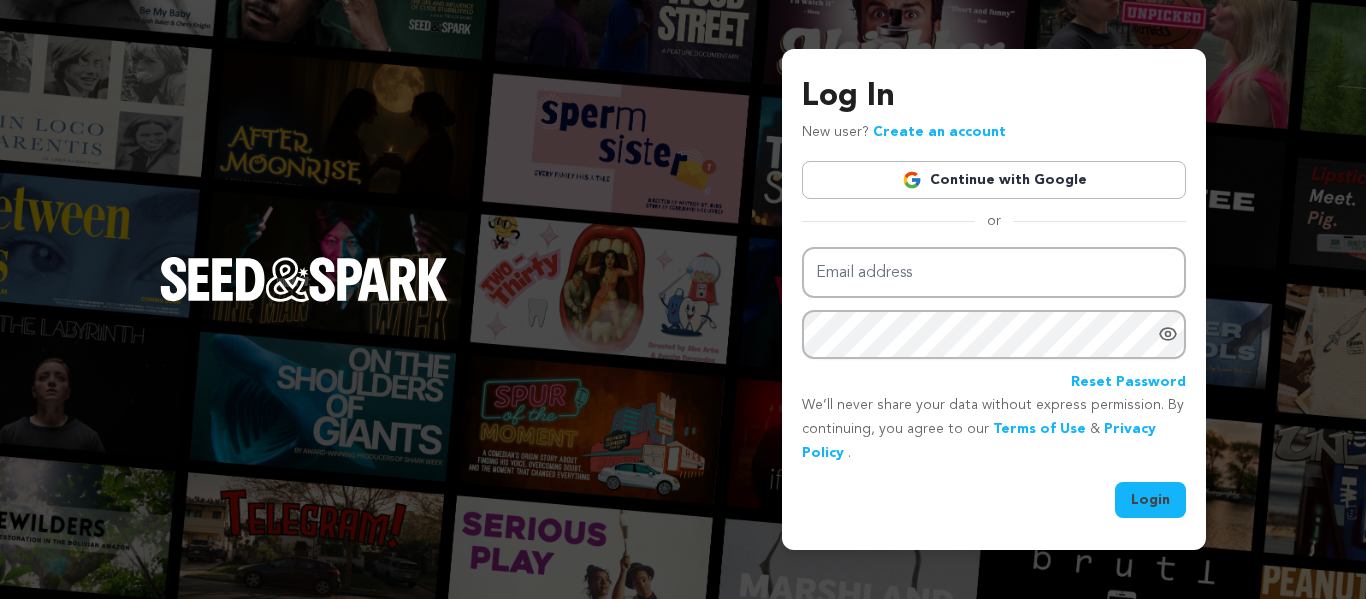 click on "Email address" at bounding box center [994, 272] 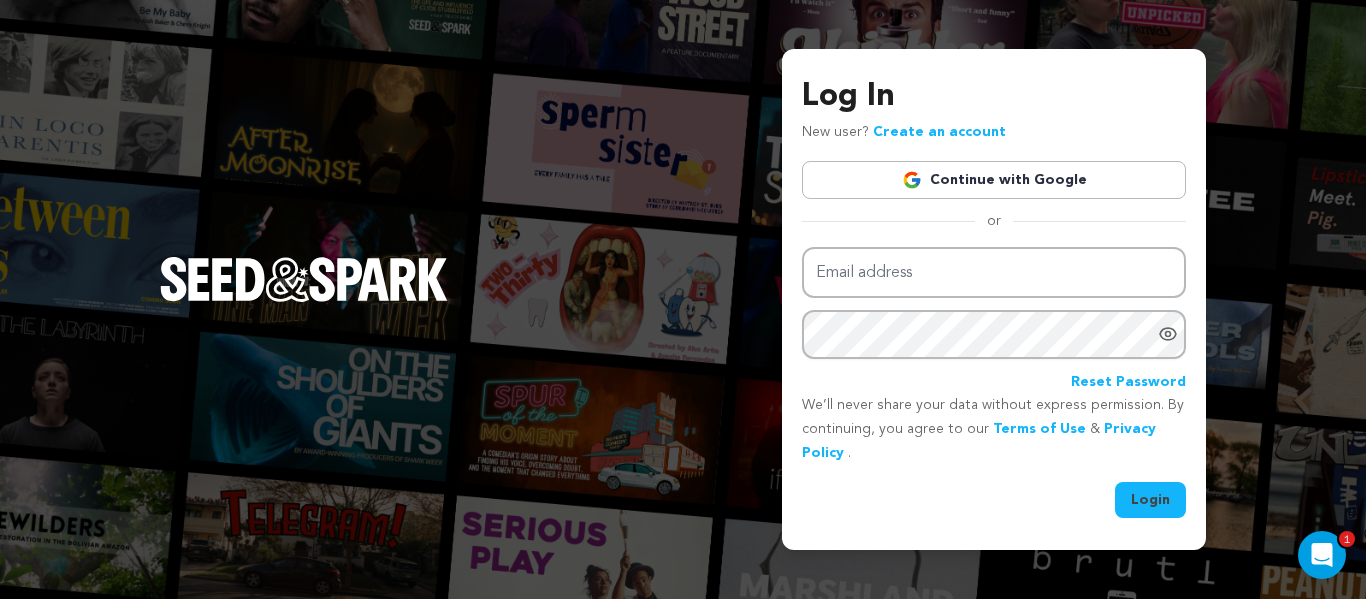 scroll, scrollTop: 0, scrollLeft: 0, axis: both 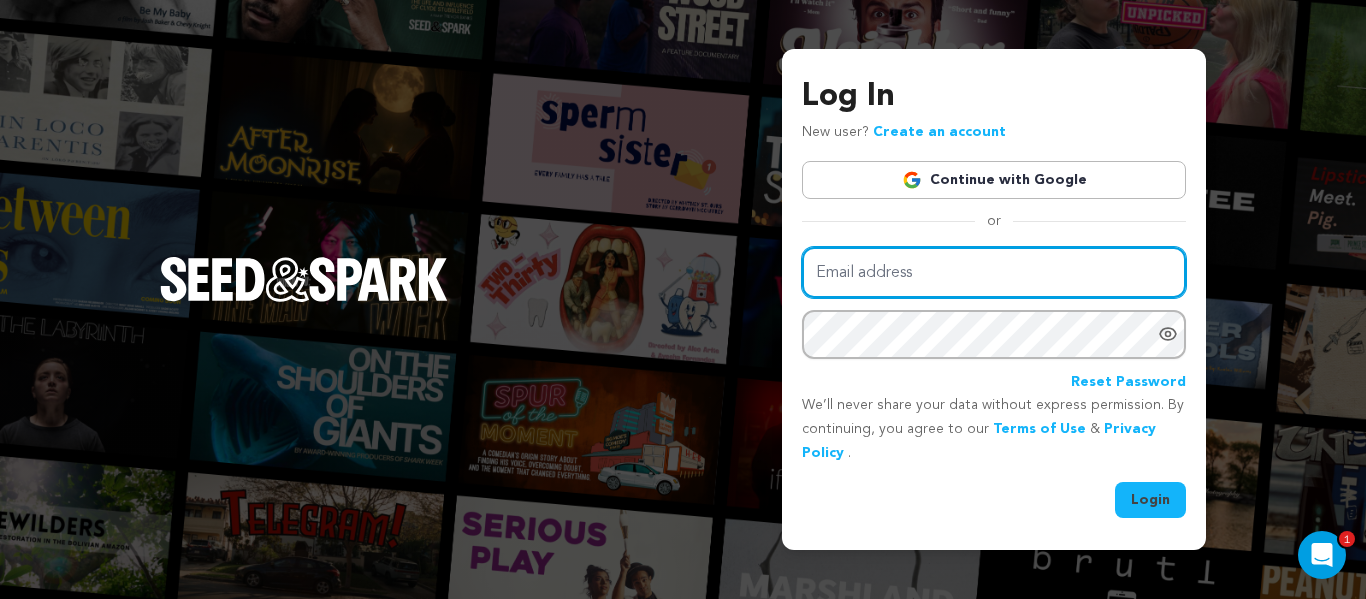 type on "nathansmail@yahoo.com" 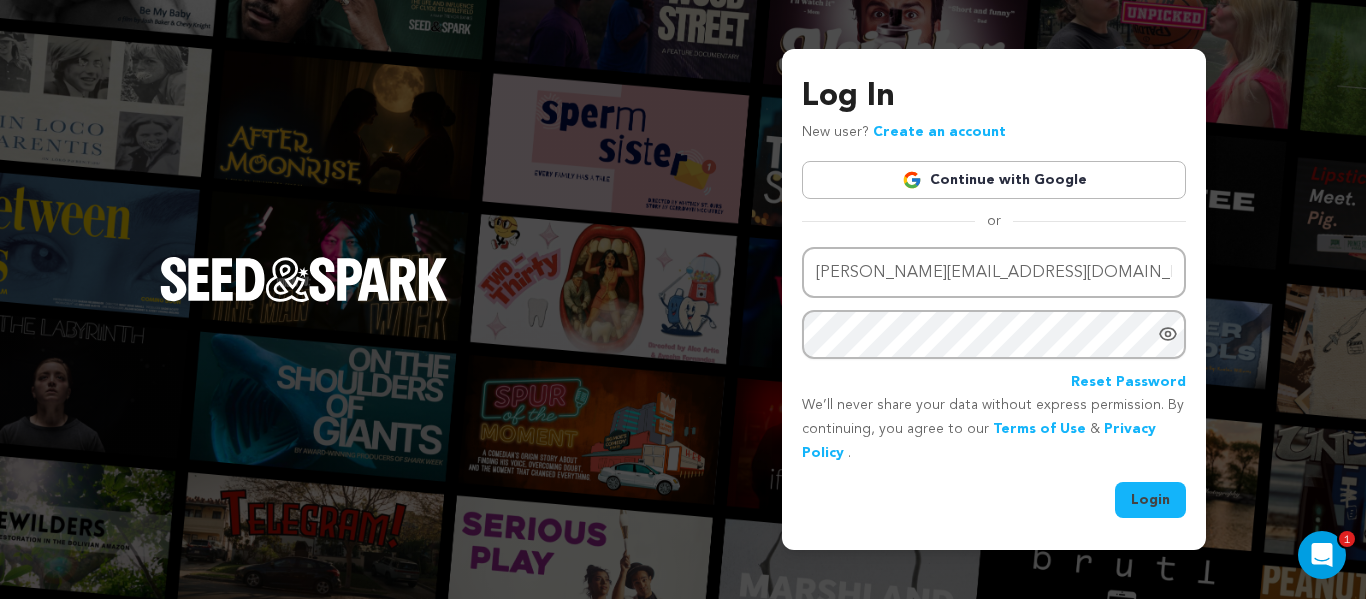 click on "Login" at bounding box center (1150, 500) 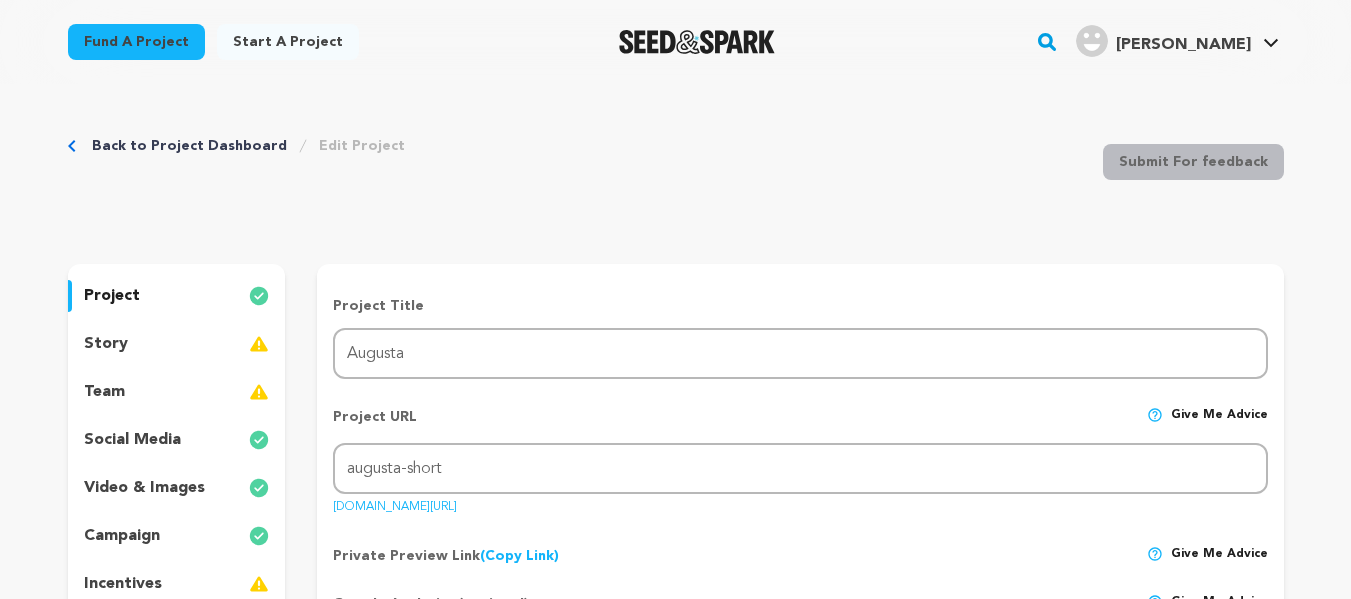 scroll, scrollTop: 0, scrollLeft: 0, axis: both 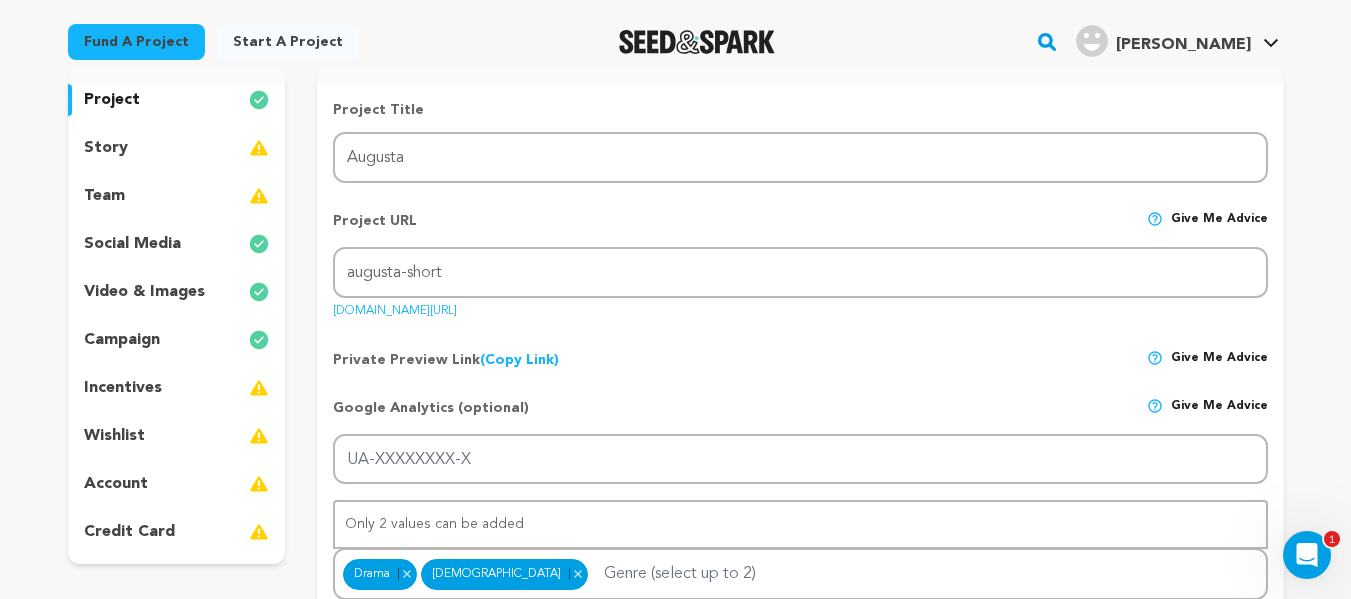 click on "account" at bounding box center [116, 484] 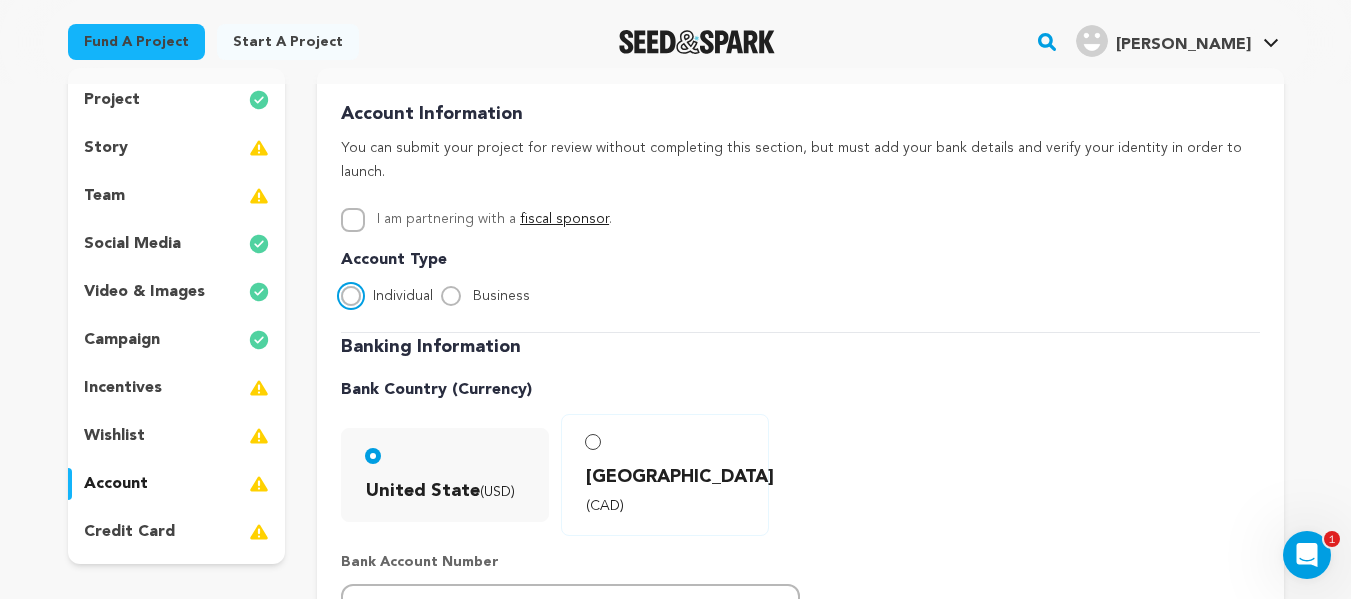 click on "Individual" at bounding box center [351, 296] 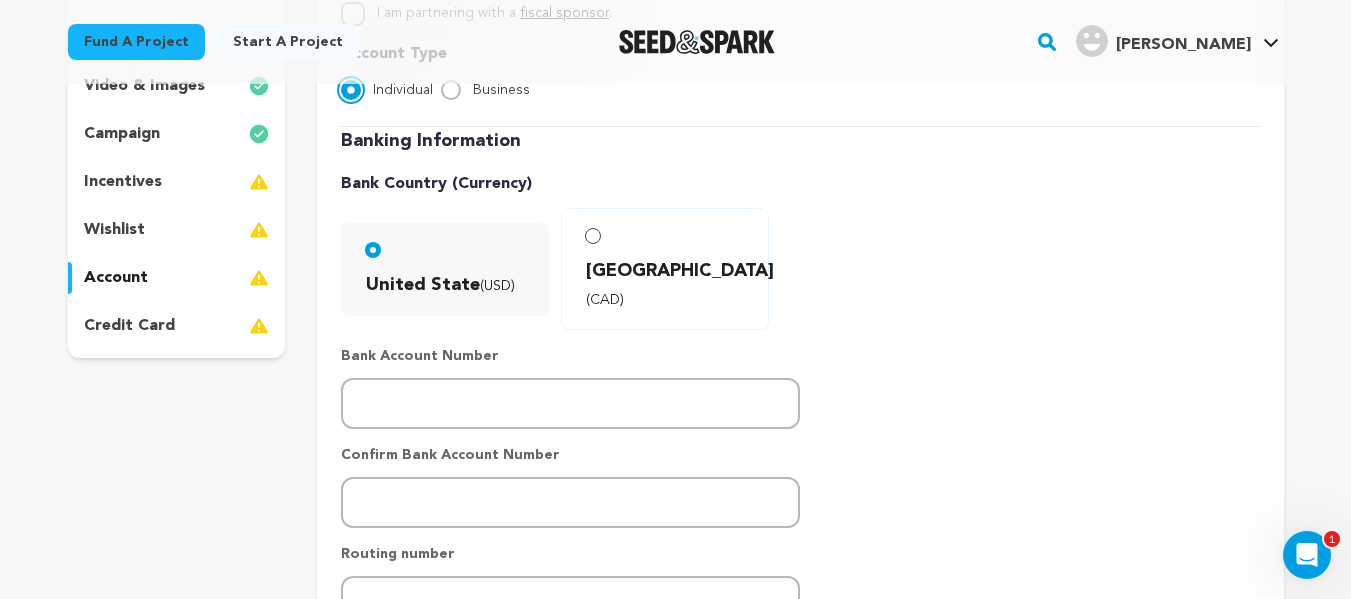 scroll, scrollTop: 418, scrollLeft: 0, axis: vertical 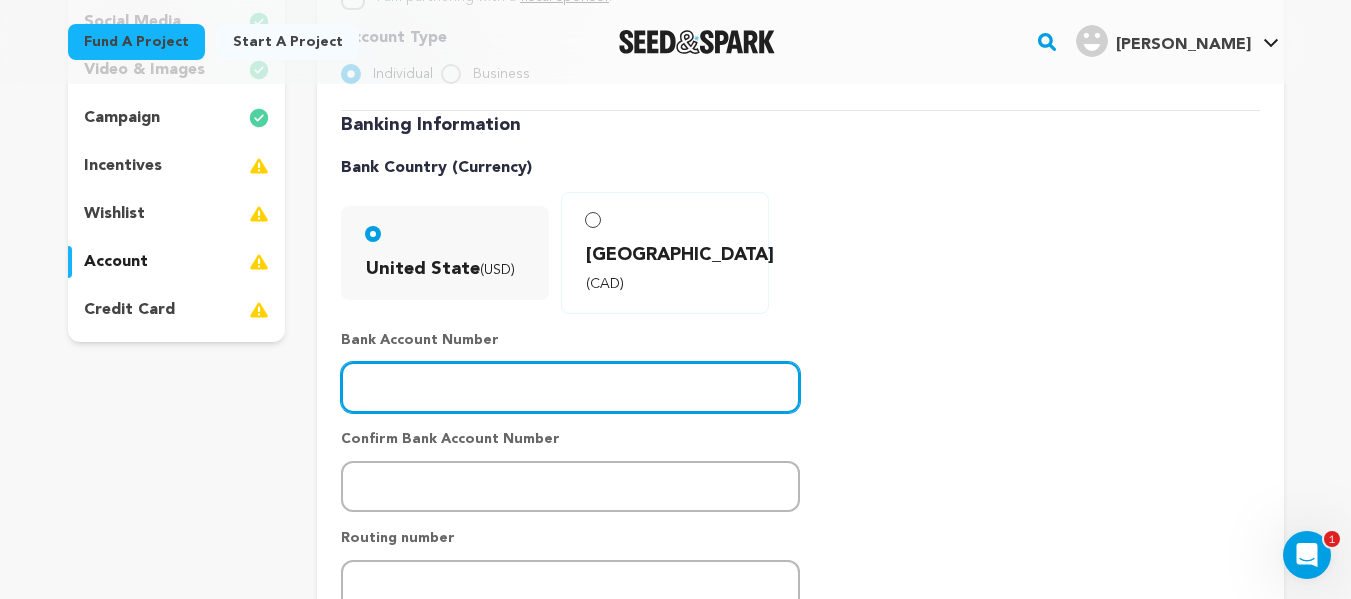 click at bounding box center [570, 387] 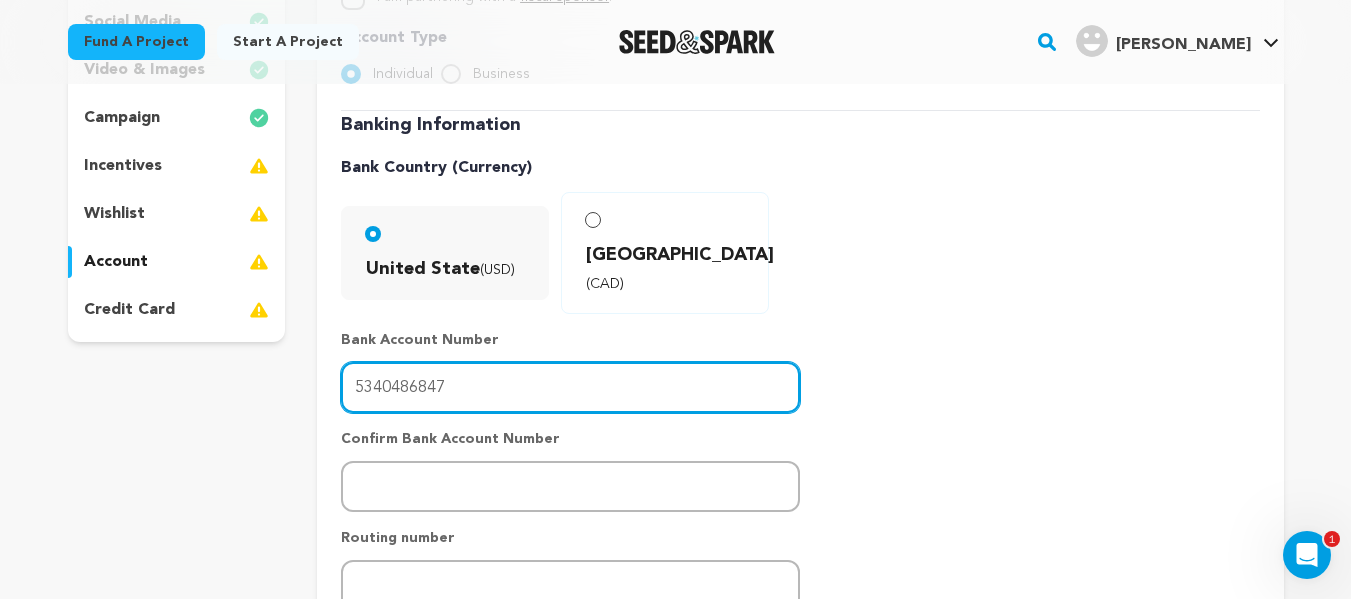 type on "5340486847" 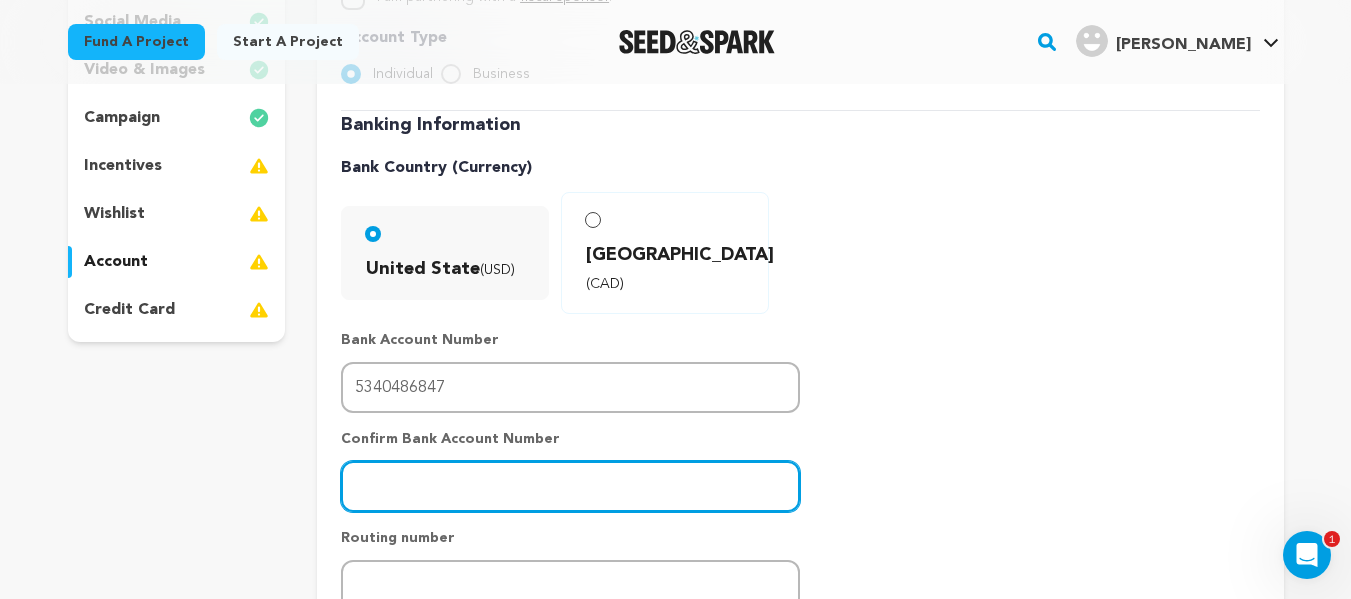 click at bounding box center (570, 486) 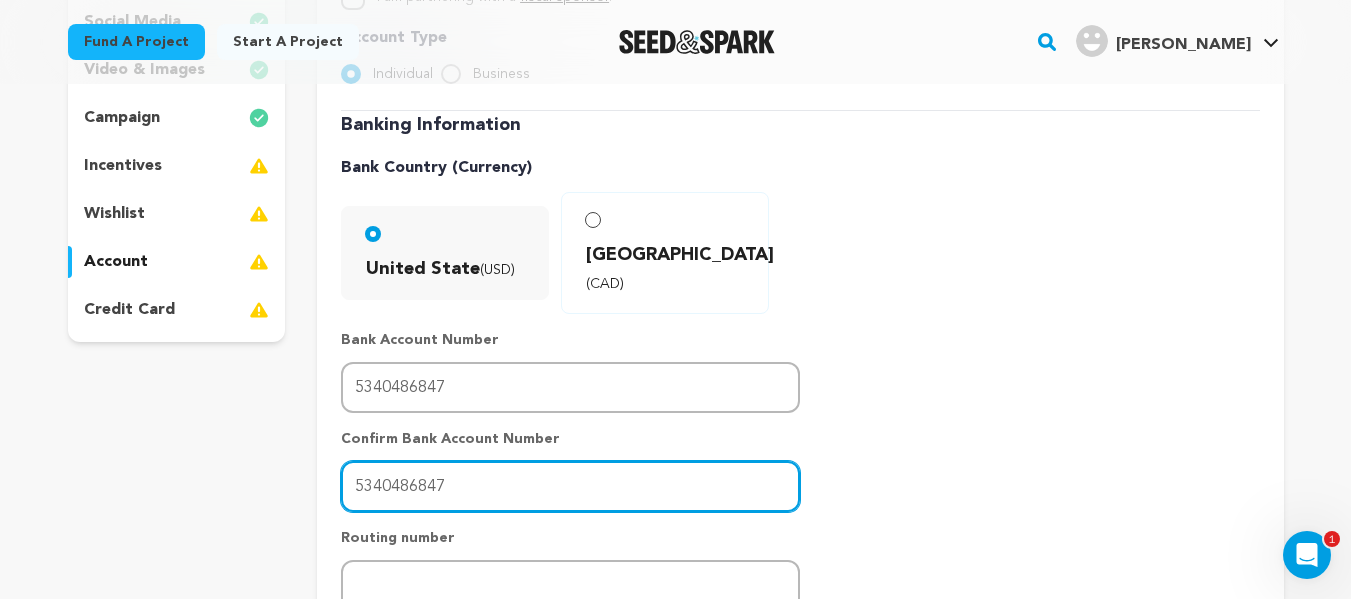 type on "5340486847" 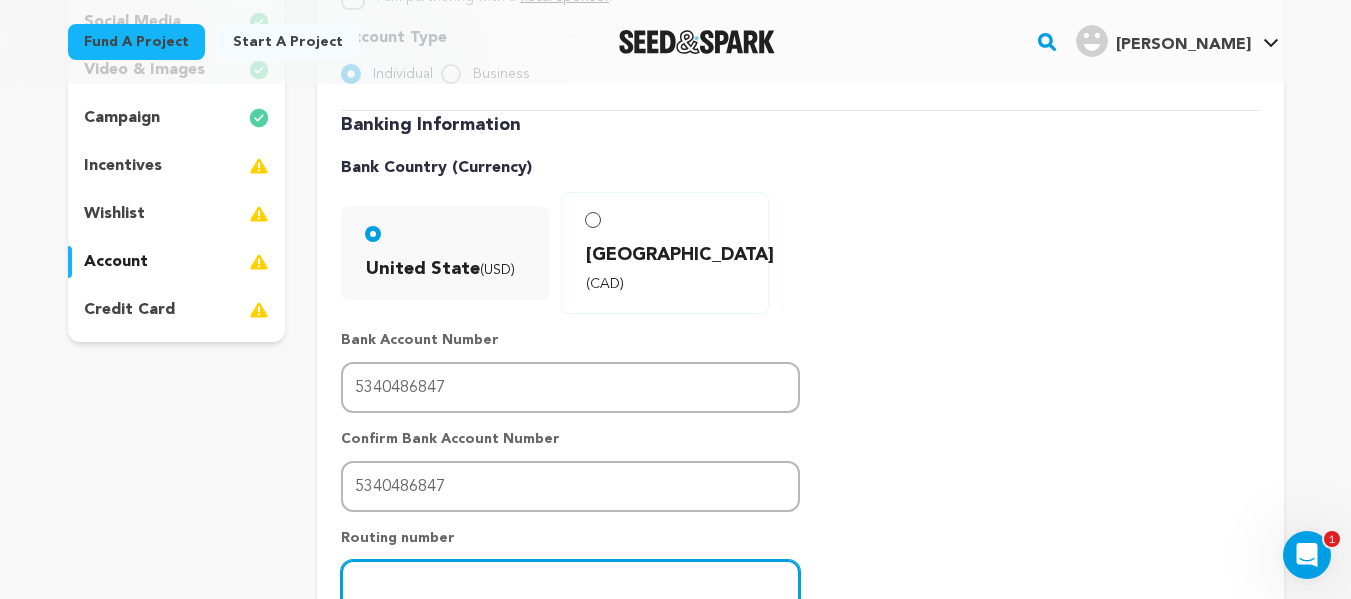 click at bounding box center (570, 585) 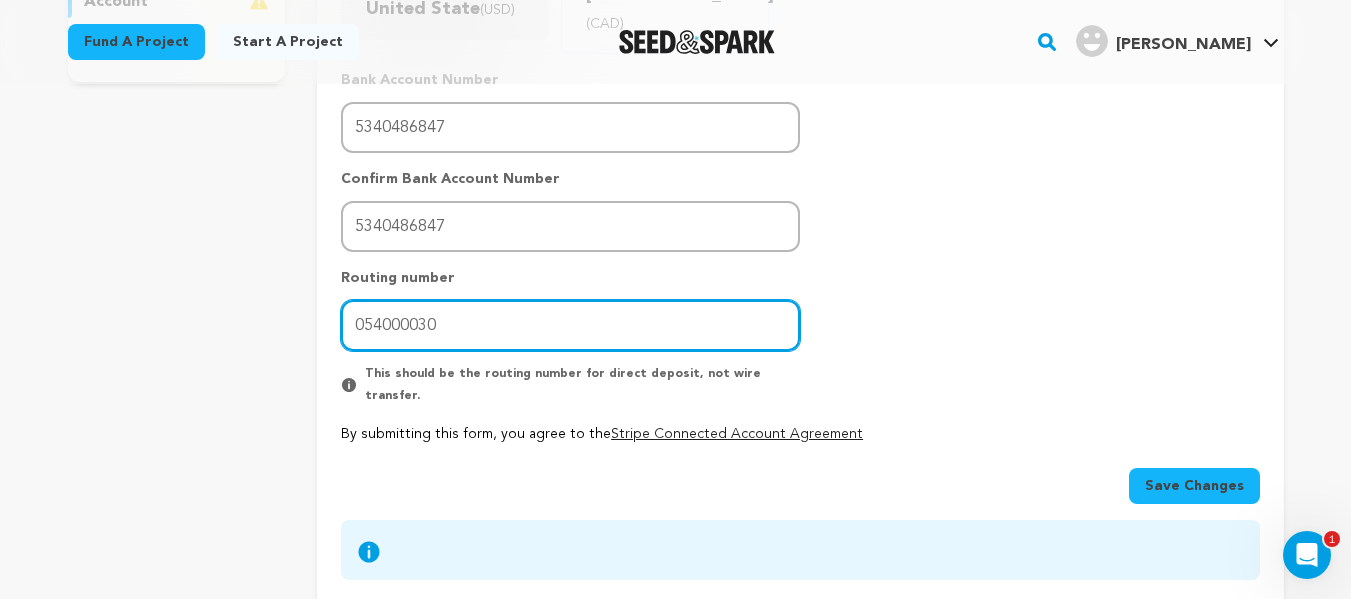 scroll, scrollTop: 679, scrollLeft: 0, axis: vertical 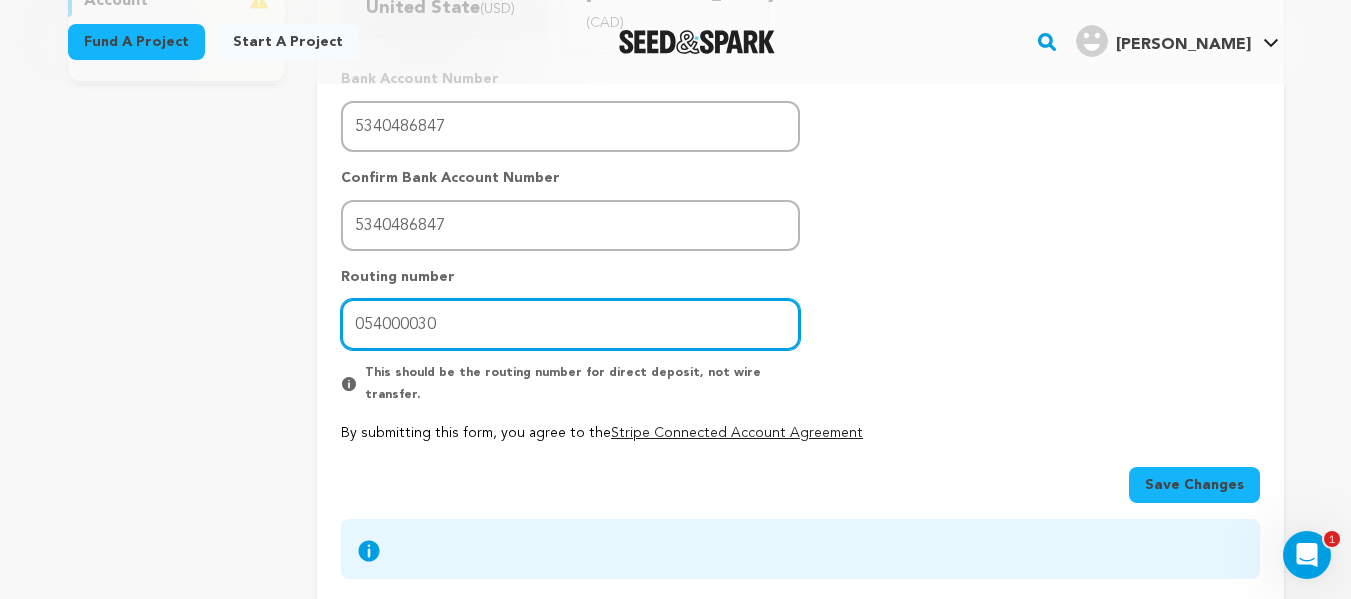 type on "054000030" 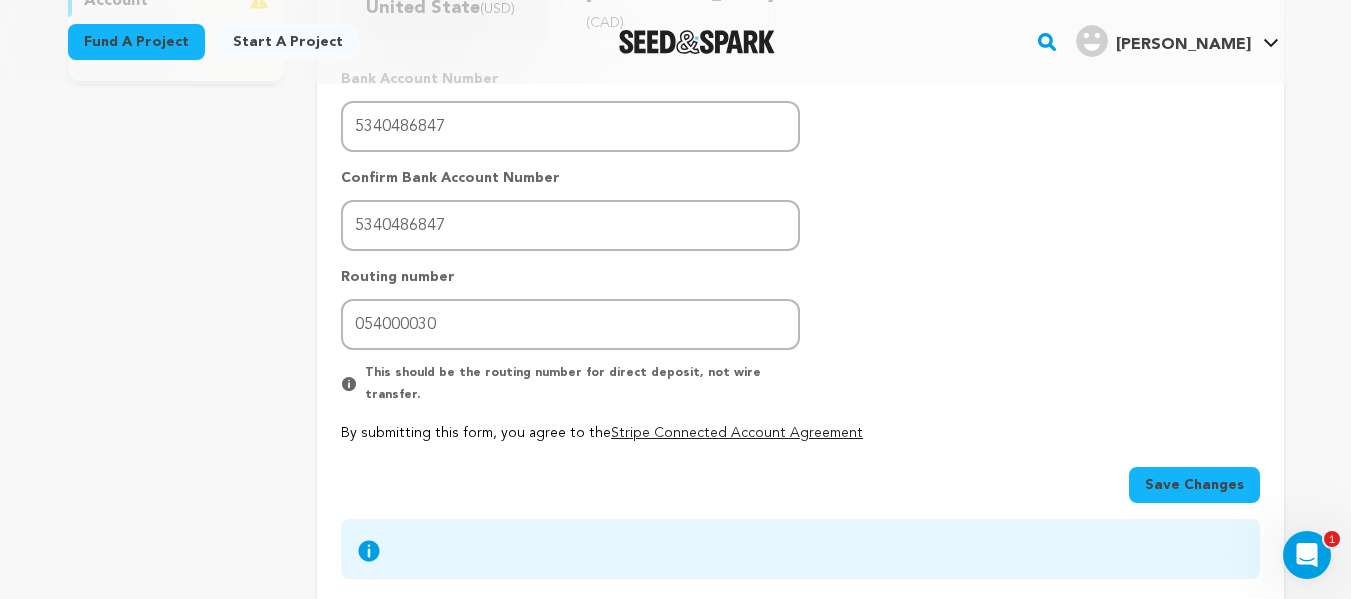 click on "Save Changes" at bounding box center [1194, 485] 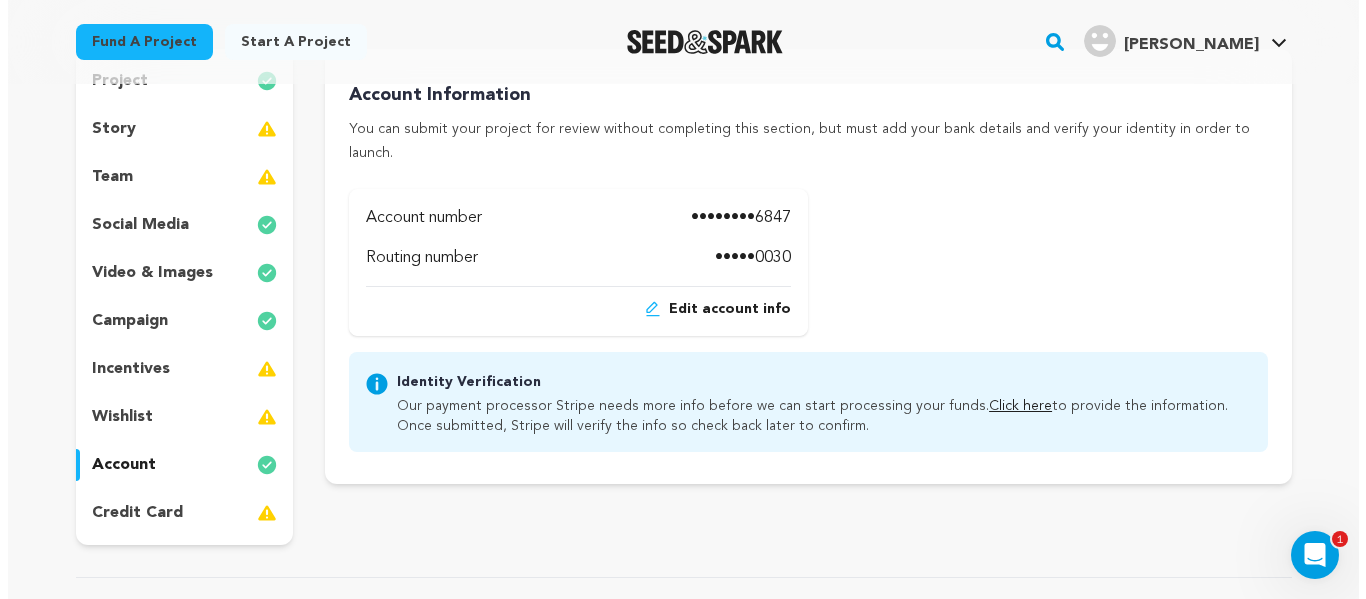 scroll, scrollTop: 216, scrollLeft: 0, axis: vertical 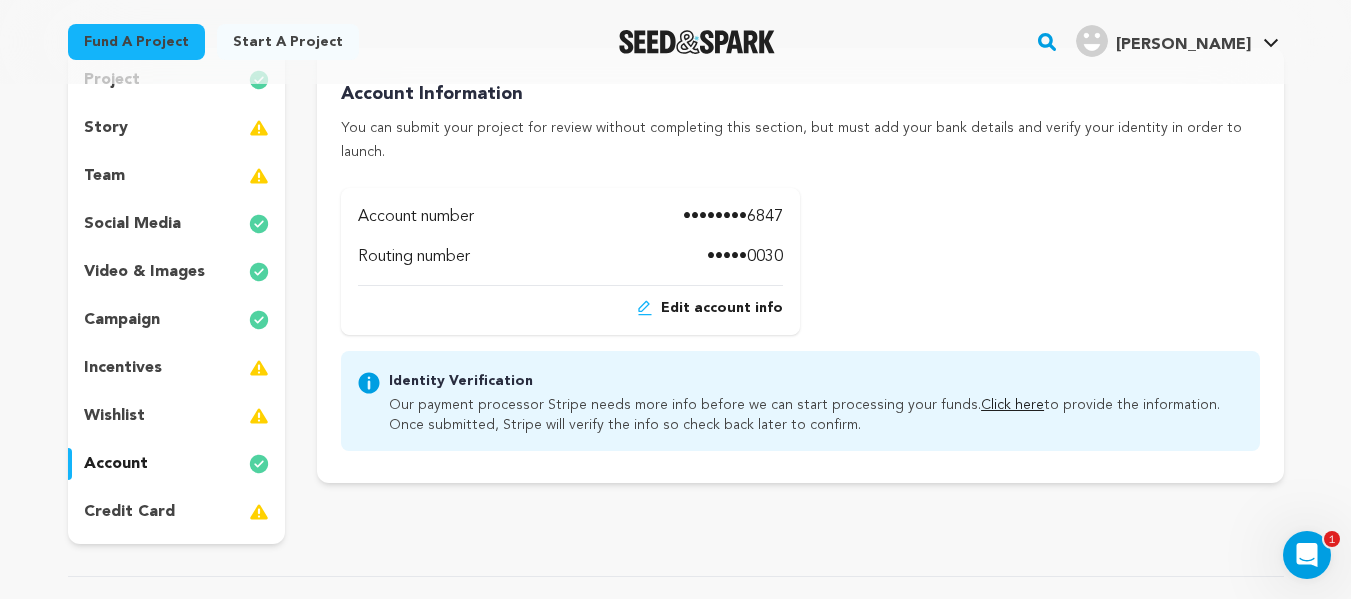 click on "credit card" at bounding box center (177, 512) 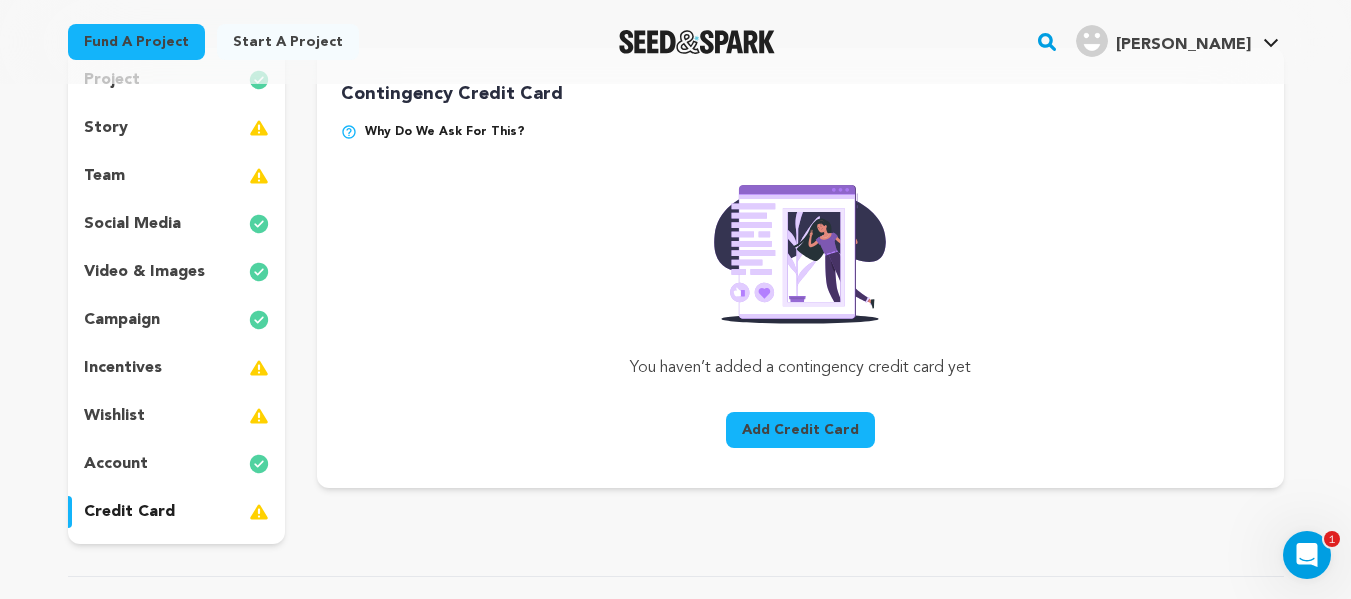 click on "incentives" at bounding box center [123, 368] 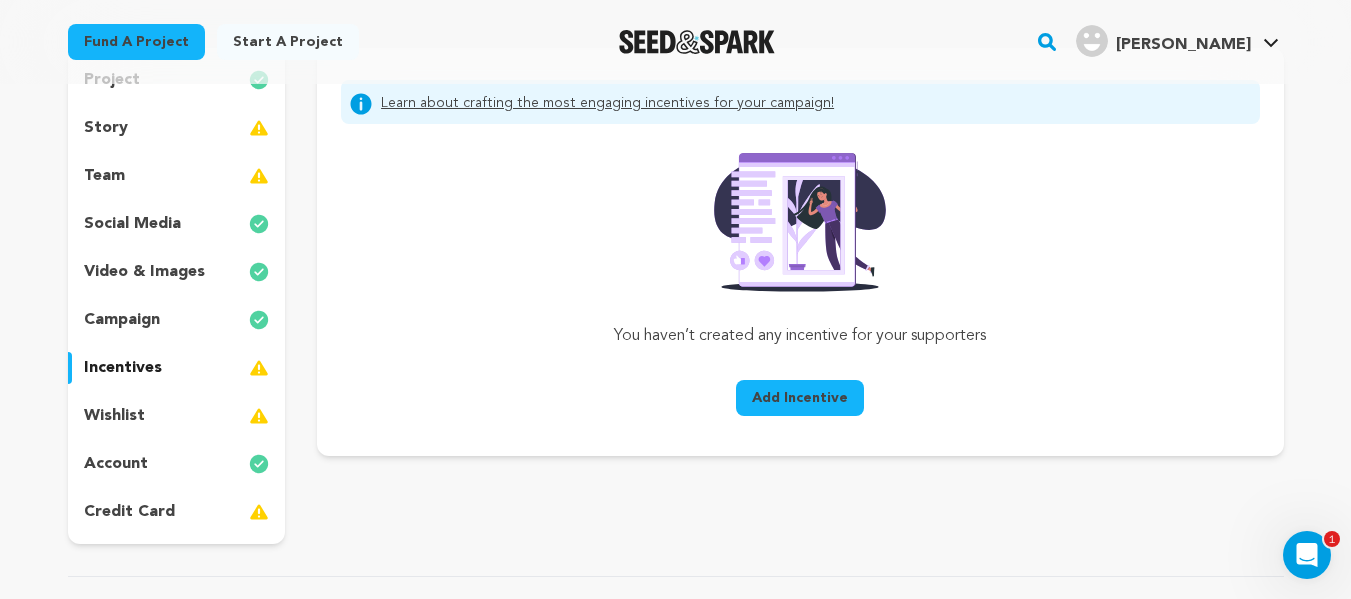 click on "Add Incentive" at bounding box center [800, 398] 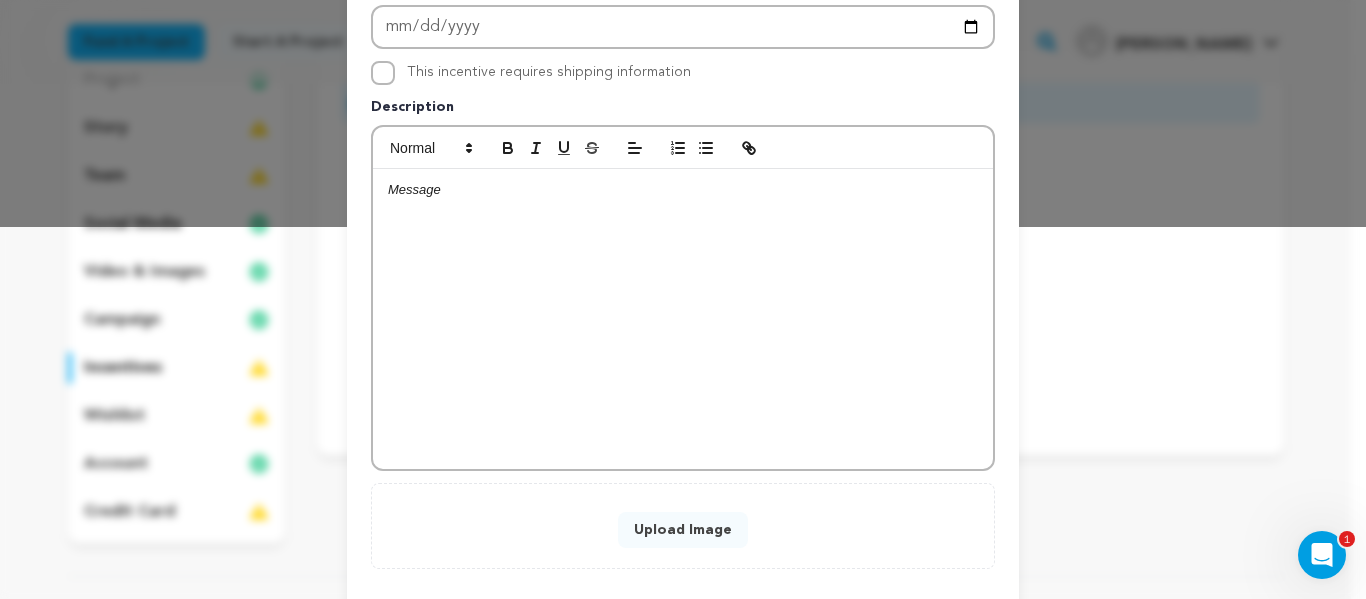 scroll, scrollTop: 0, scrollLeft: 0, axis: both 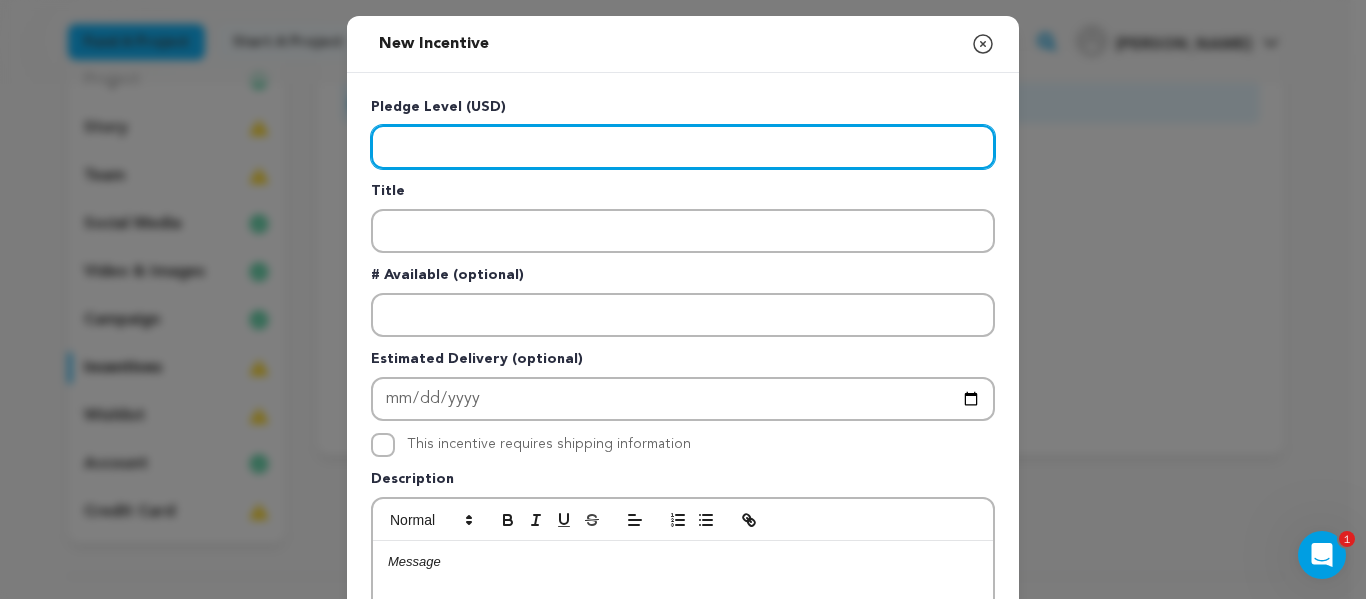click at bounding box center (683, 147) 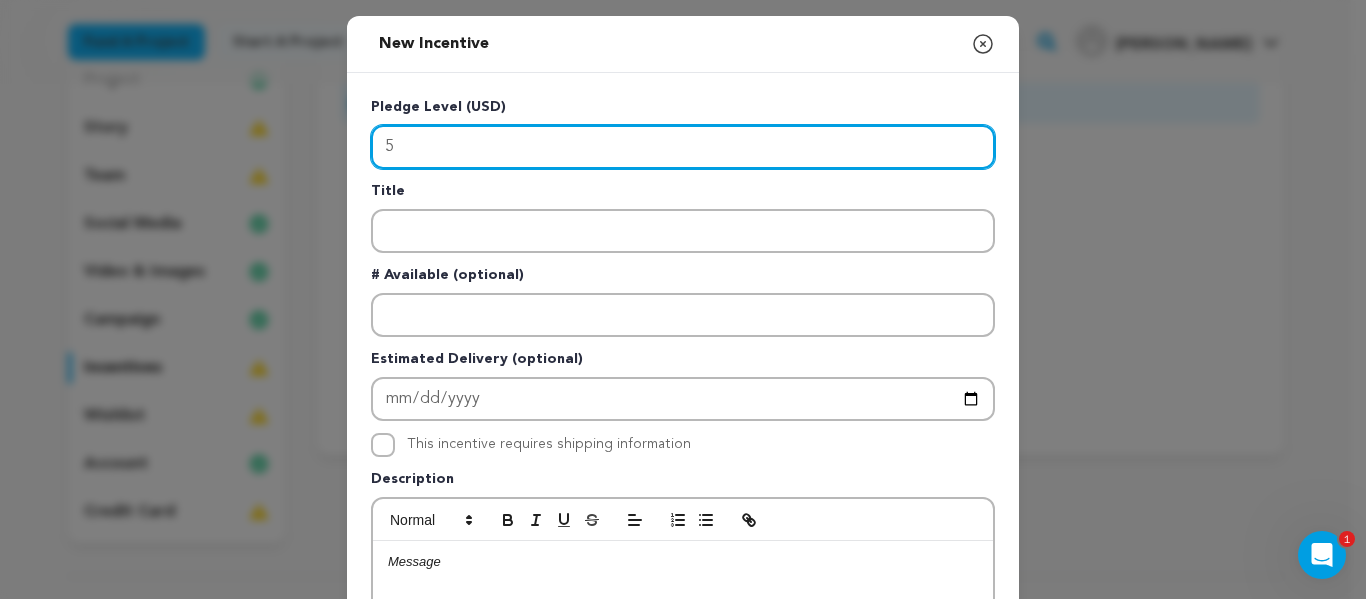 type on "5" 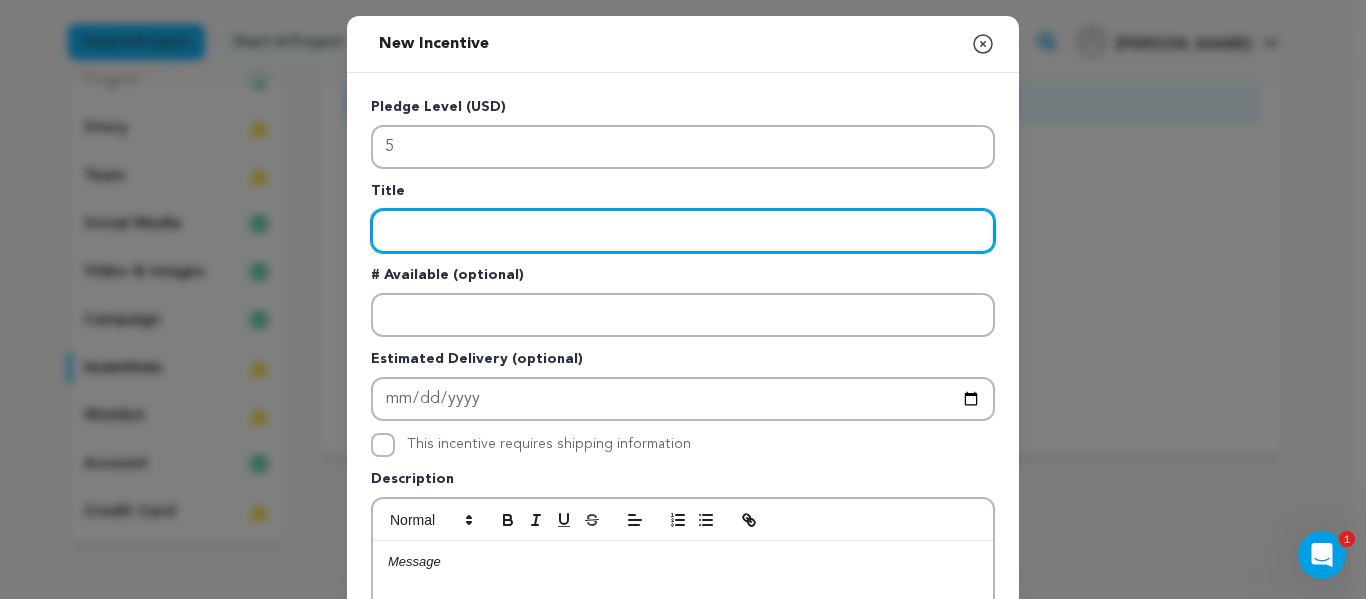 click at bounding box center [683, 231] 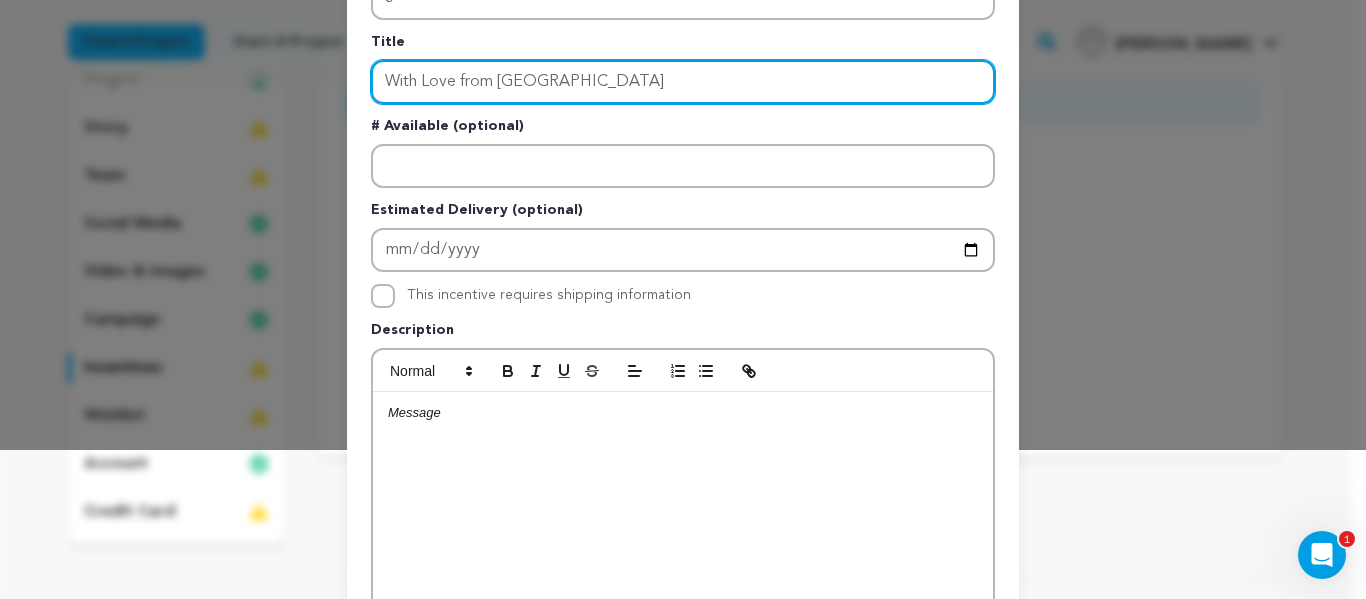 scroll, scrollTop: 183, scrollLeft: 0, axis: vertical 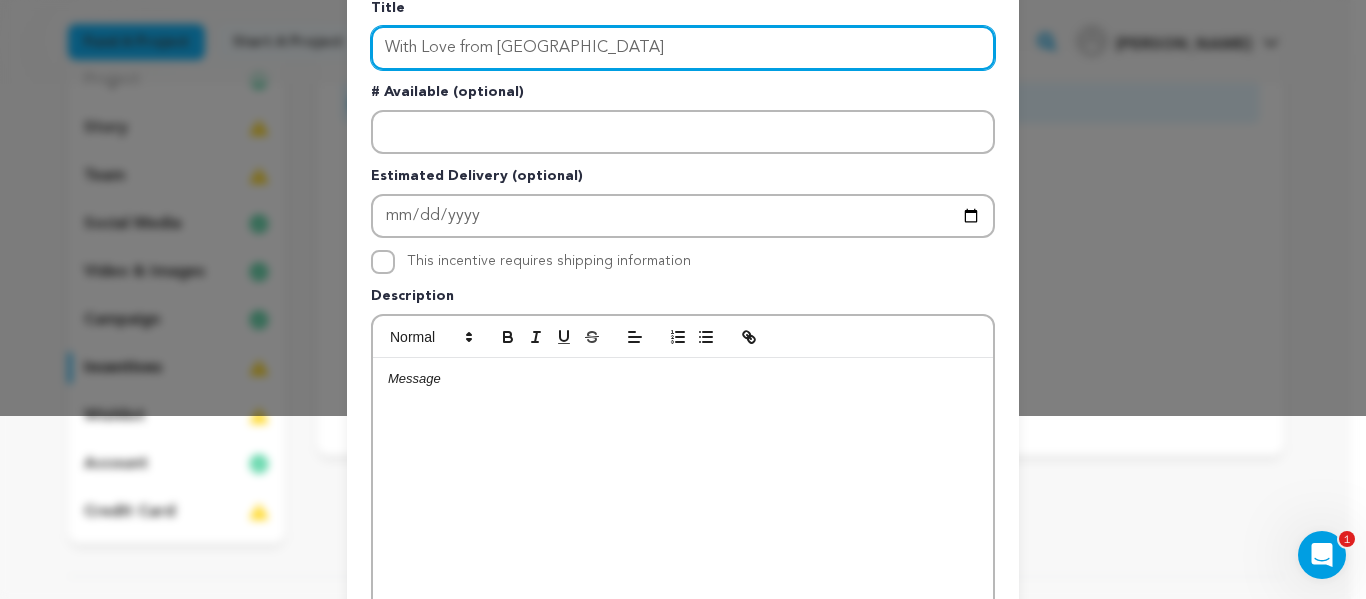 type on "With Love from Augusta" 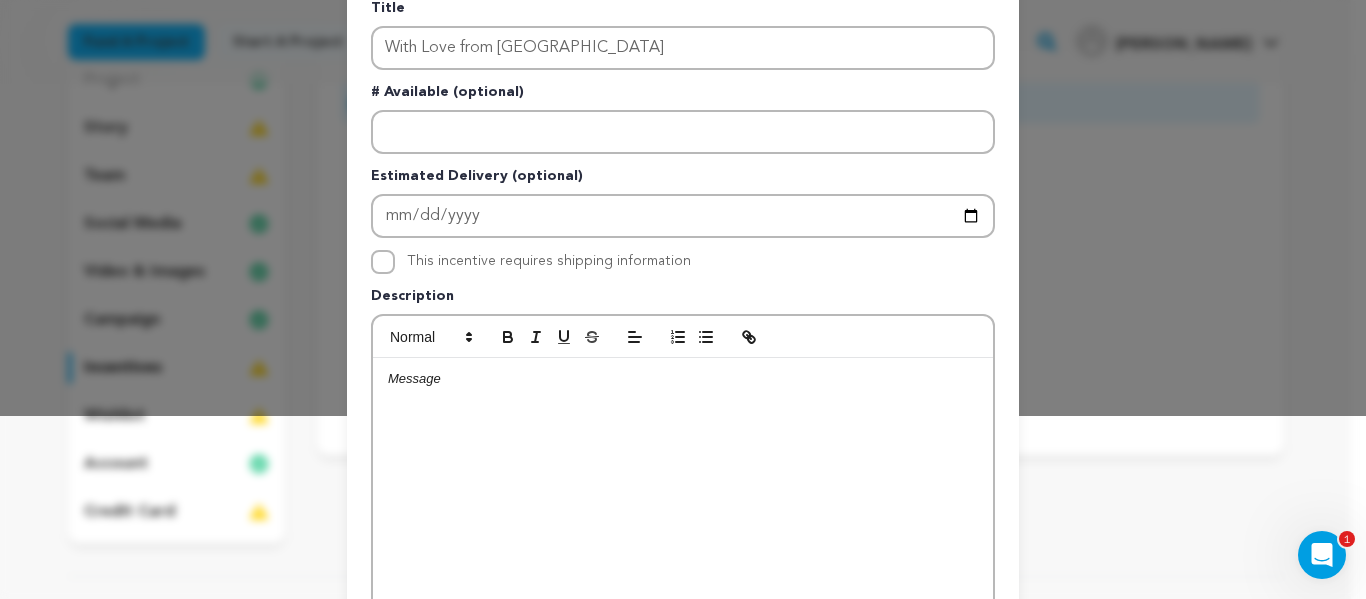 click at bounding box center [683, 508] 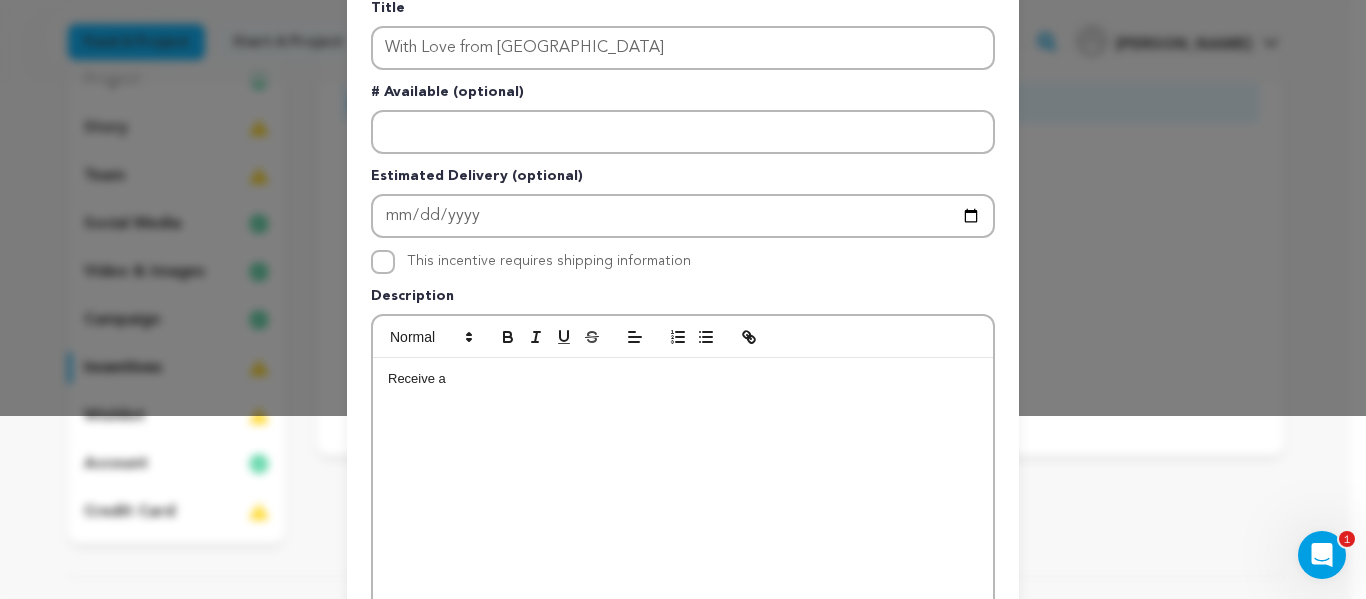 paste 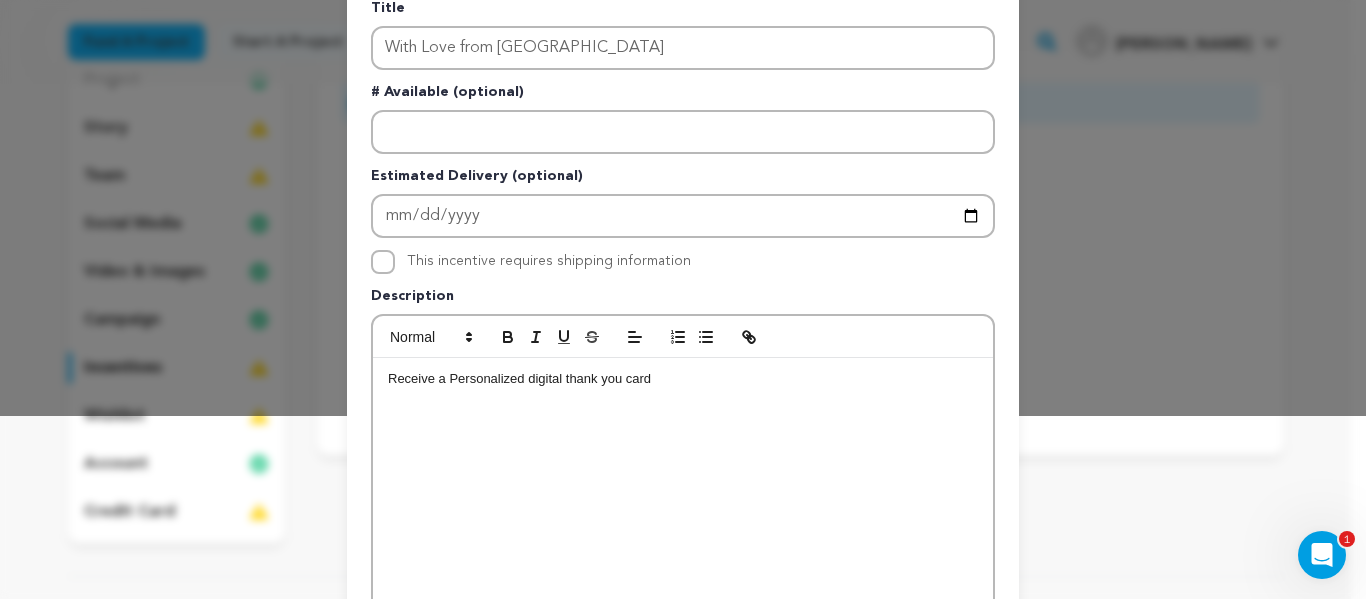 click on "Receive a Personalized digital thank you card" at bounding box center [683, 379] 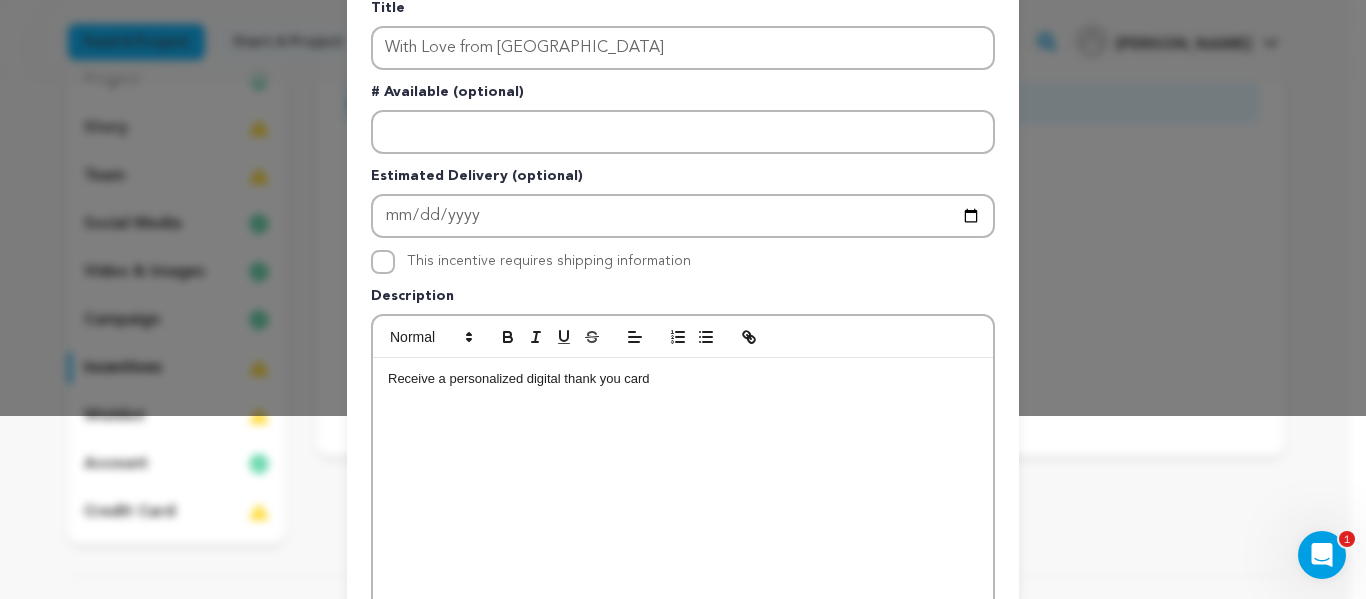 click on "Receive a personalized digital thank you card" at bounding box center (683, 508) 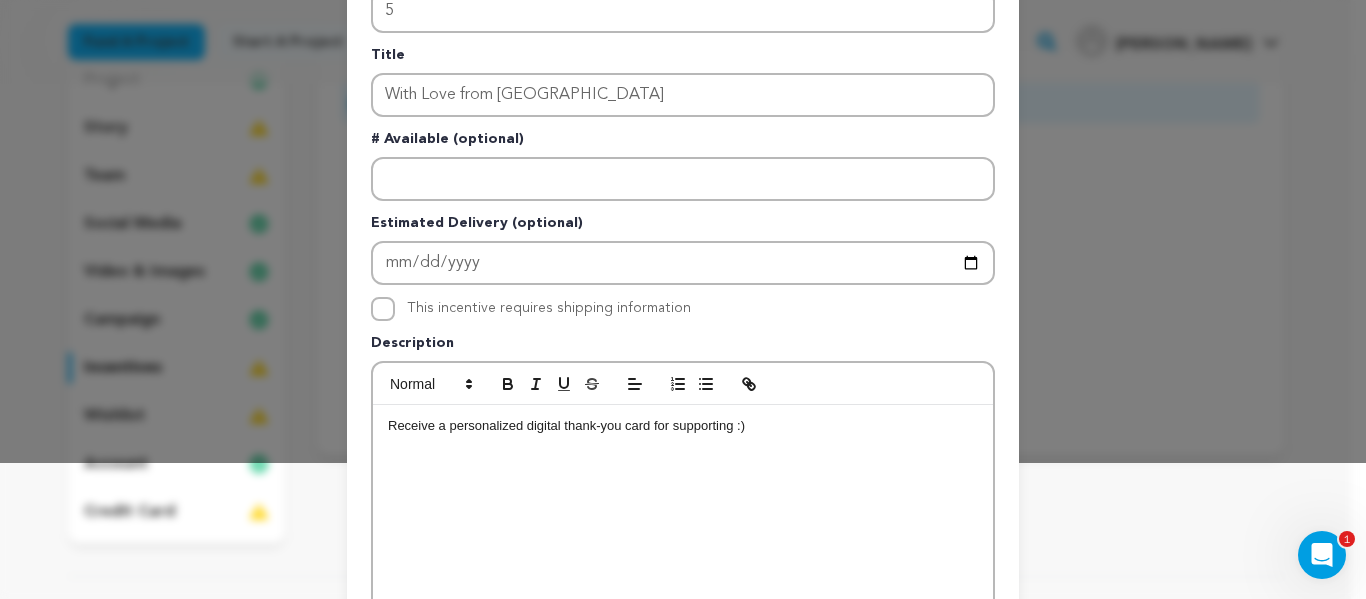 scroll, scrollTop: 133, scrollLeft: 0, axis: vertical 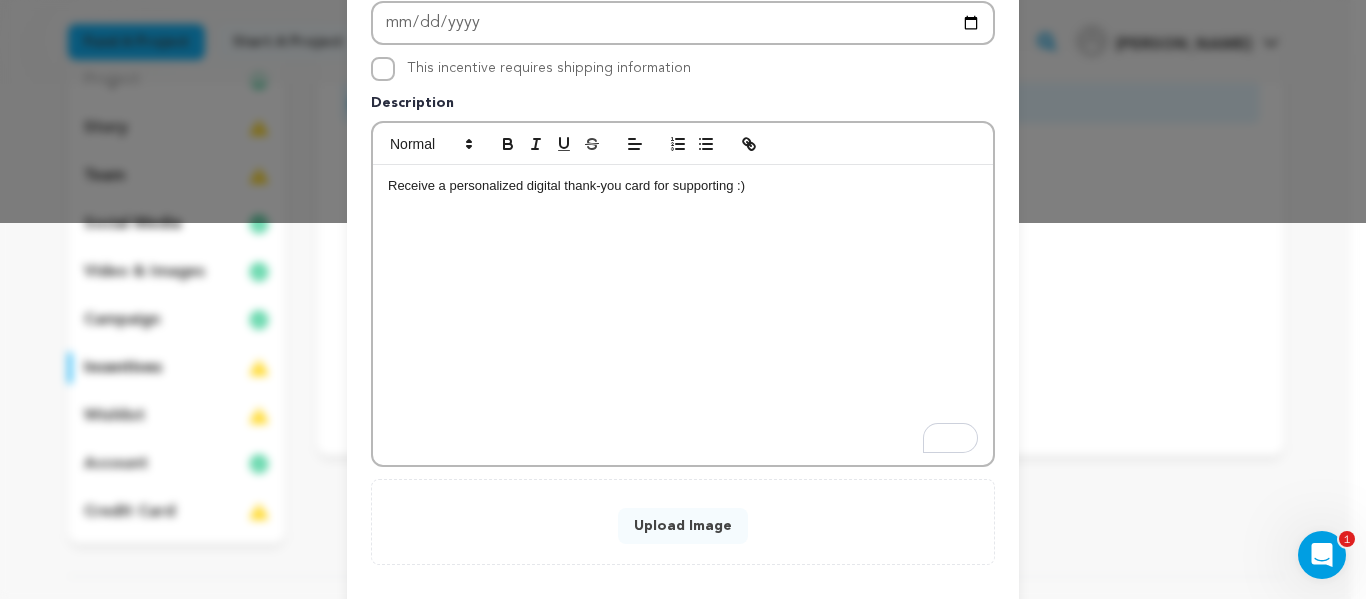 click on "Upload Image" at bounding box center (683, 526) 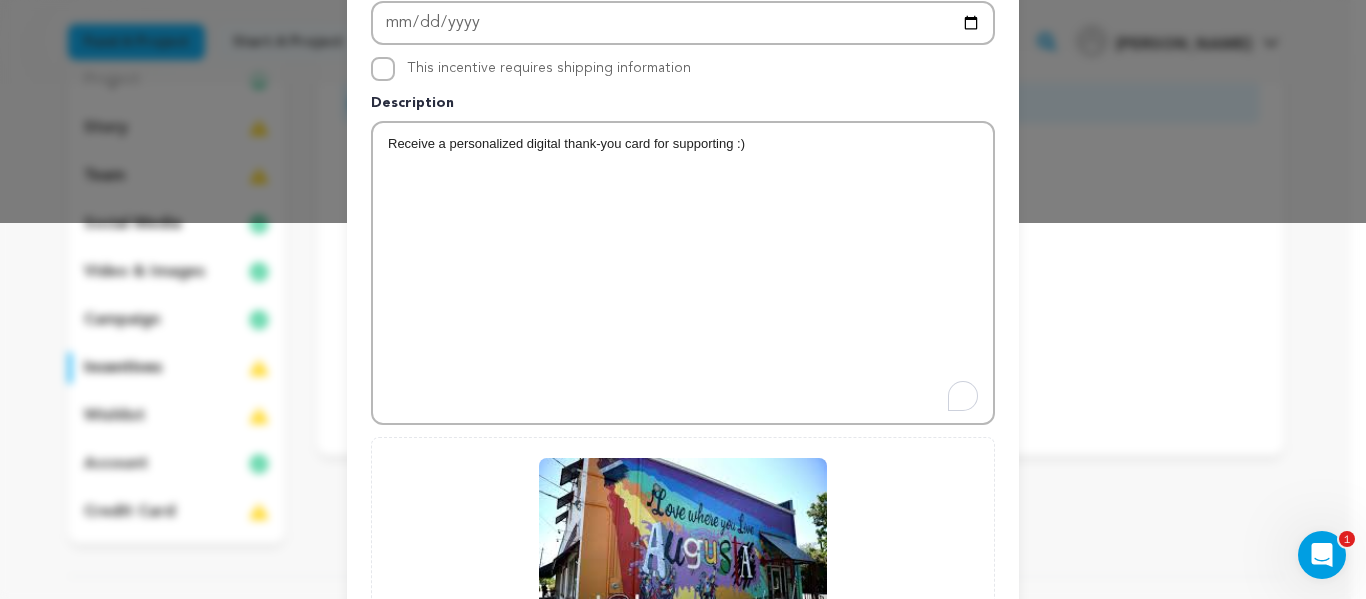 click on "Receive a personalized digital thank-you card for supporting :)" at bounding box center [683, 144] 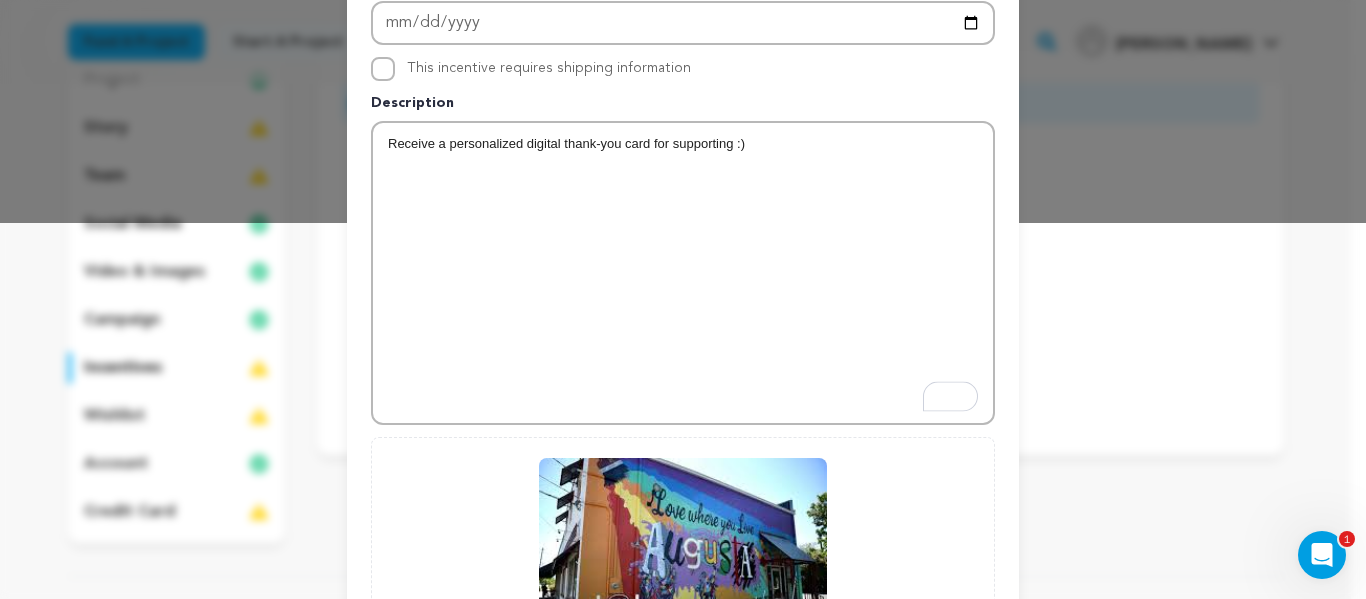 type 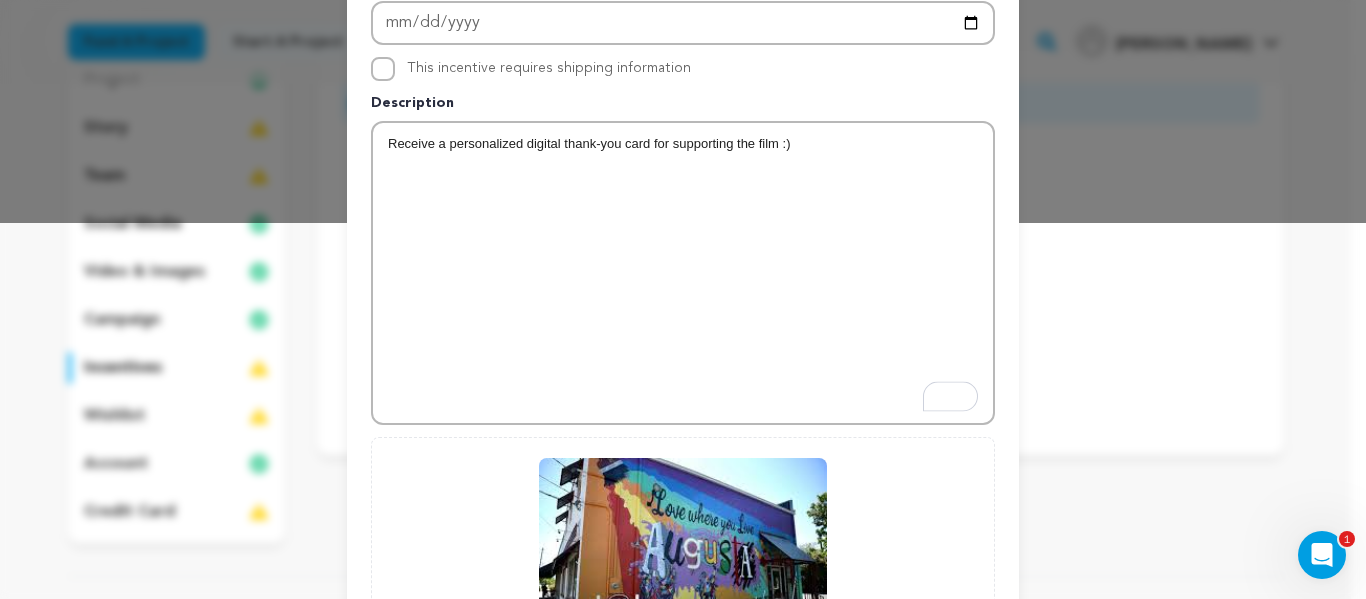 click on "Receive a personalized digital thank-you card for supporting the film :)" at bounding box center (683, 273) 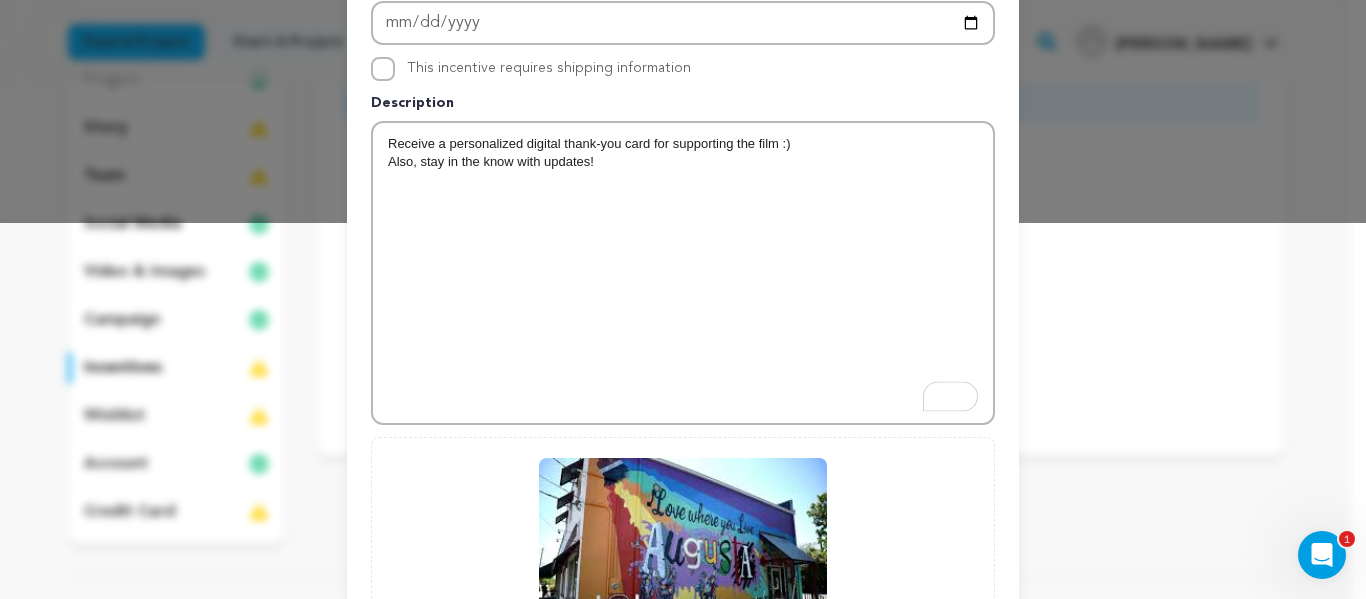 scroll, scrollTop: 636, scrollLeft: 0, axis: vertical 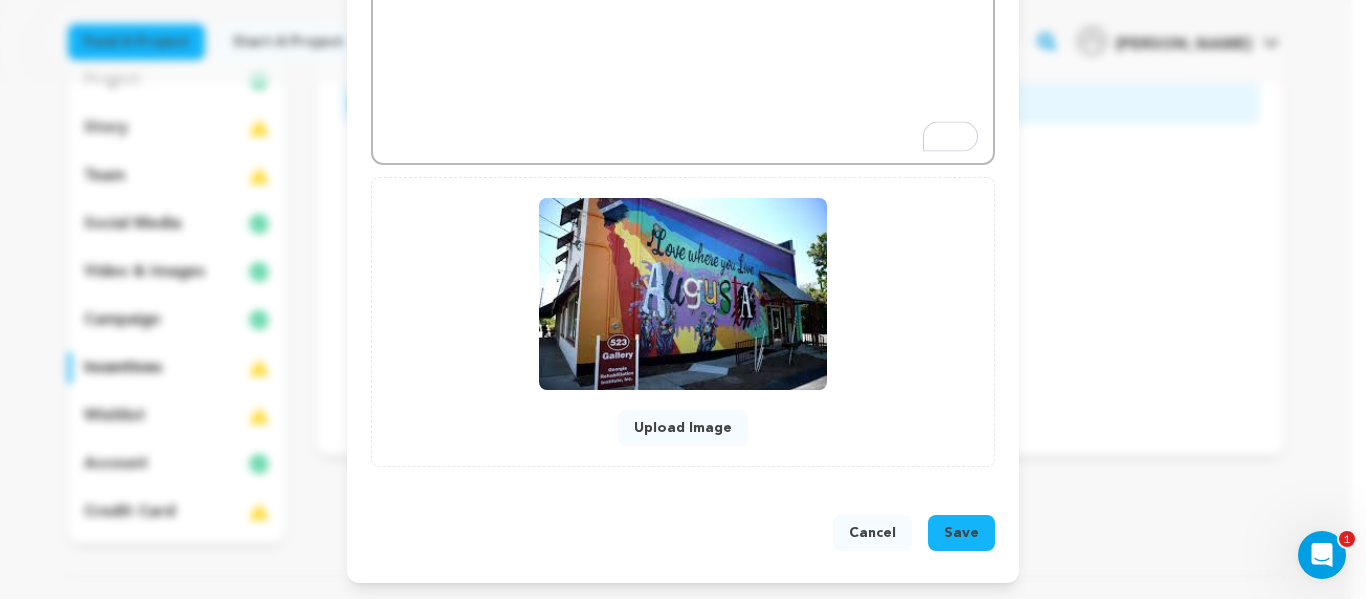 click on "Save" at bounding box center (961, 533) 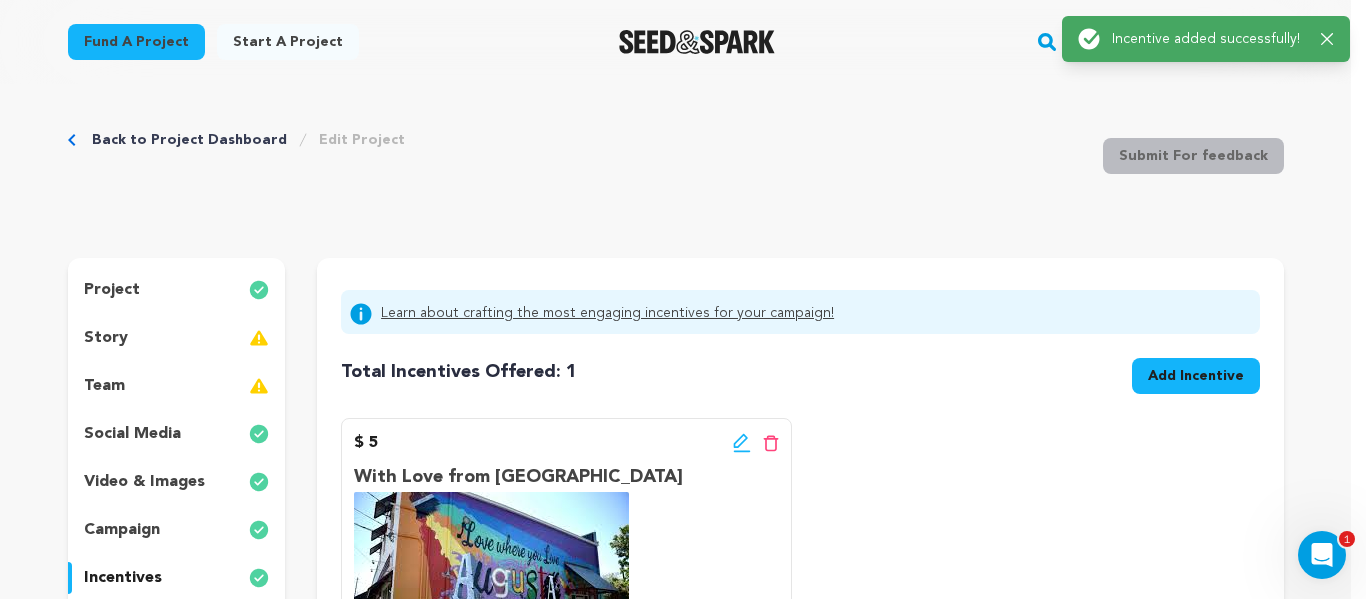 scroll, scrollTop: 0, scrollLeft: 0, axis: both 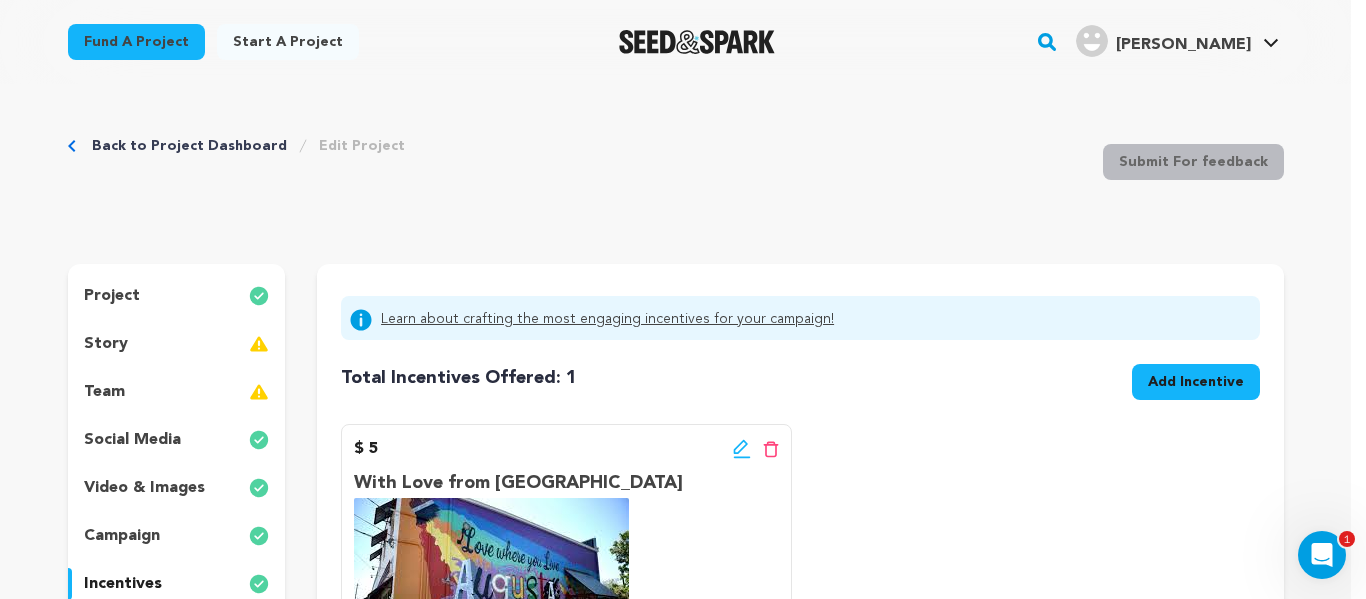 click on "Back to Project Dashboard
Edit Project
Submit For feedback
Submit For feedback
project" at bounding box center [675, 833] 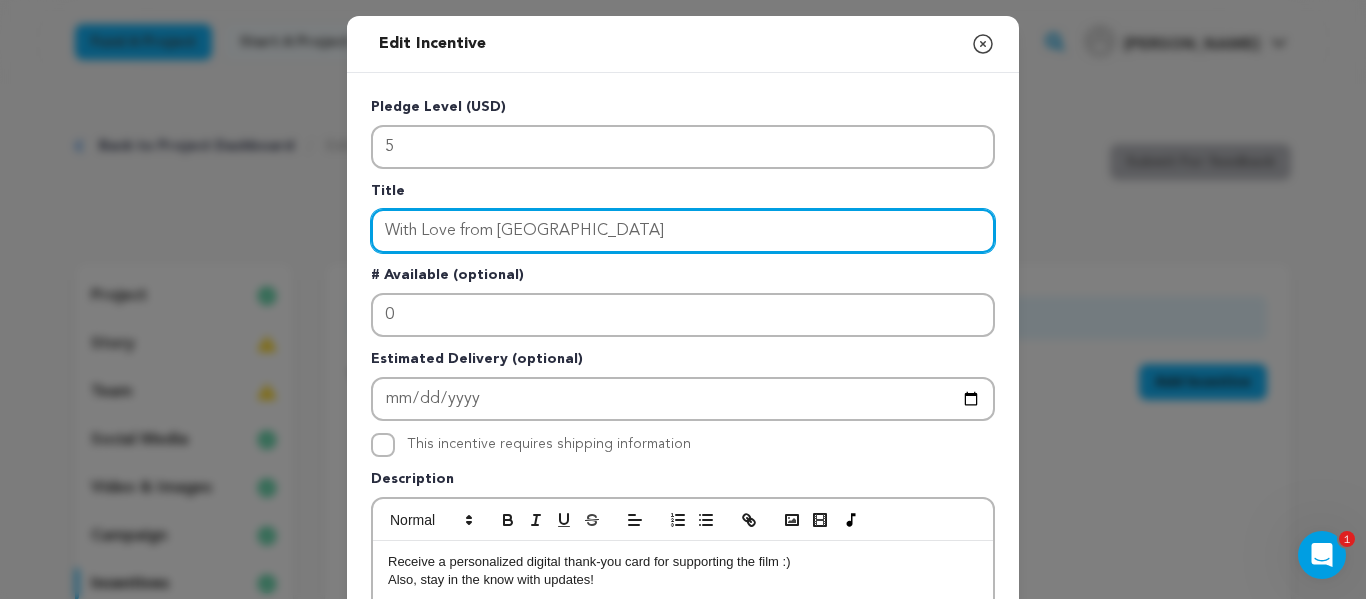 drag, startPoint x: 581, startPoint y: 234, endPoint x: 376, endPoint y: 248, distance: 205.4775 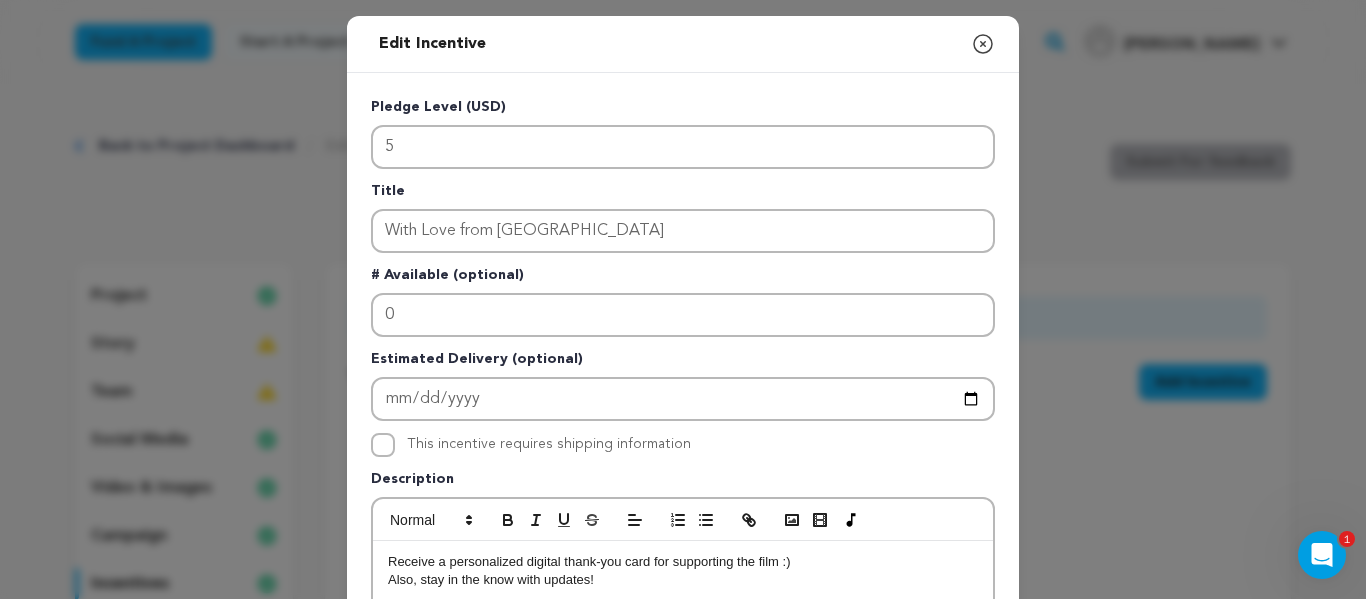click on "Receive a personalized digital thank-you card for supporting the film :) Also, stay in the know with updates!" at bounding box center (683, 691) 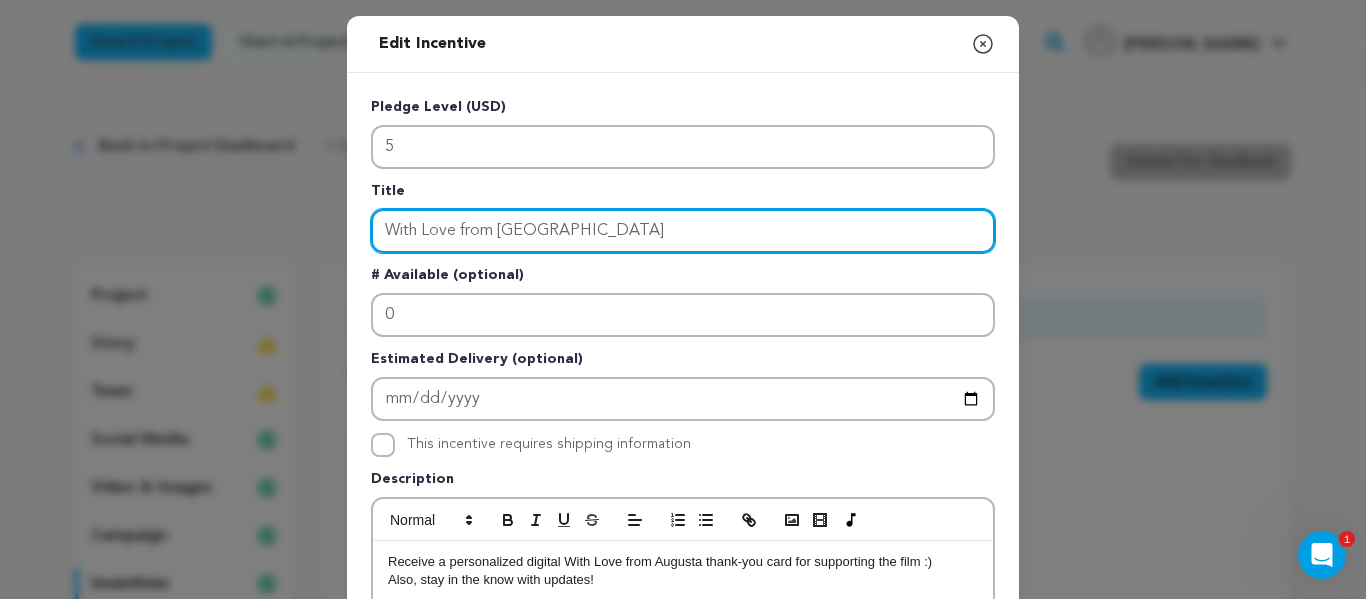 drag, startPoint x: 585, startPoint y: 239, endPoint x: 354, endPoint y: 246, distance: 231.10603 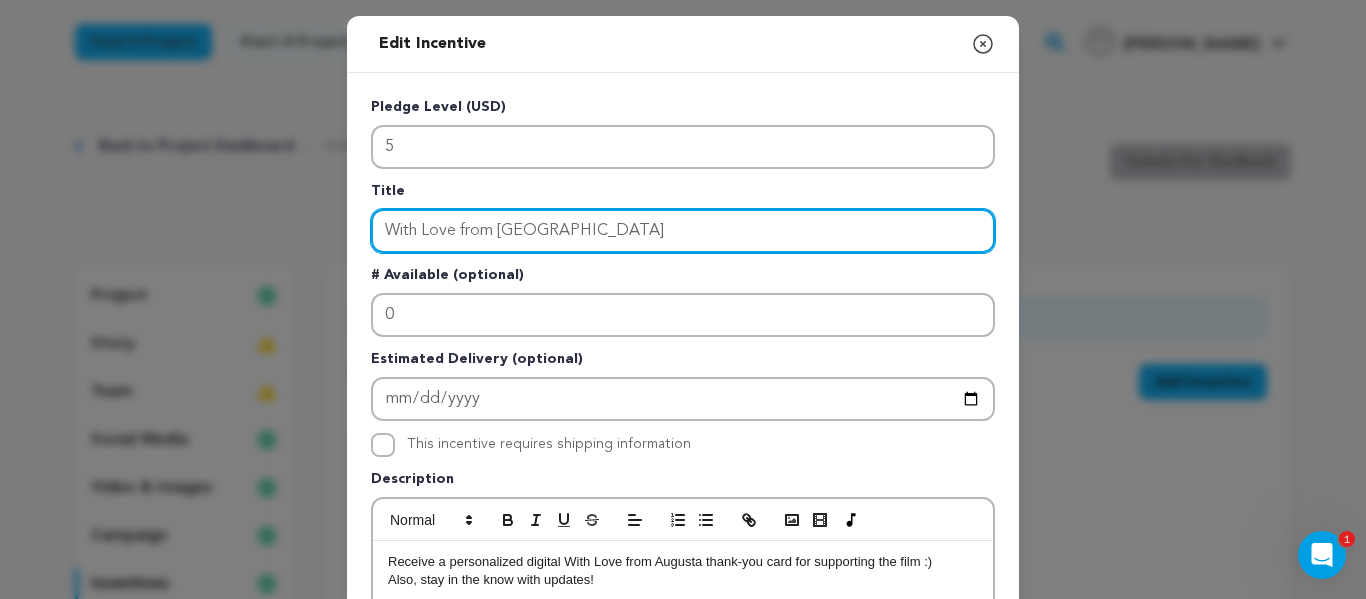 type on "a" 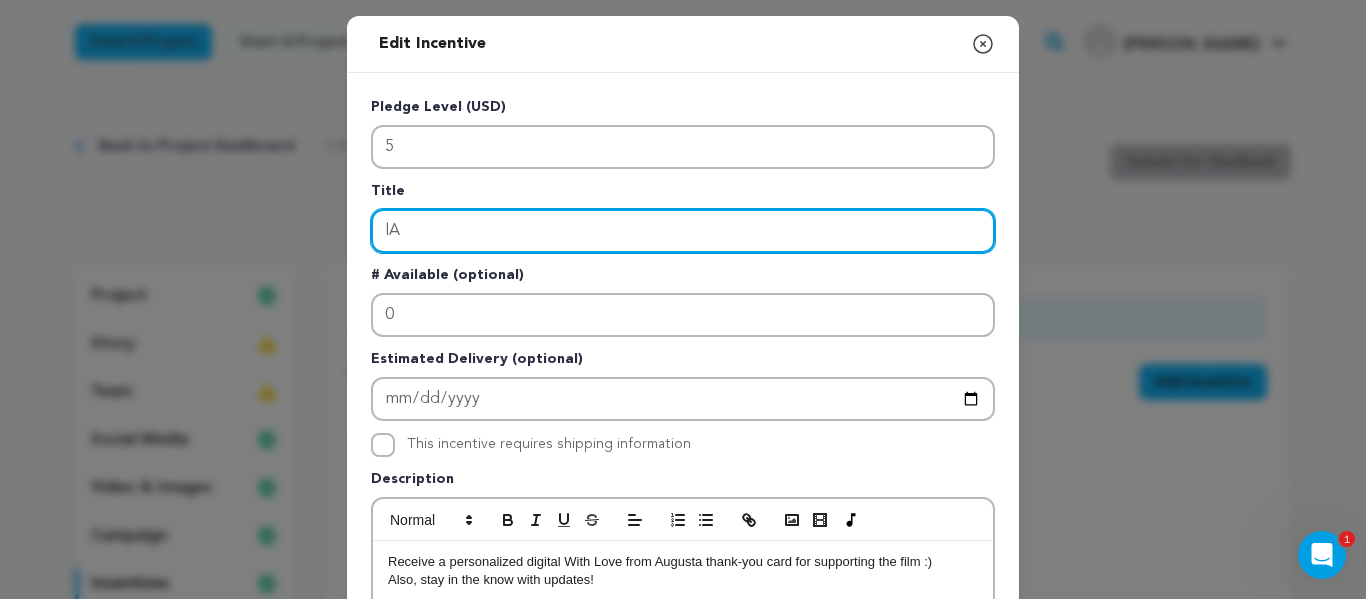 type on "l" 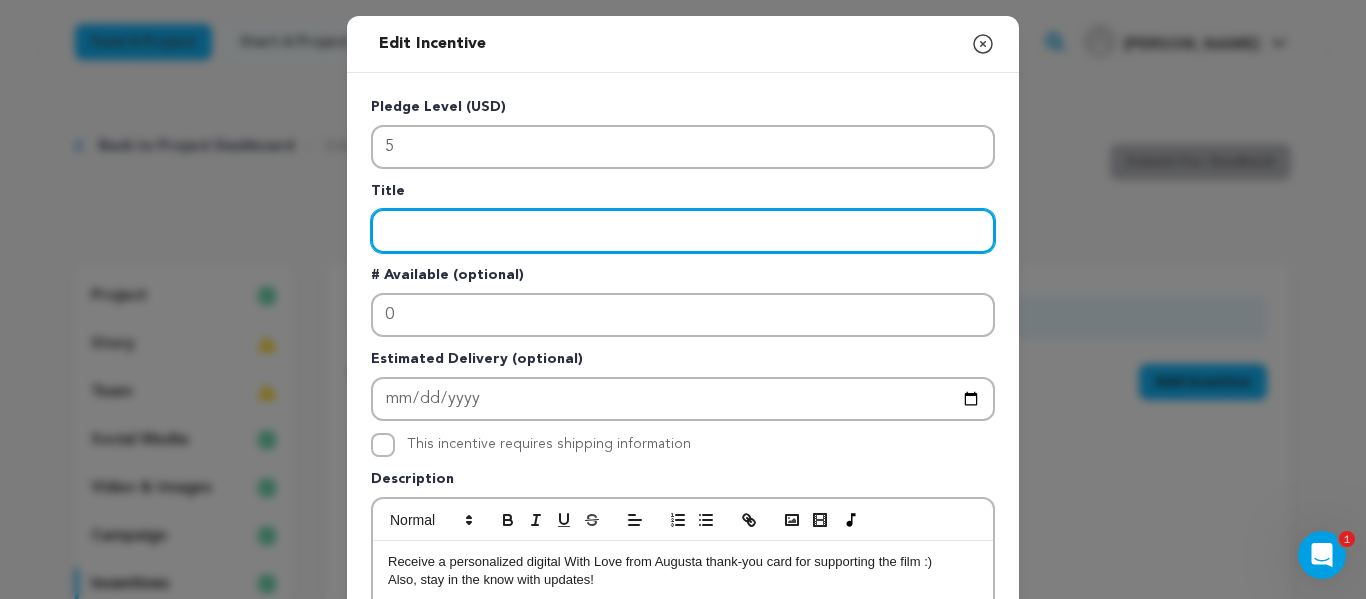 type on "l" 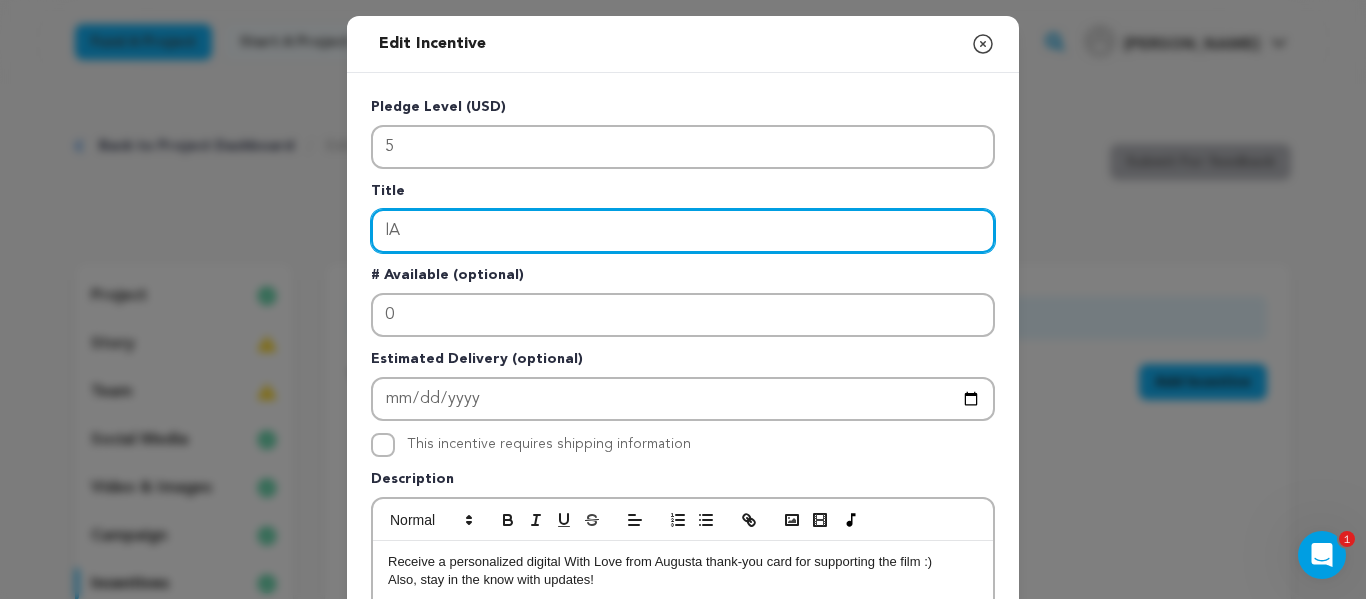 type on "l" 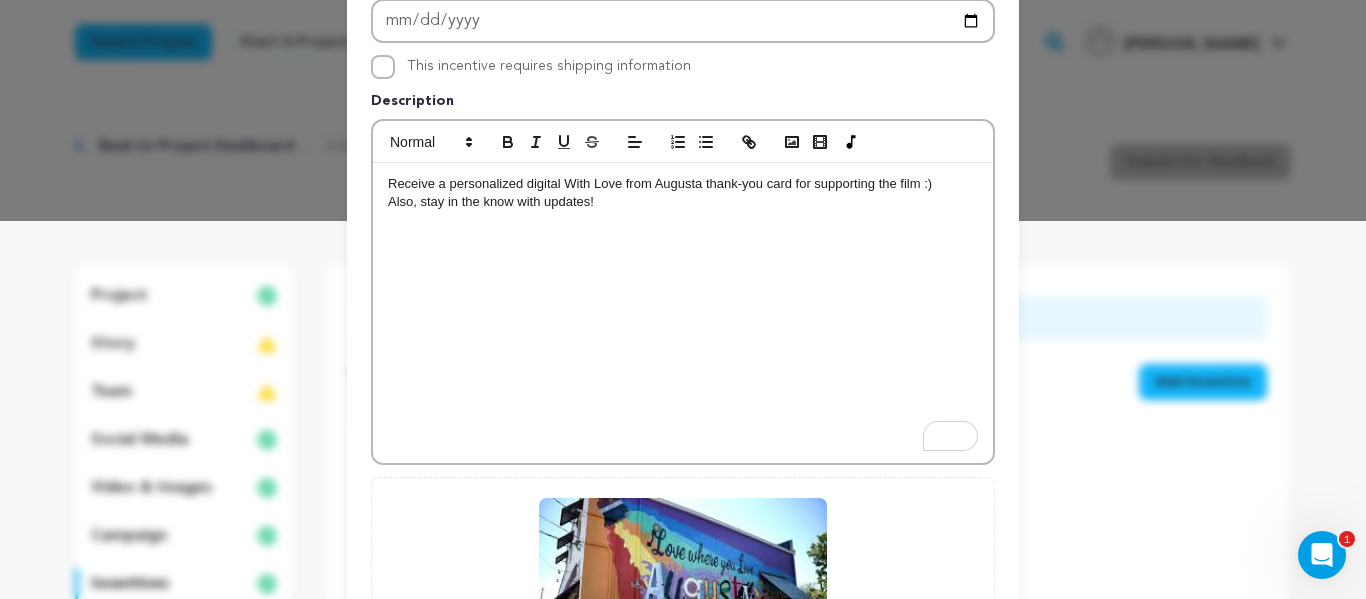 scroll, scrollTop: 678, scrollLeft: 0, axis: vertical 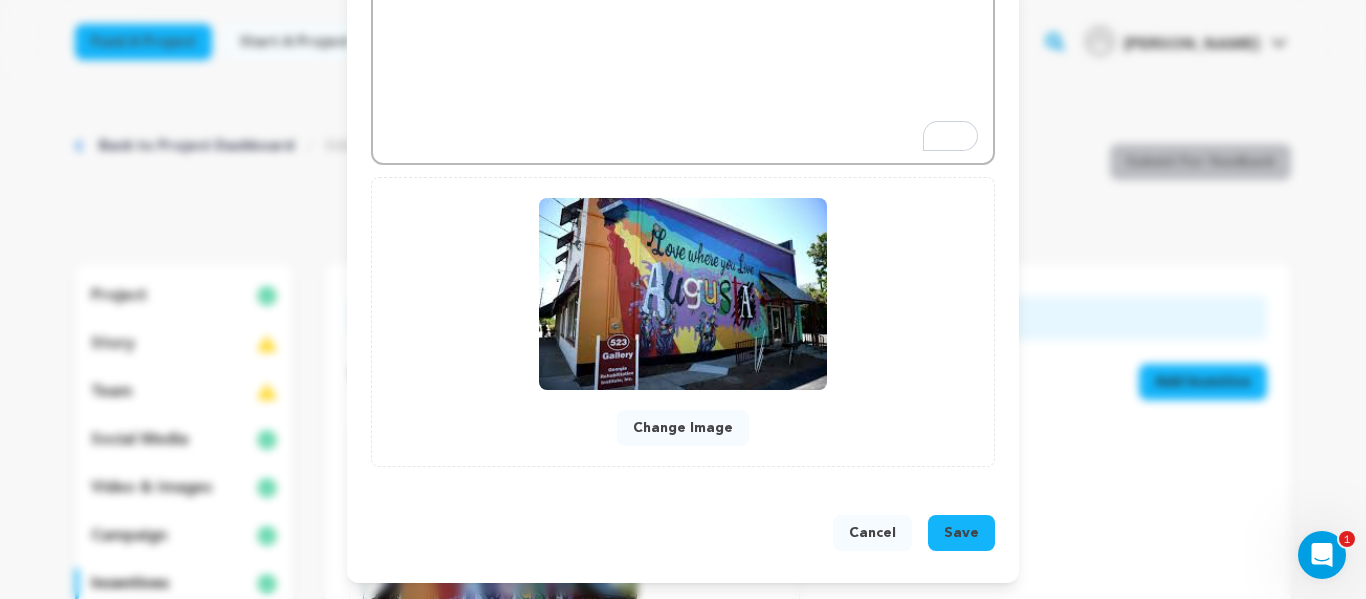 type on "Lantana Supporter" 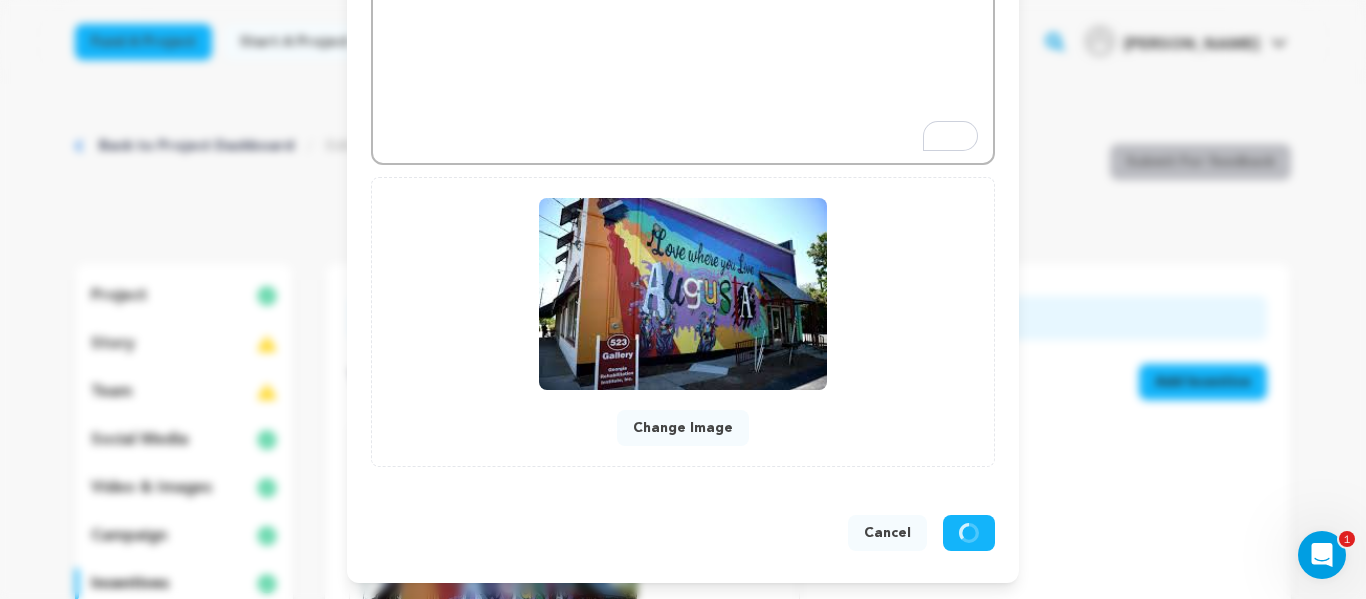 scroll, scrollTop: 636, scrollLeft: 0, axis: vertical 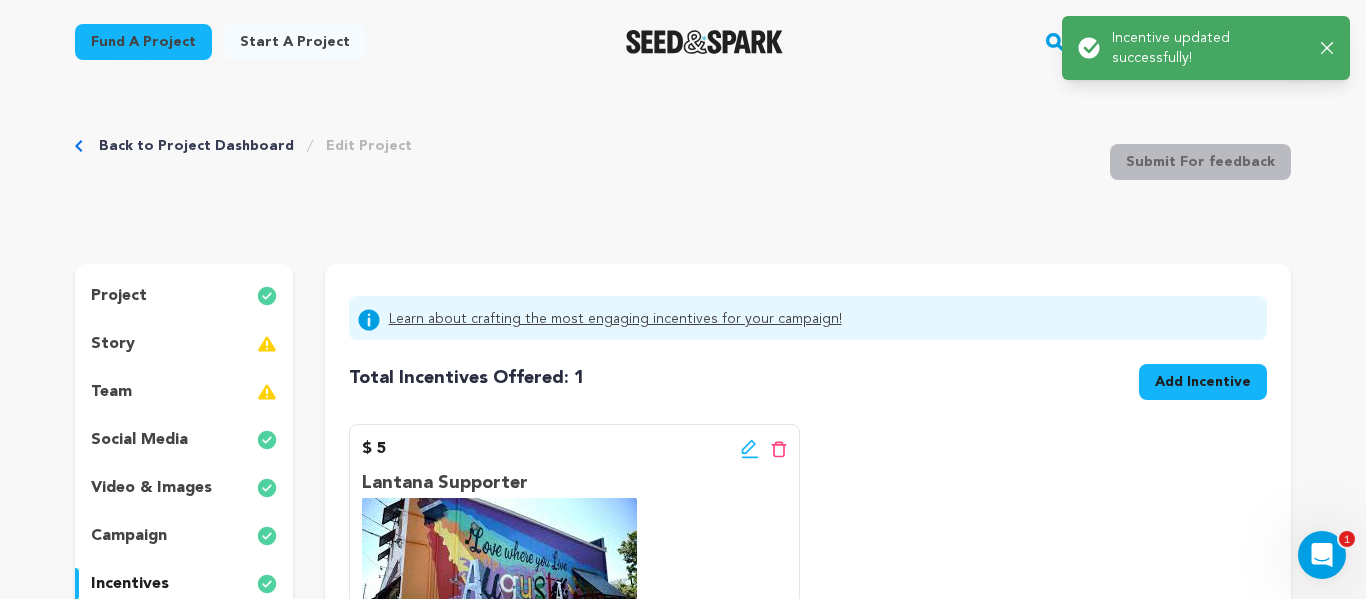 click on "Add Incentive" at bounding box center (1203, 382) 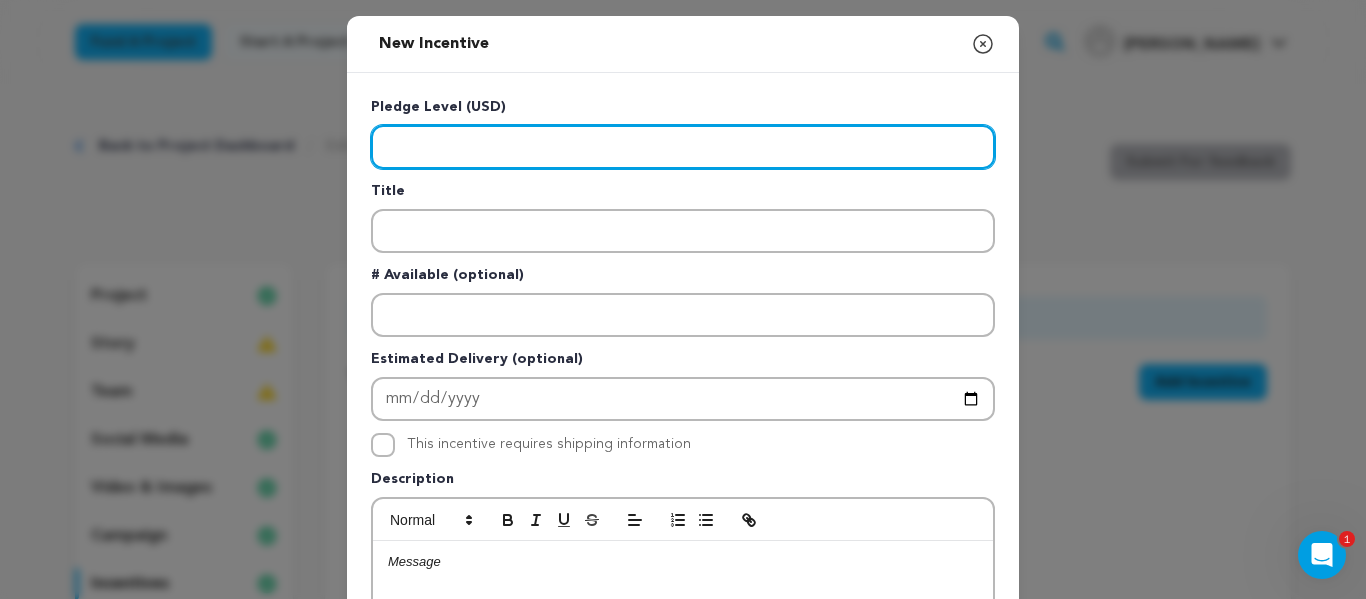 click at bounding box center [683, 147] 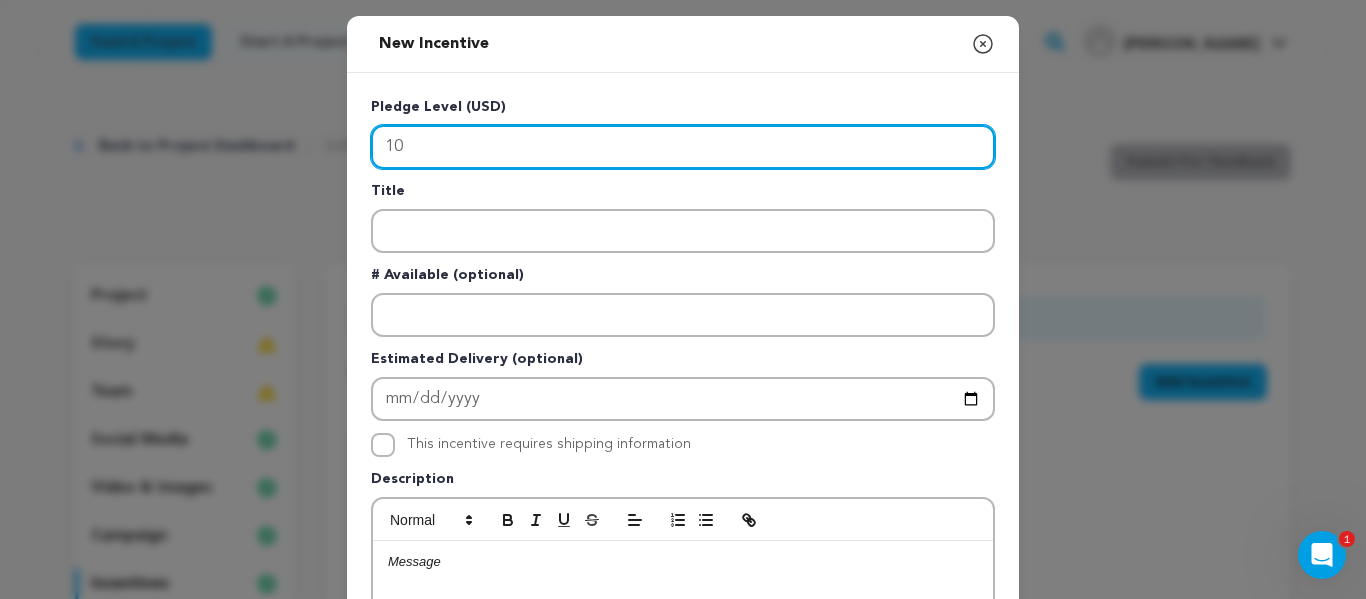 type on "10" 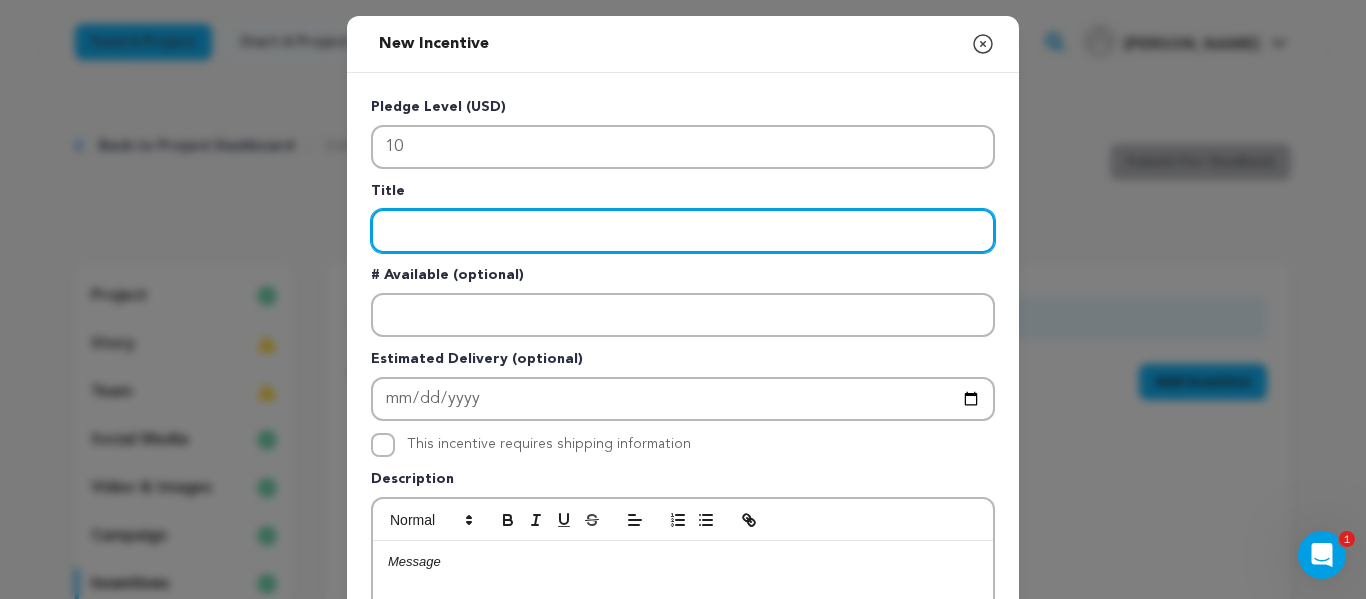 click at bounding box center [683, 231] 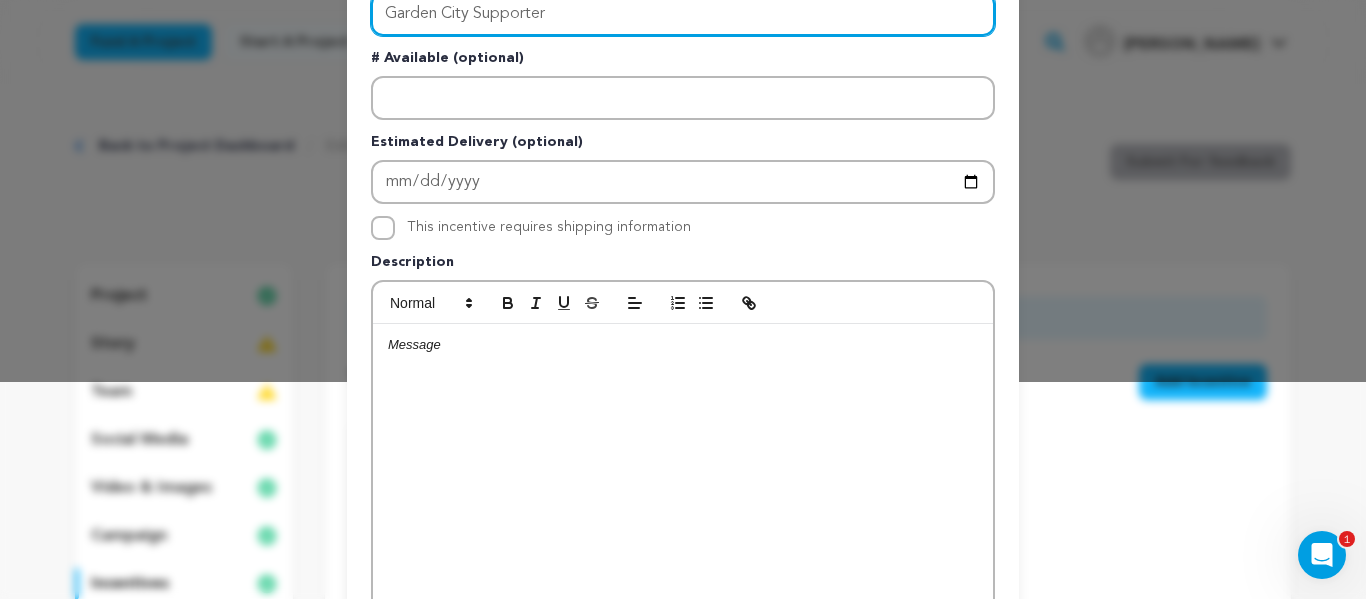 scroll, scrollTop: 218, scrollLeft: 0, axis: vertical 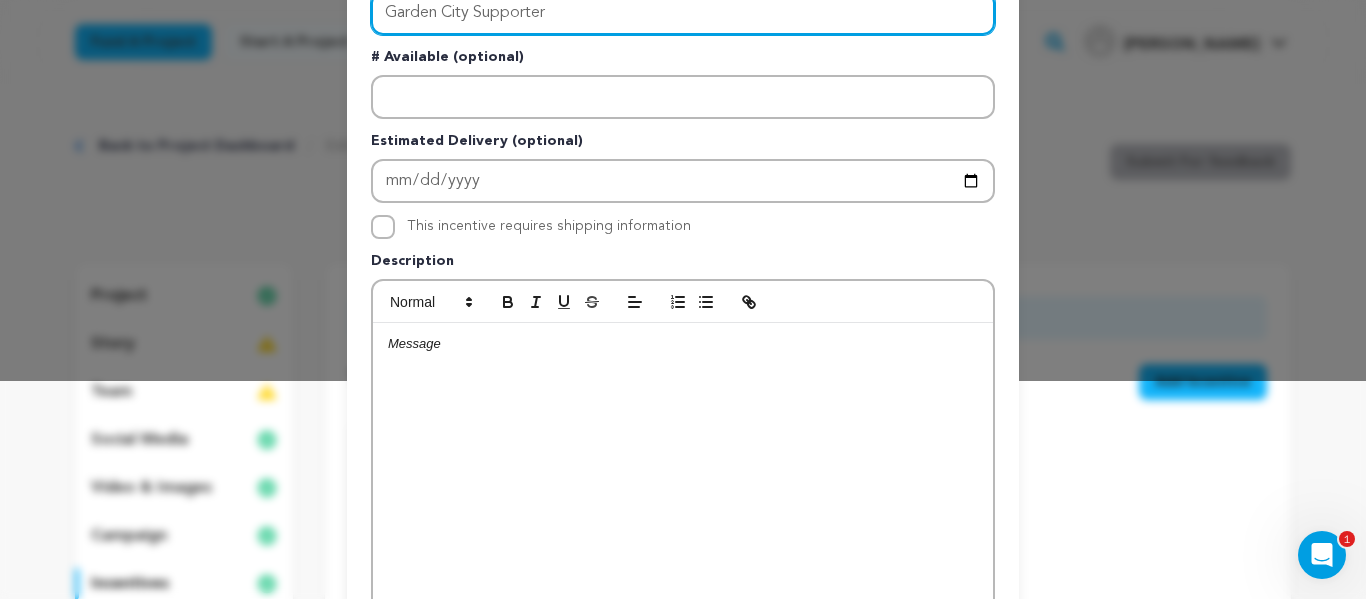 type on "Garden City Supporter" 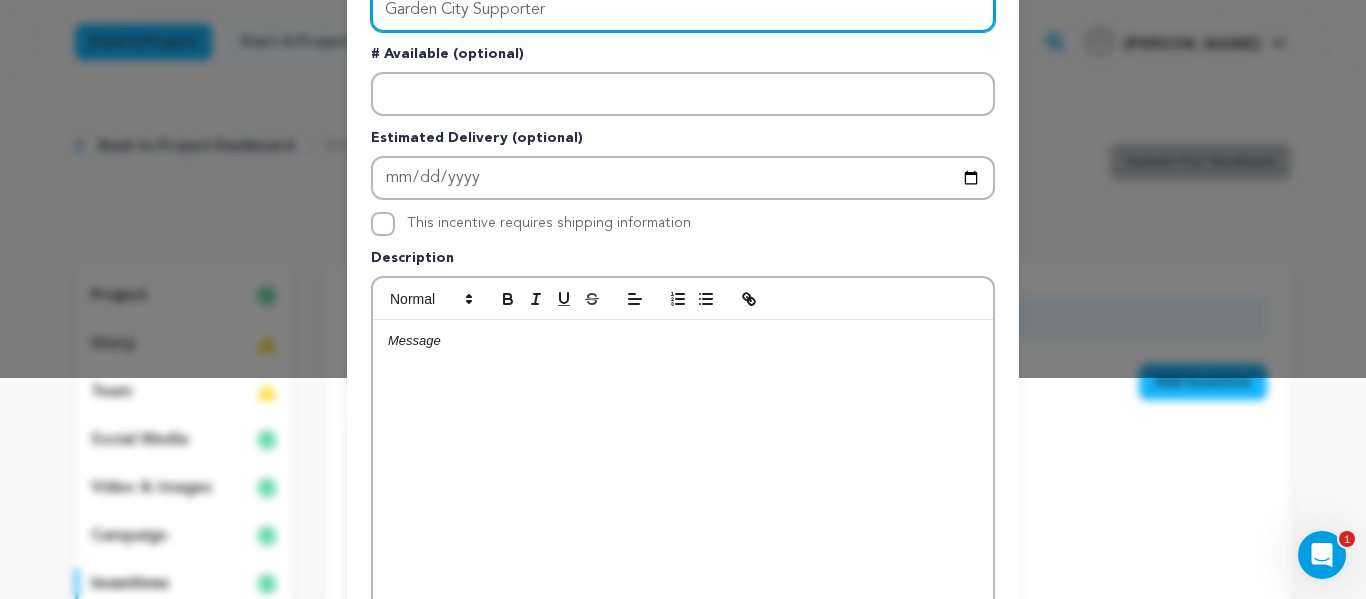 scroll, scrollTop: 222, scrollLeft: 0, axis: vertical 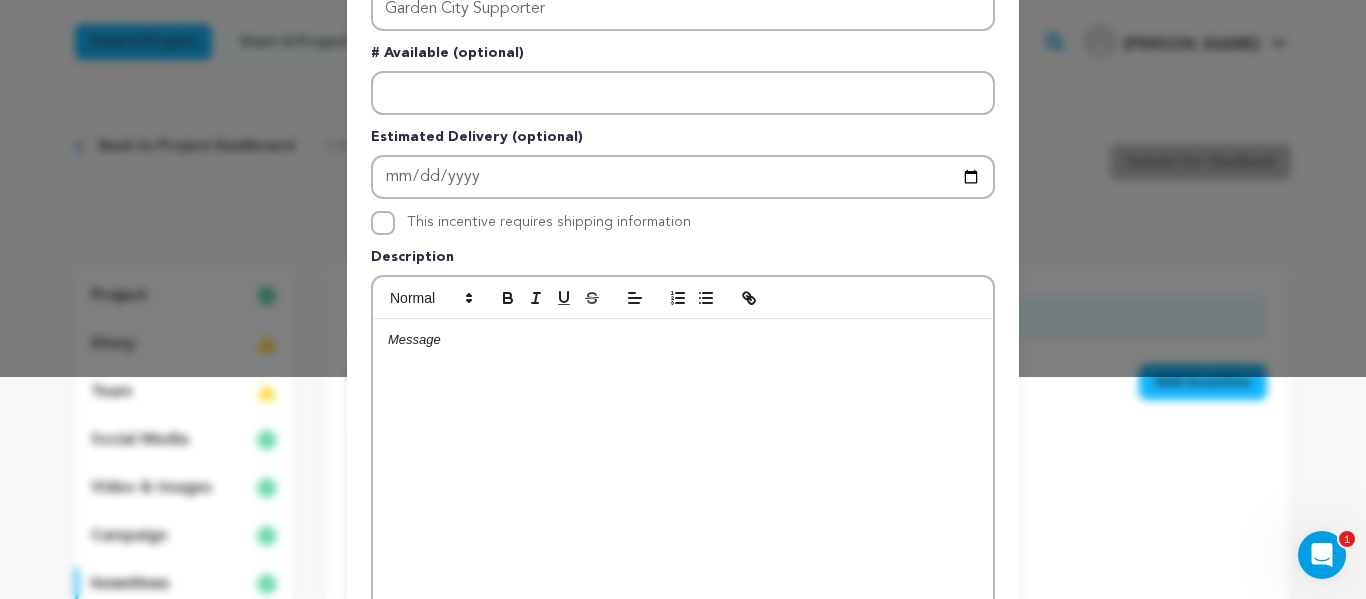 click at bounding box center (683, 469) 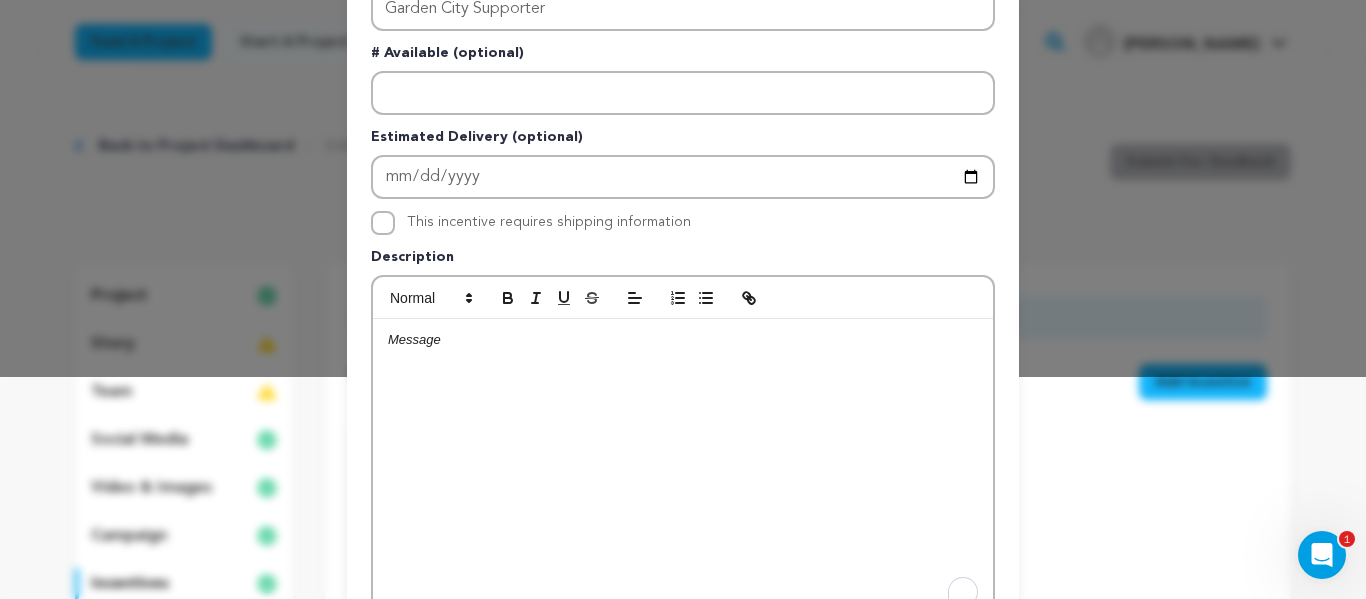 type 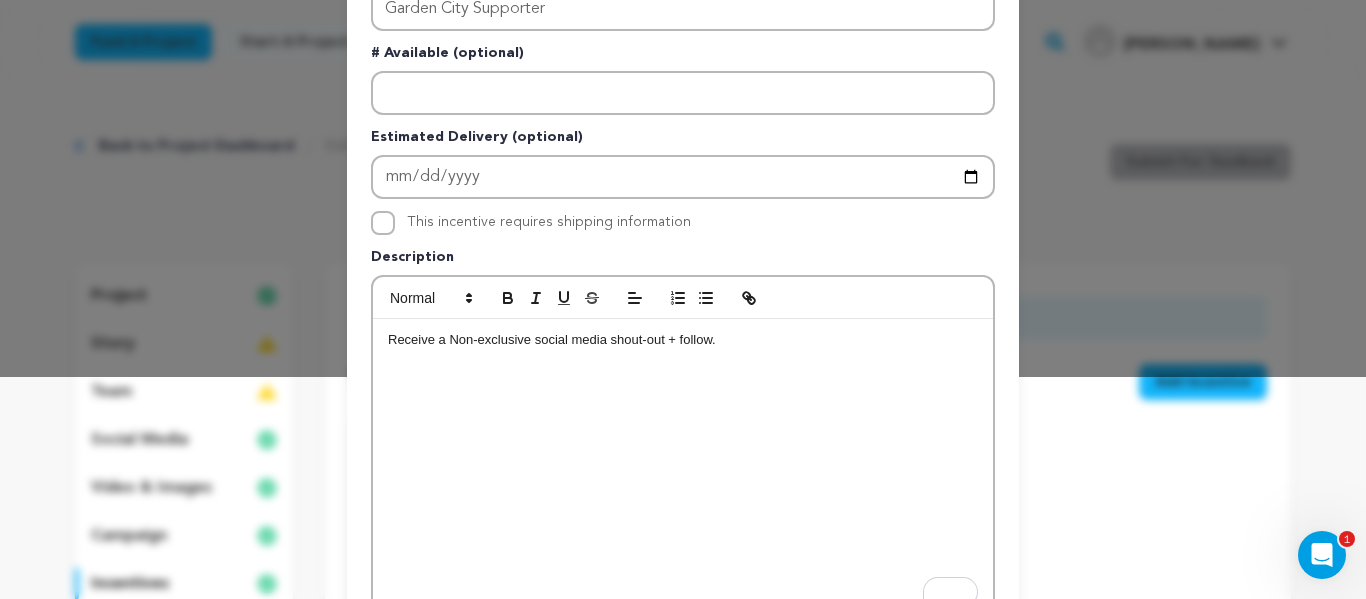 click on "Receive a Non-exclusive social media shout-out + follow." at bounding box center (683, 340) 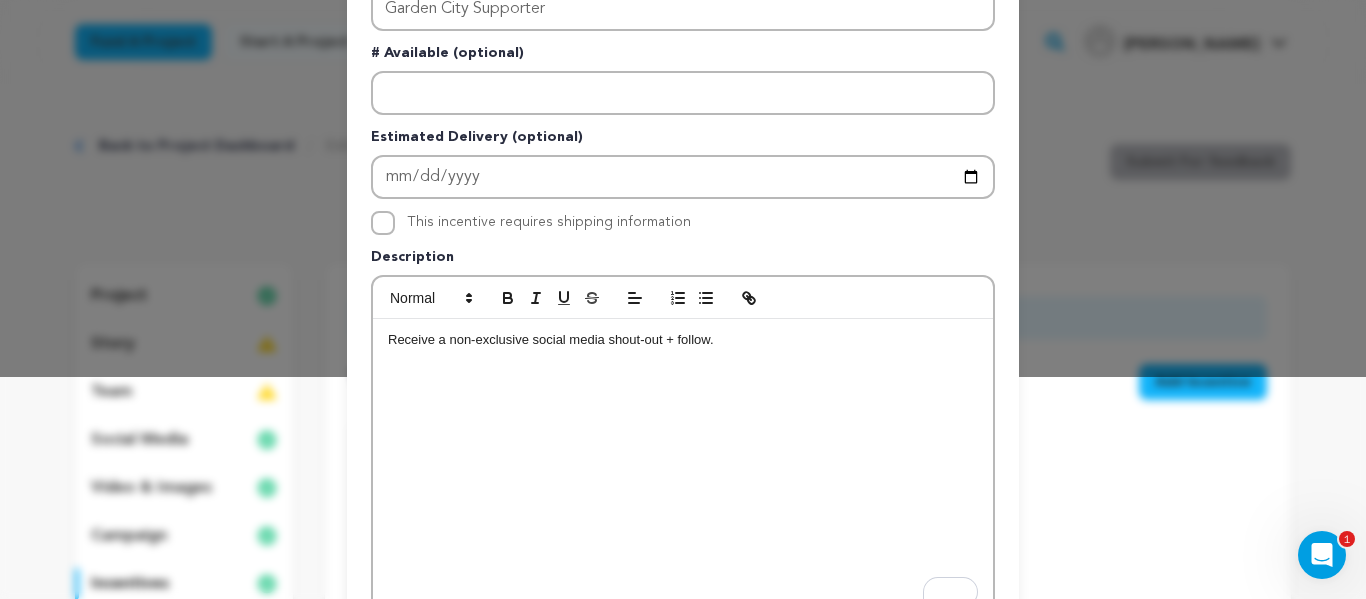 click on "Receive a non-exclusive social media shout-out + follow." at bounding box center [683, 340] 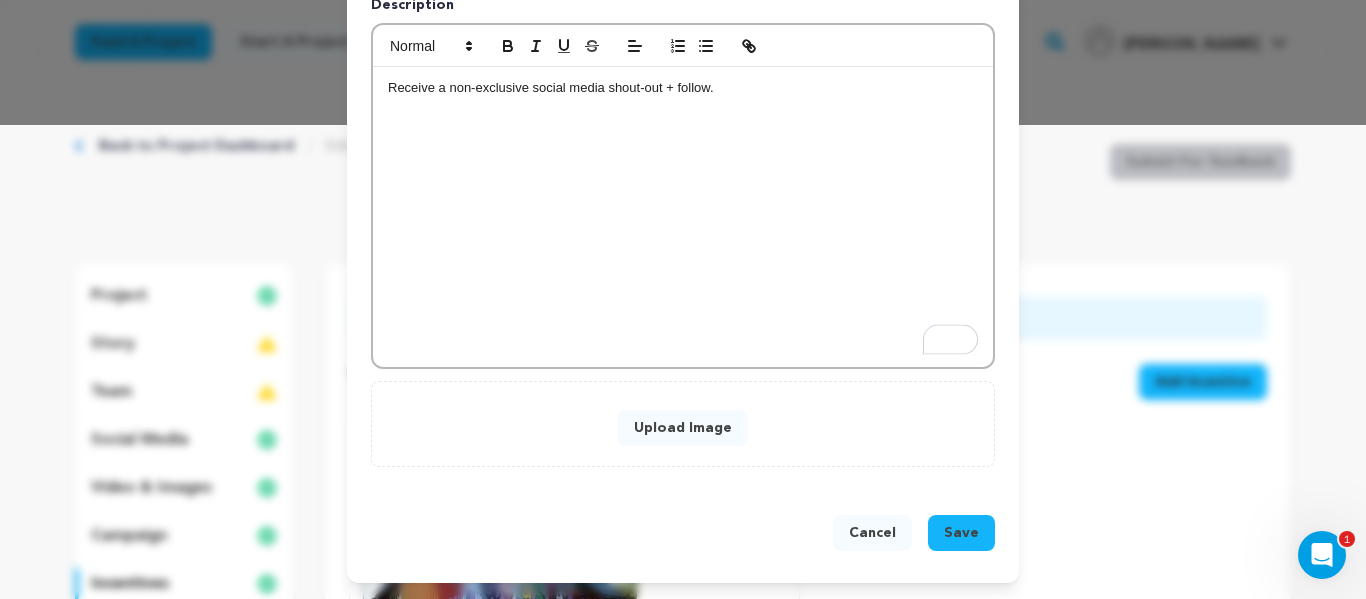 scroll, scrollTop: 299, scrollLeft: 0, axis: vertical 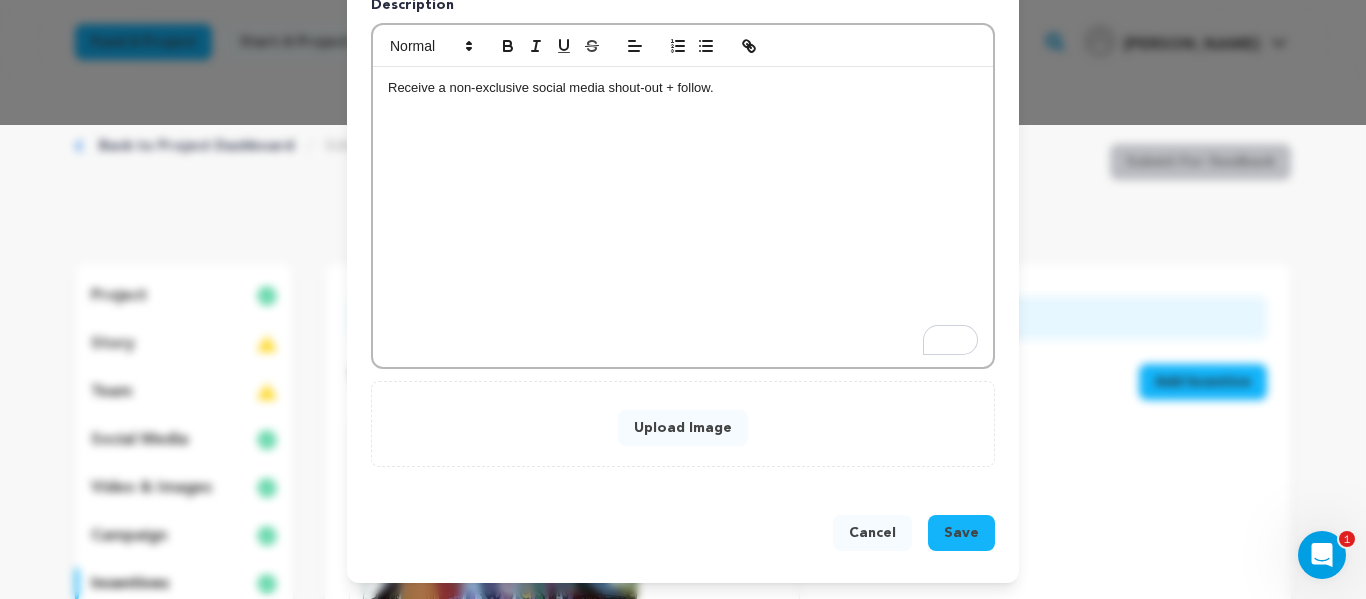 click on "Upload Image" at bounding box center (683, 428) 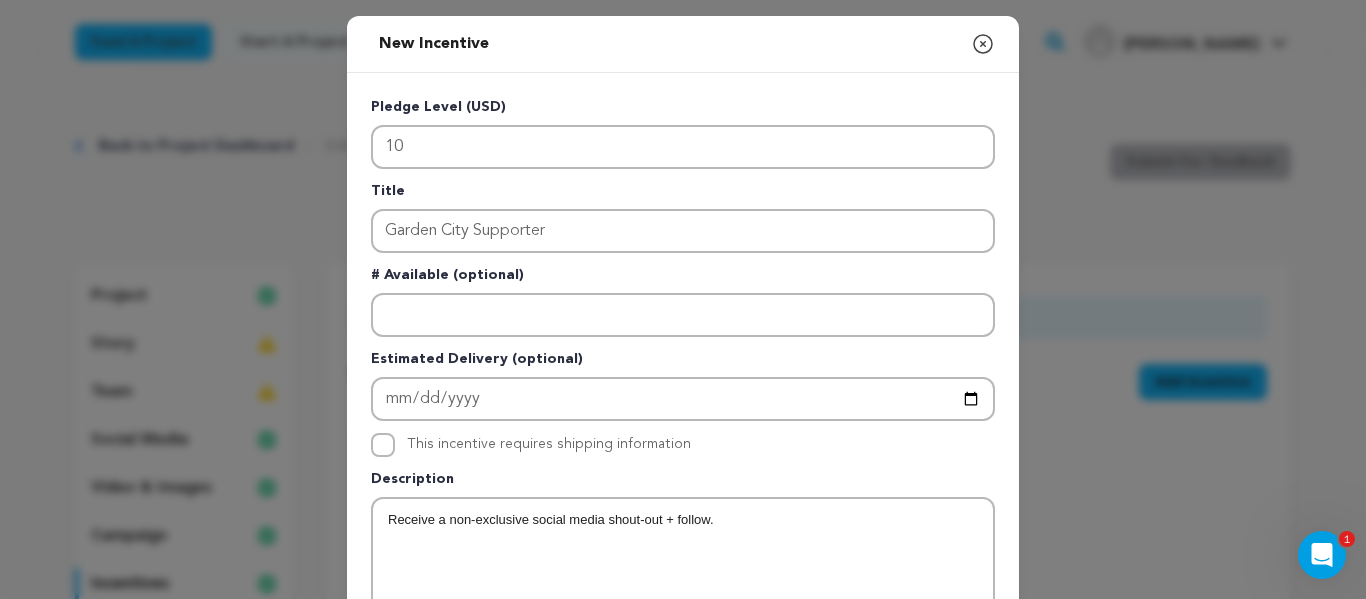 scroll, scrollTop: 5, scrollLeft: 0, axis: vertical 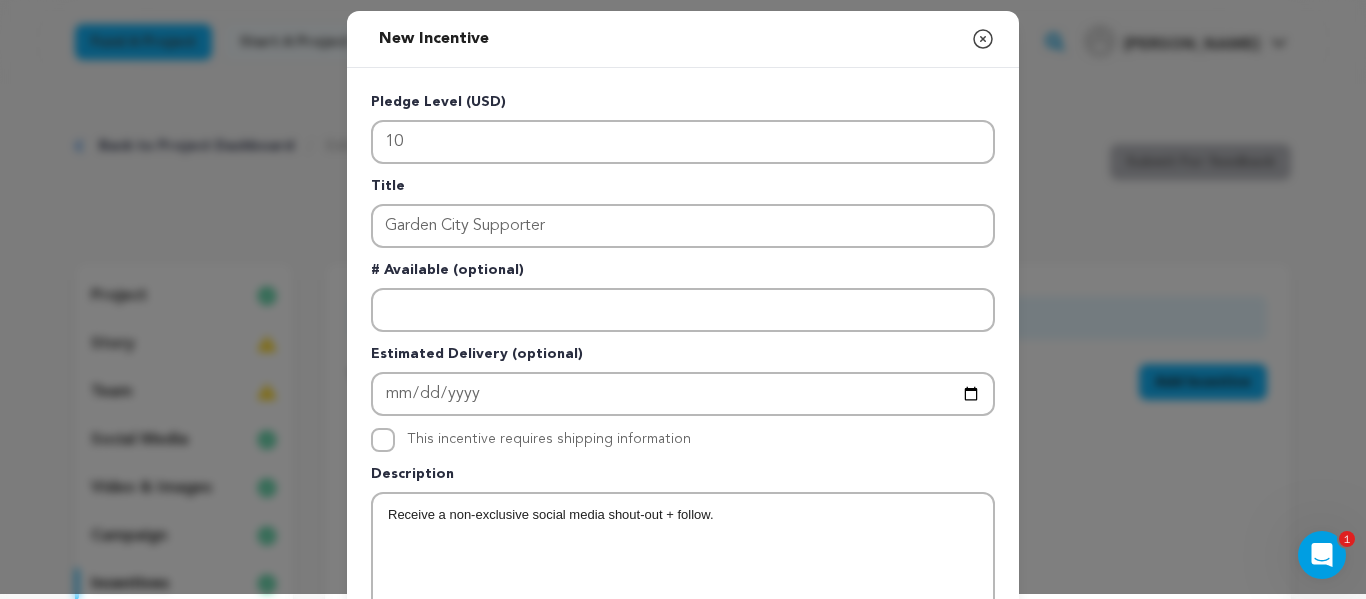 click on "Receive a non-exclusive social media shout-out + follow." at bounding box center (683, 515) 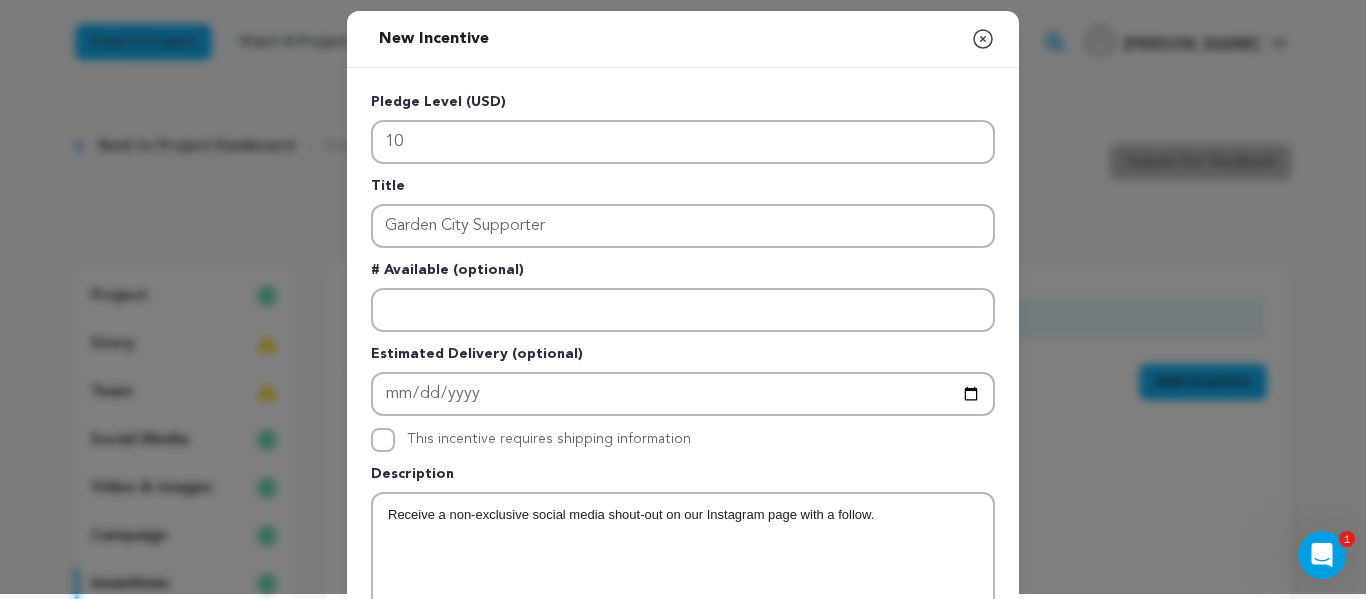 click on "Receive a non-exclusive social media shout-out on our Instagram page with a follow." at bounding box center [683, 515] 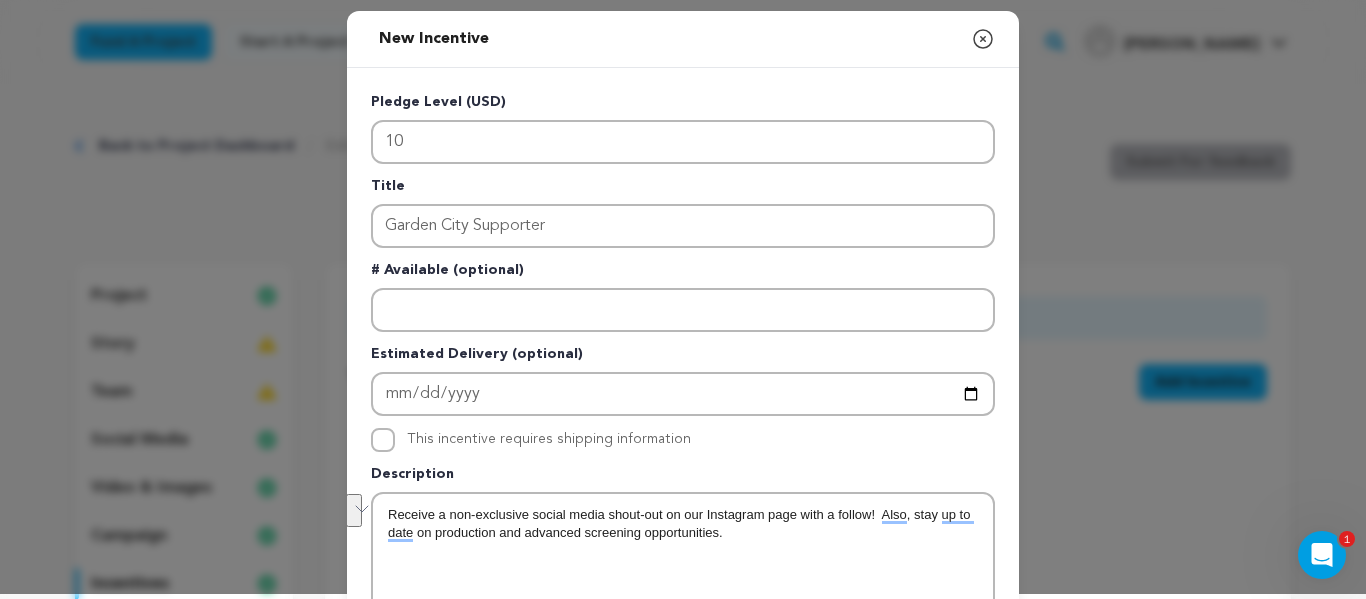 drag, startPoint x: 731, startPoint y: 531, endPoint x: 373, endPoint y: 522, distance: 358.1131 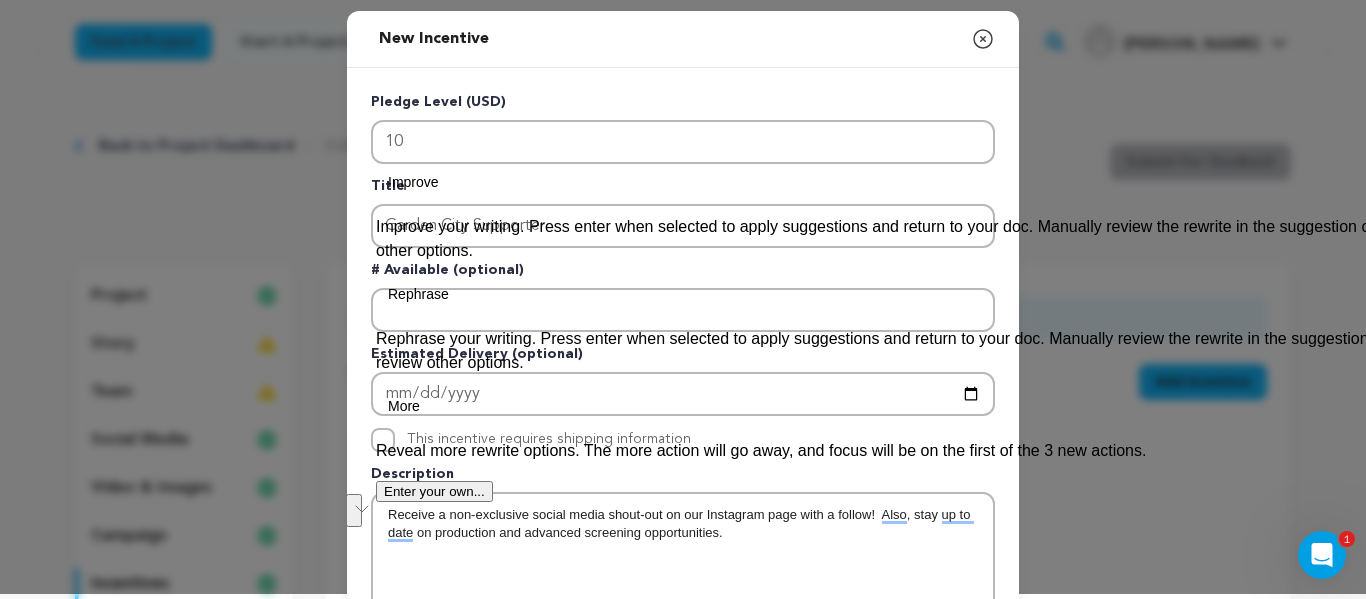 copy on "Receive a non-exclusive social media shout-out on our Instagram page with a follow!  Also, stay up to date on production and advanced screening opportunities." 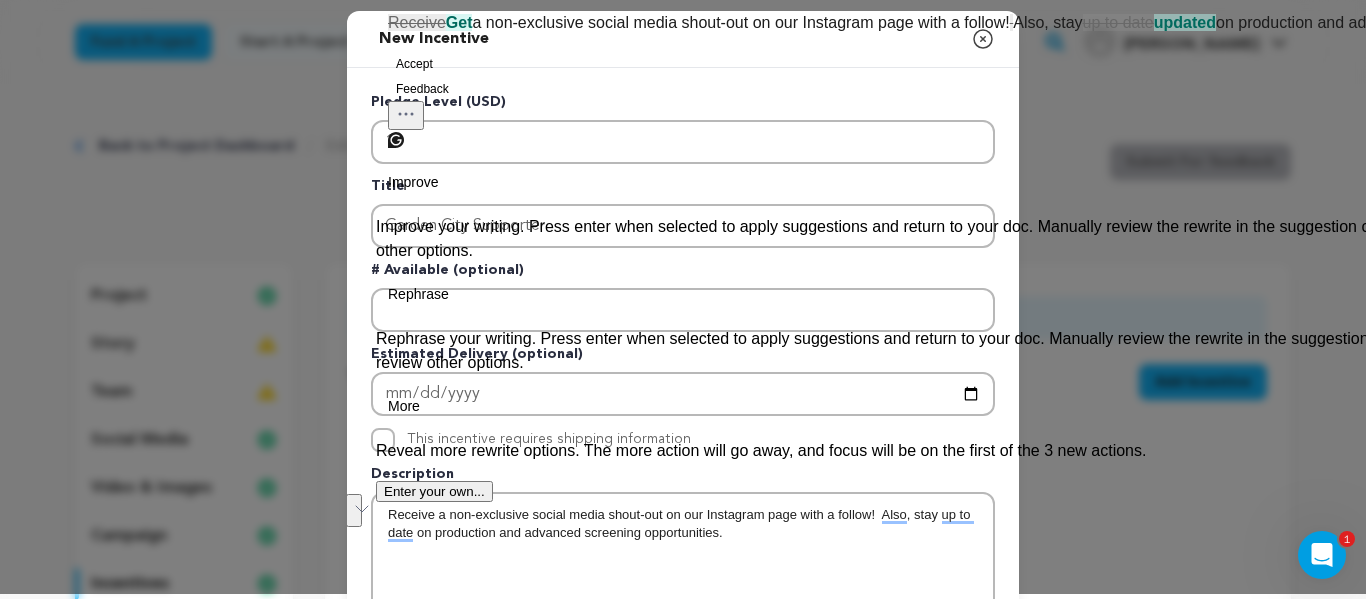 click on "Receive a non-exclusive social media shout-out on our Instagram page with a follow!  Also, stay up to date on production and advanced screening opportunities." at bounding box center [683, 644] 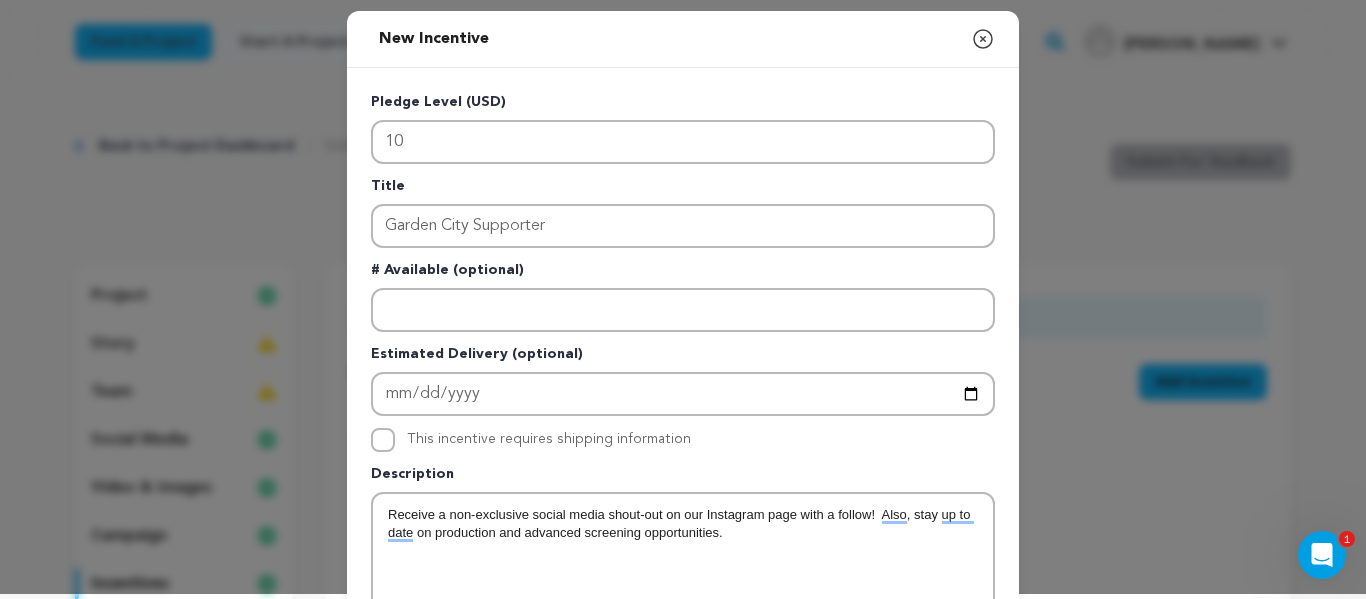 click on "Receive a non-exclusive social media shout-out on our Instagram page with a follow!  Also, stay up to date on production and advanced screening opportunities." at bounding box center [683, 524] 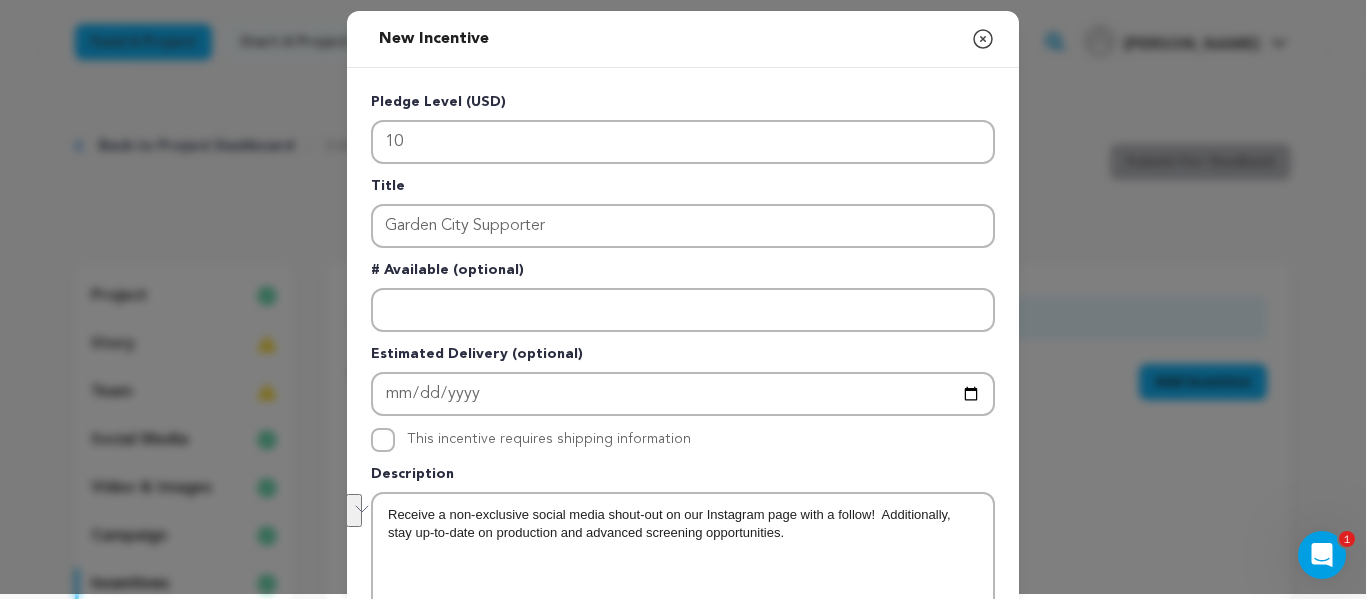 drag, startPoint x: 784, startPoint y: 540, endPoint x: 358, endPoint y: 510, distance: 427.05502 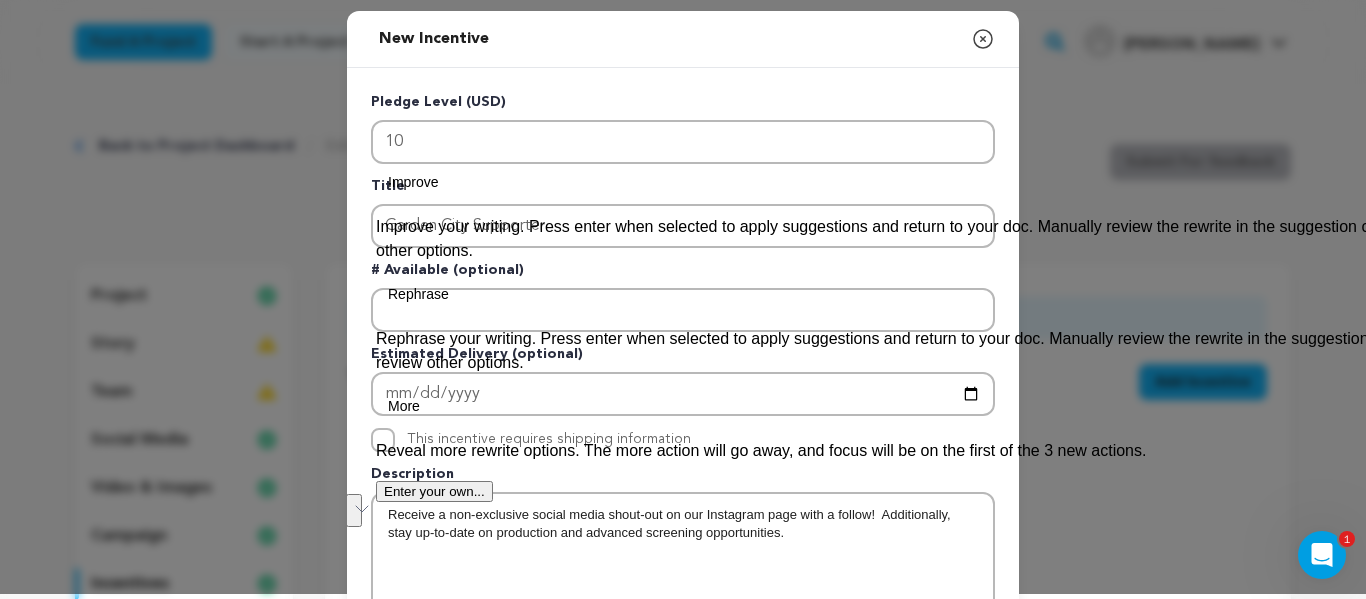 copy on "Receive a non-exclusive social media shout-out on our Instagram page with a follow!  Additionally, stay up-to-date on production and advanced screening opportunities." 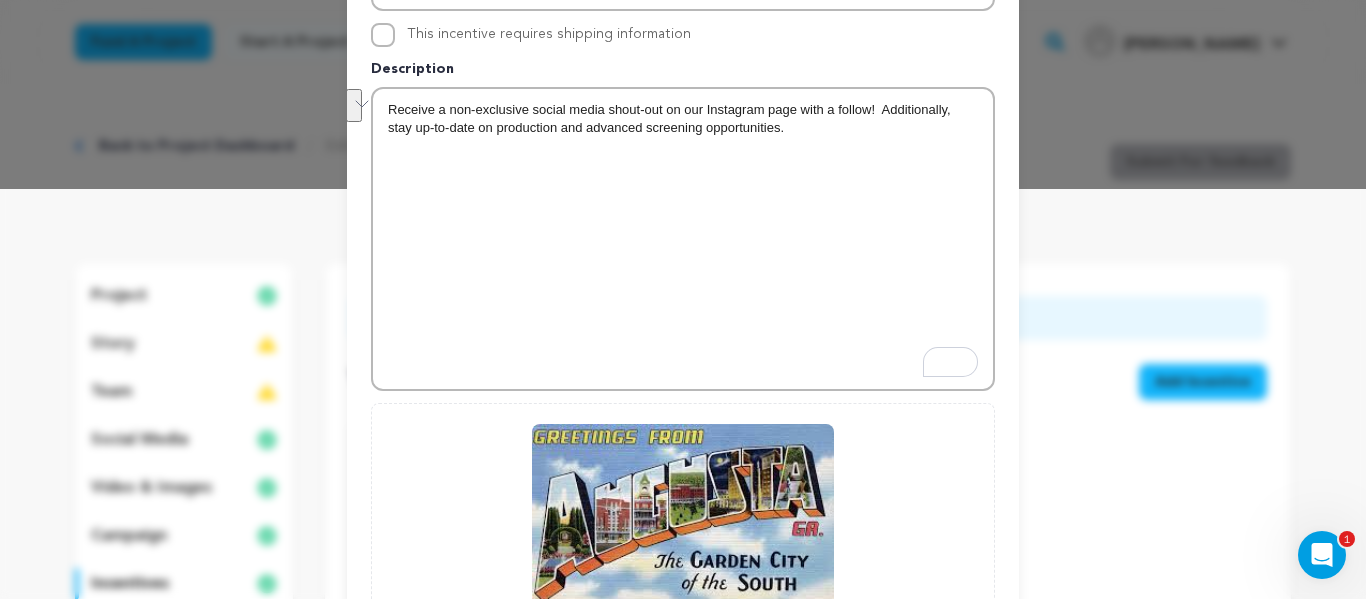 scroll, scrollTop: 636, scrollLeft: 0, axis: vertical 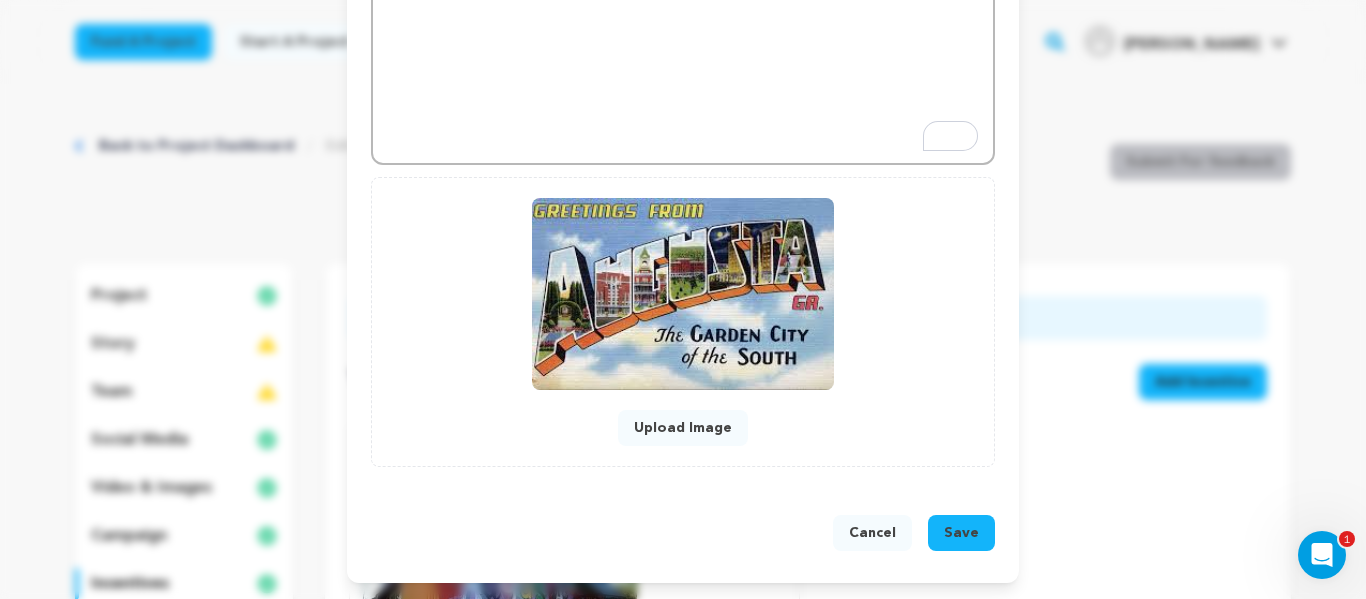 click on "Save" at bounding box center [961, 533] 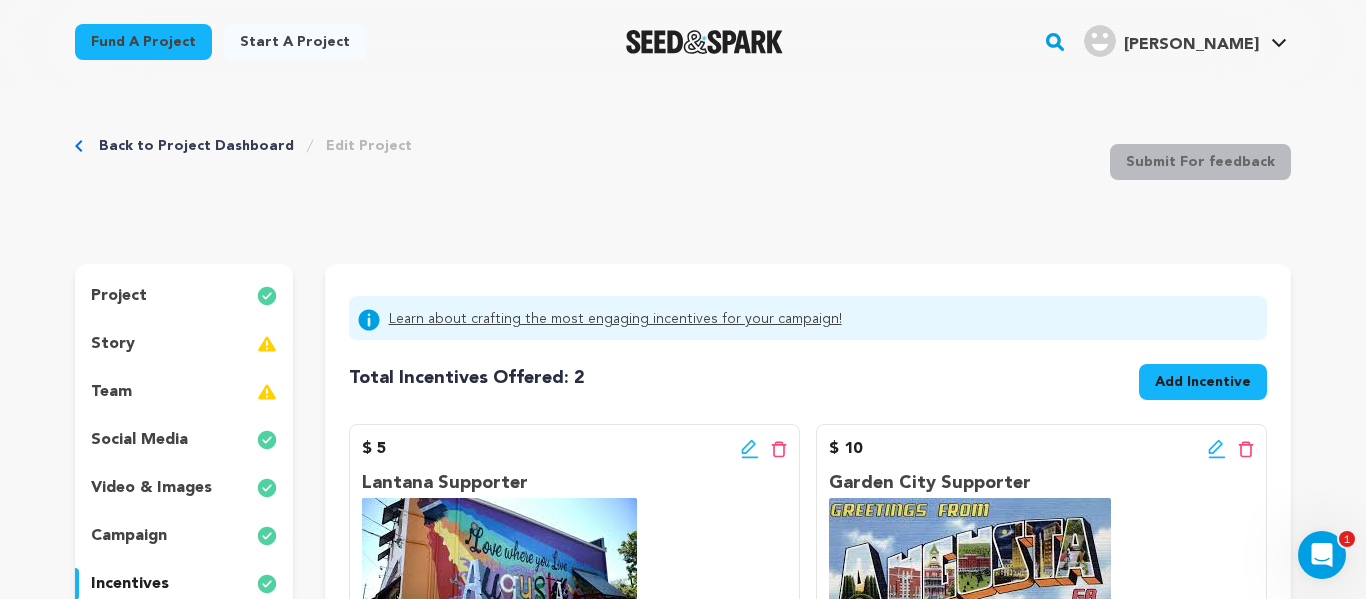 click 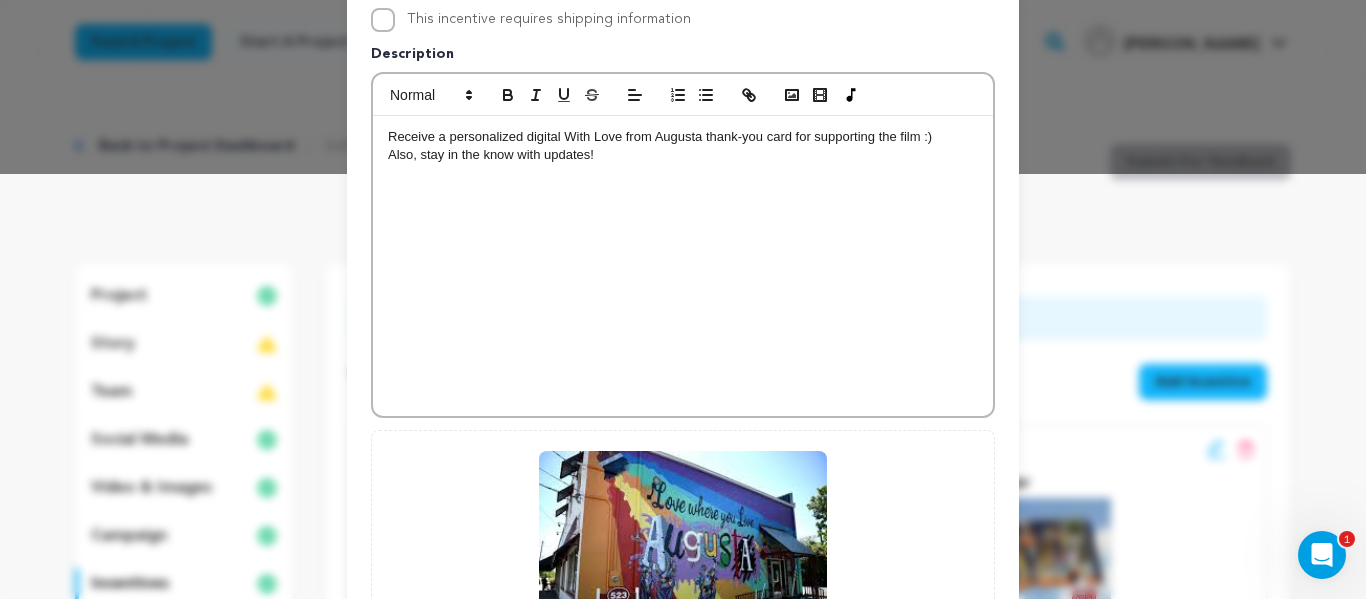 scroll, scrollTop: 678, scrollLeft: 0, axis: vertical 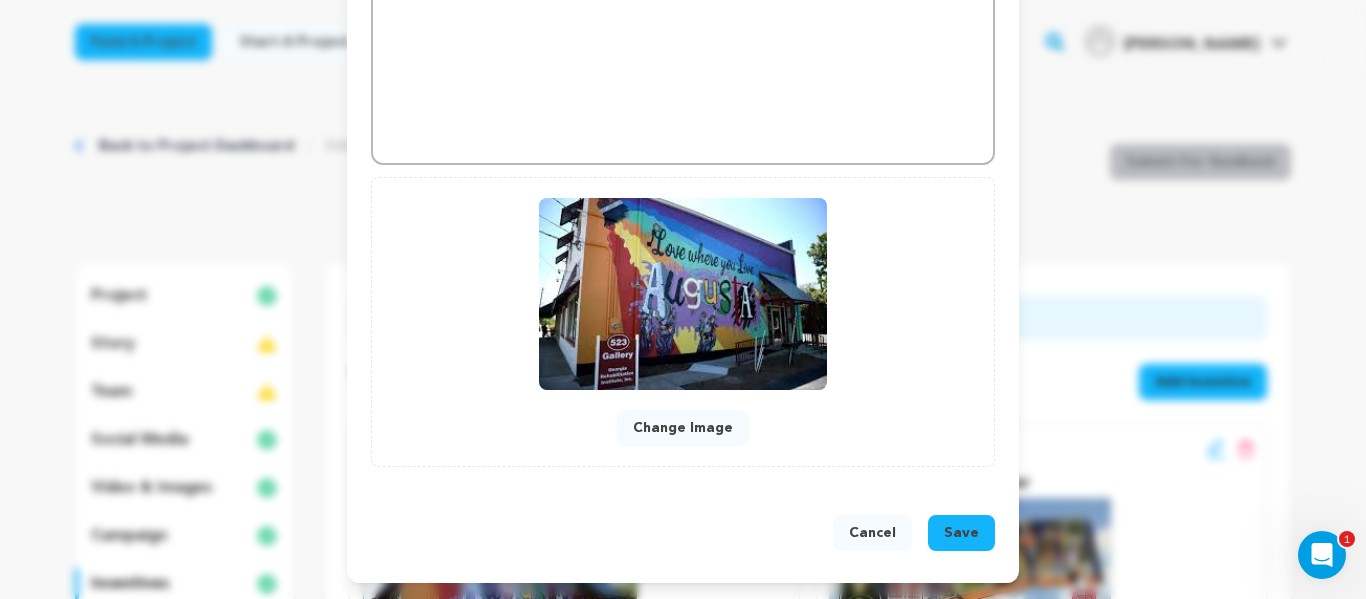 click on "Save" at bounding box center [961, 533] 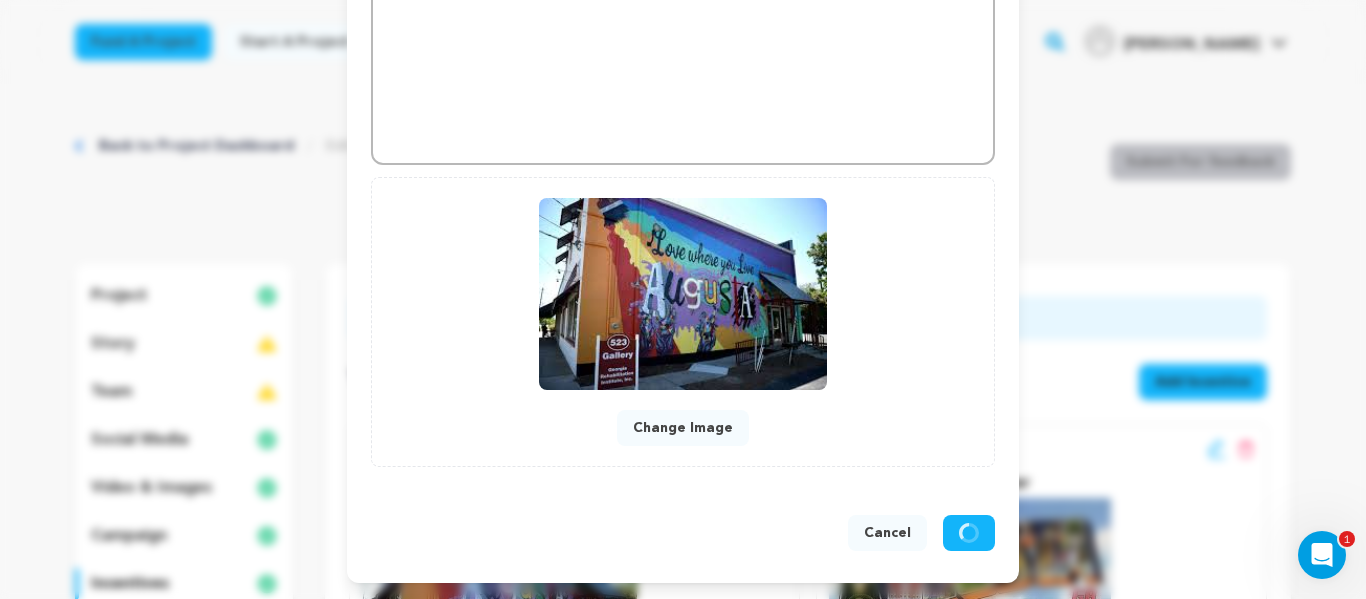 scroll, scrollTop: 636, scrollLeft: 0, axis: vertical 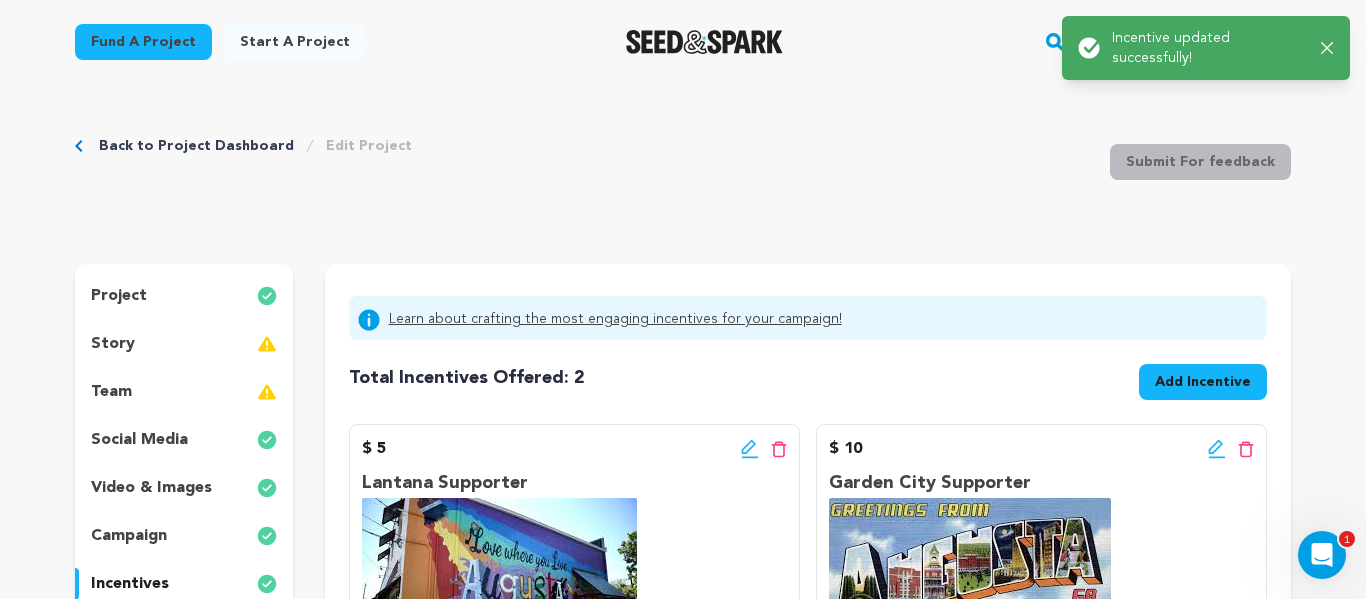 click on "Add Incentive" at bounding box center (1203, 382) 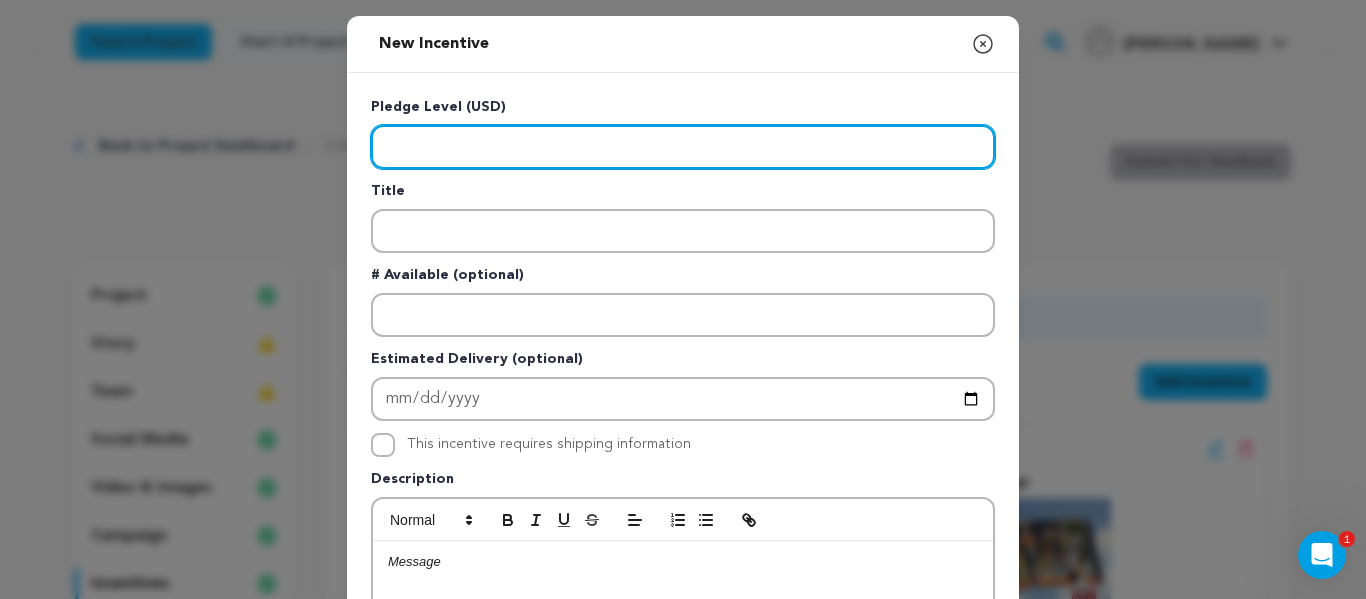 click at bounding box center (683, 147) 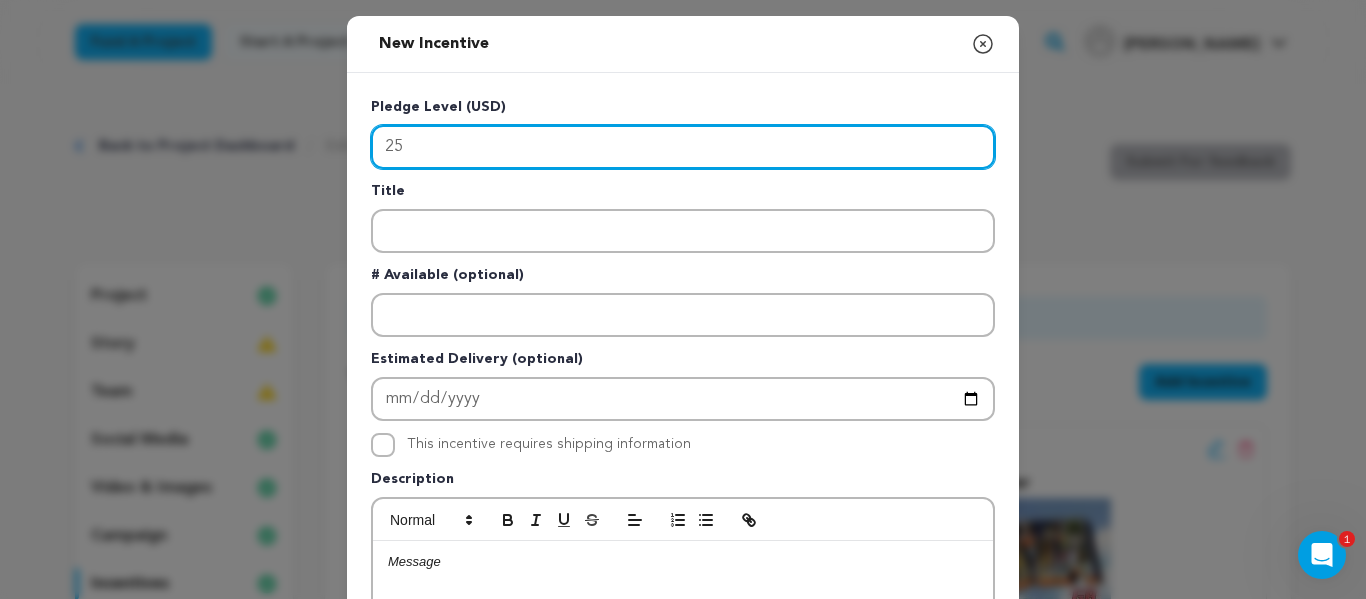 type on "25" 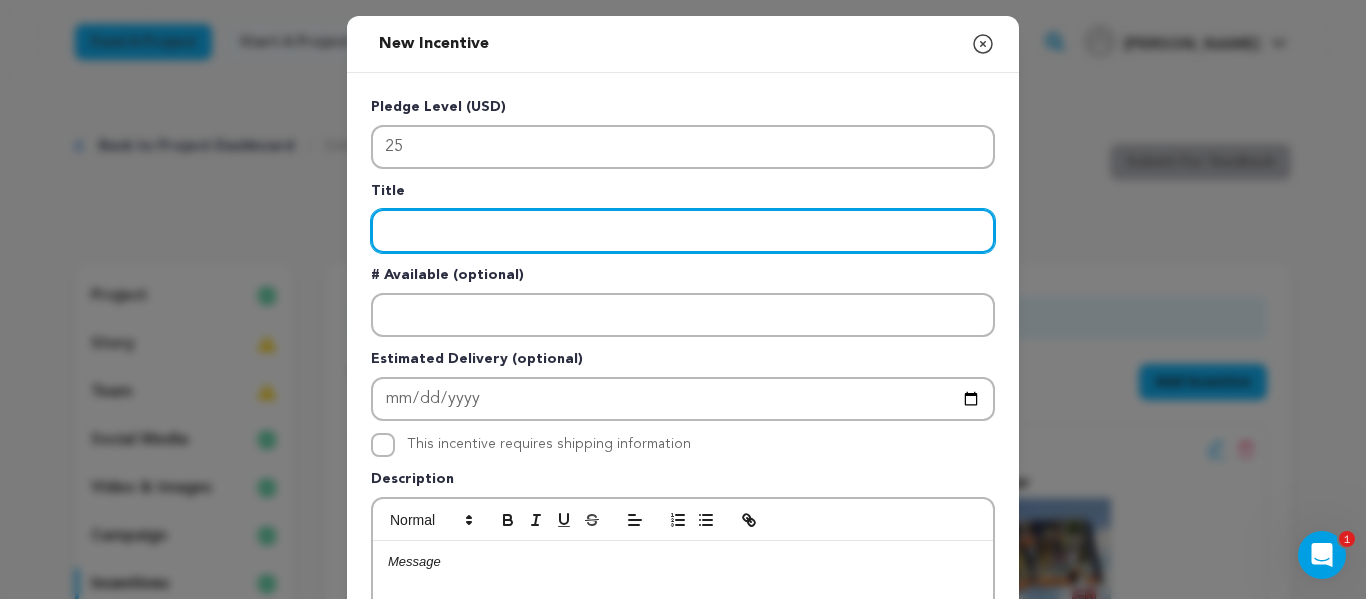 click at bounding box center [683, 231] 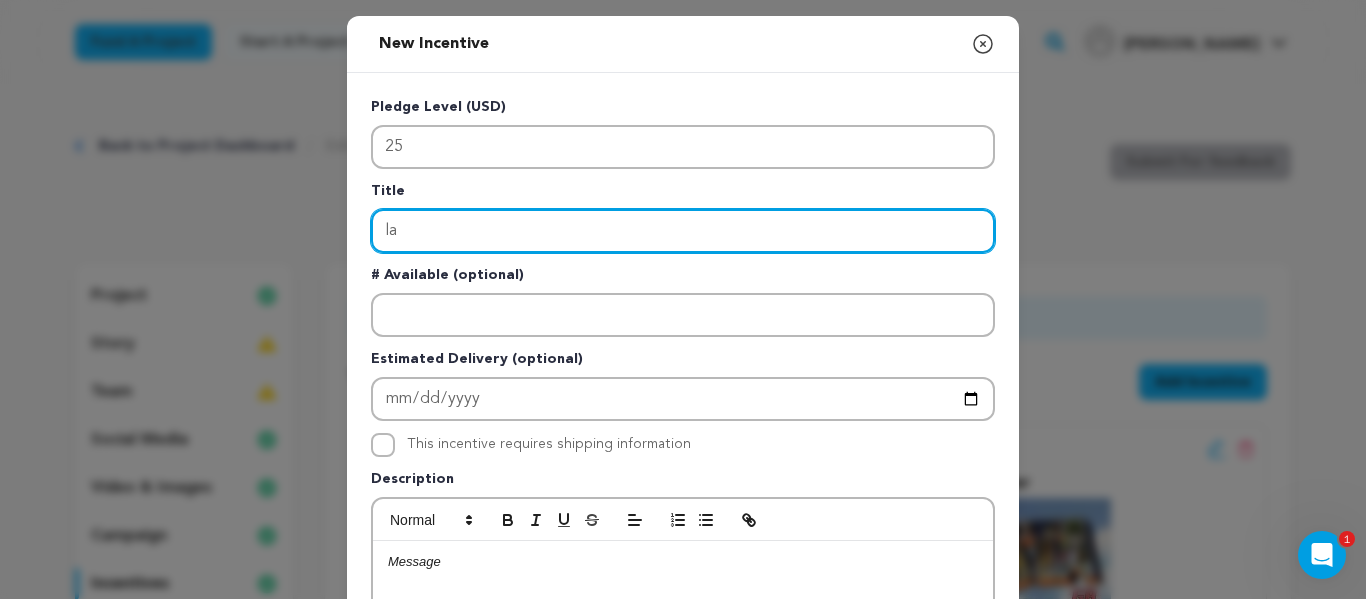 type on "l" 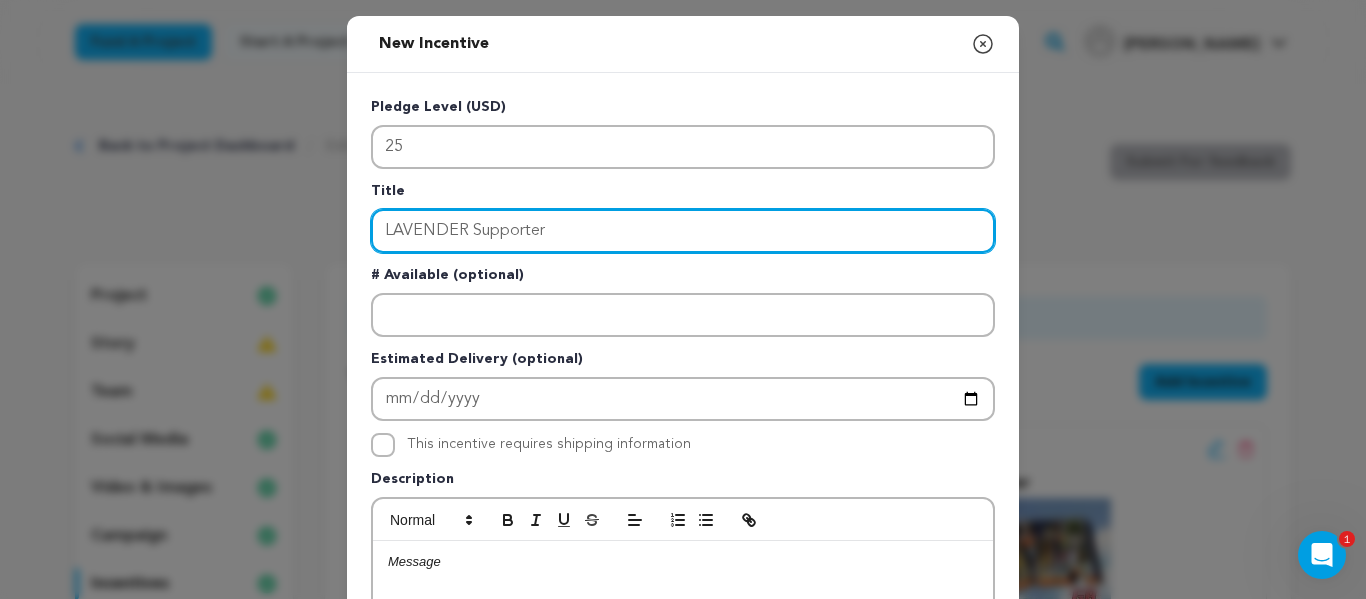 drag, startPoint x: 456, startPoint y: 227, endPoint x: 388, endPoint y: 240, distance: 69.2315 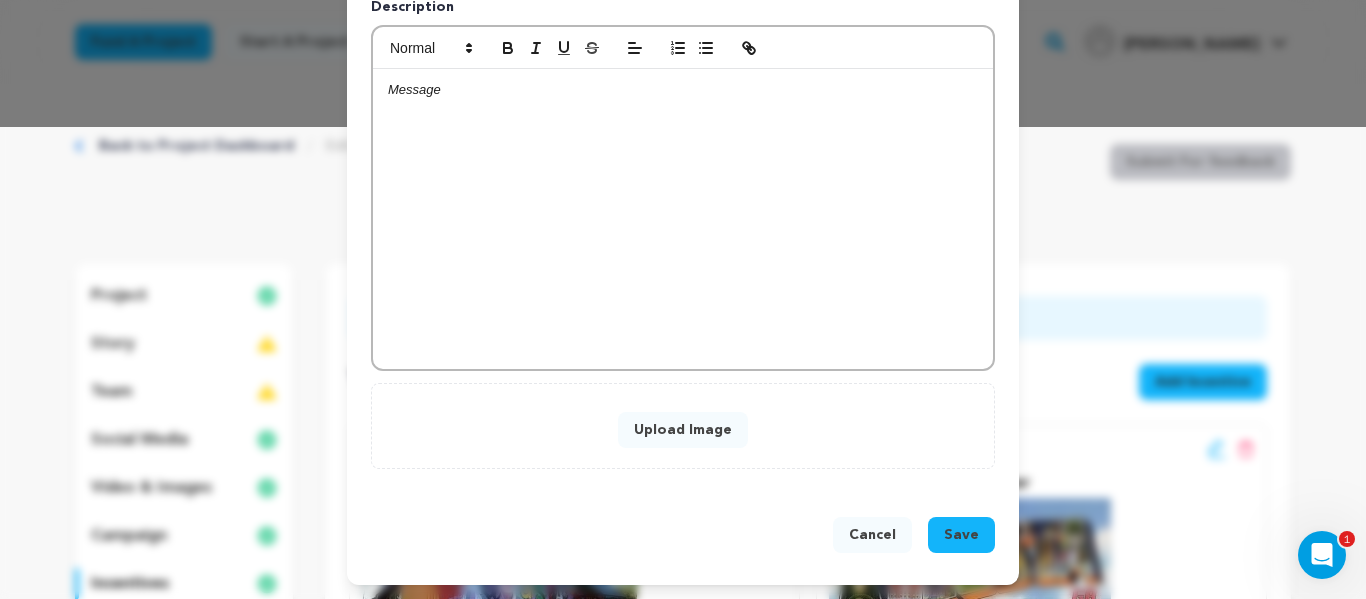 scroll, scrollTop: 474, scrollLeft: 0, axis: vertical 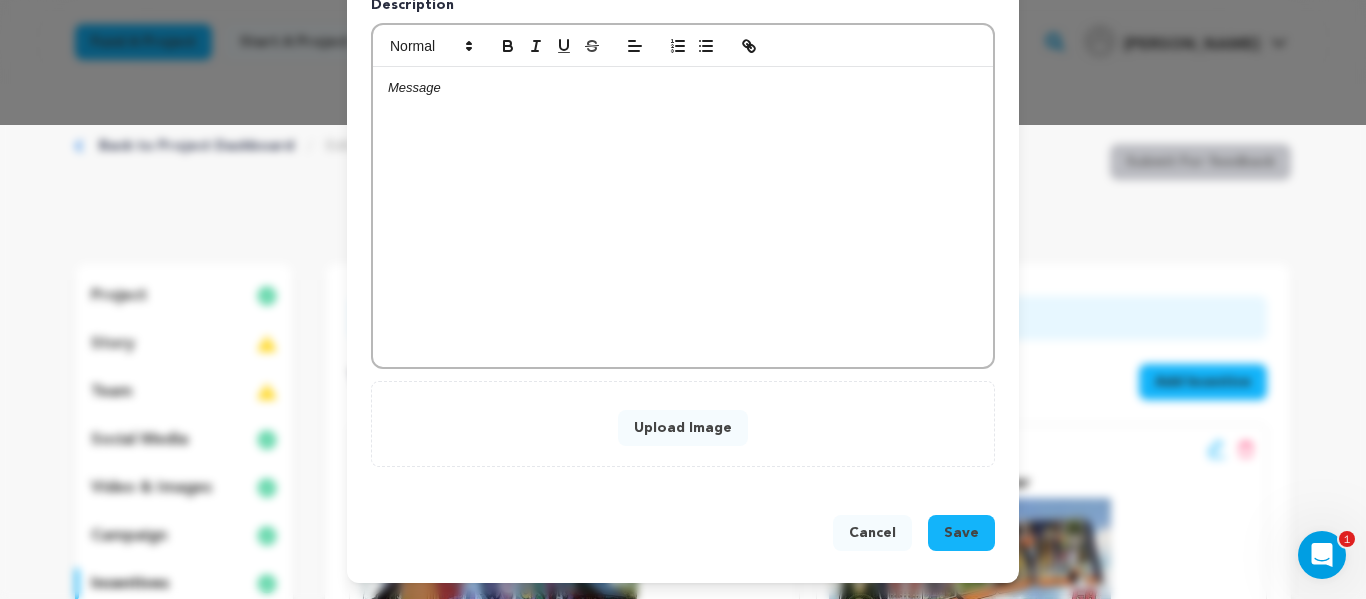 type on "Lavender Supporter" 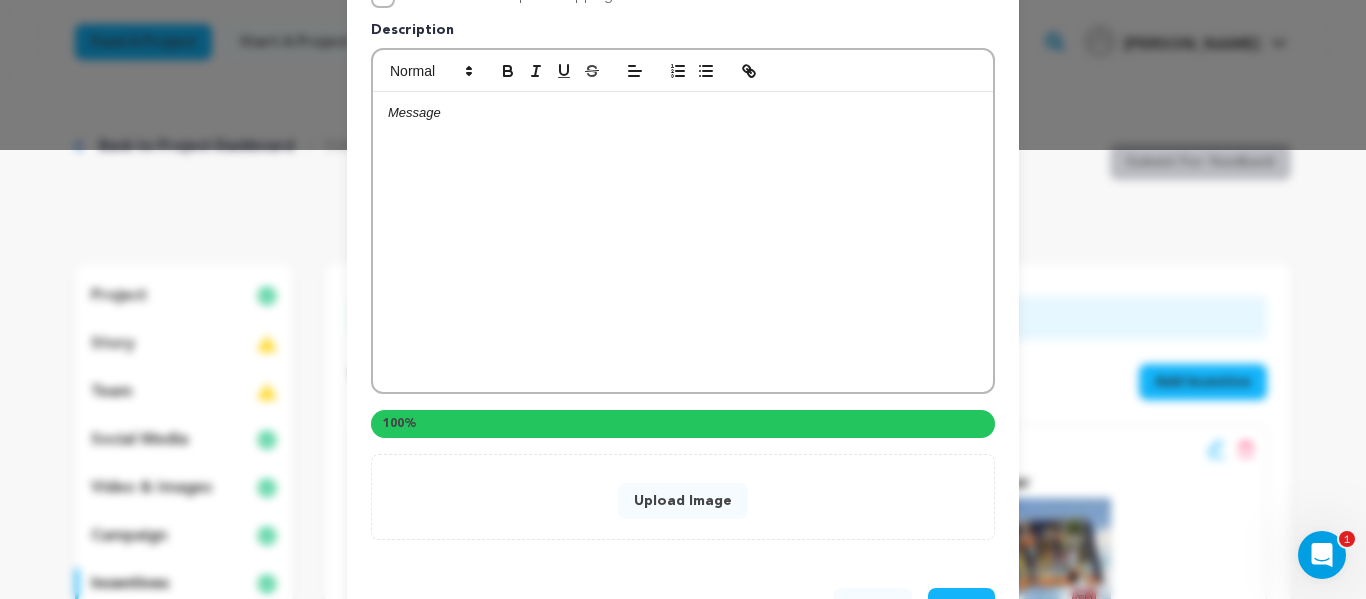 scroll, scrollTop: 443, scrollLeft: 0, axis: vertical 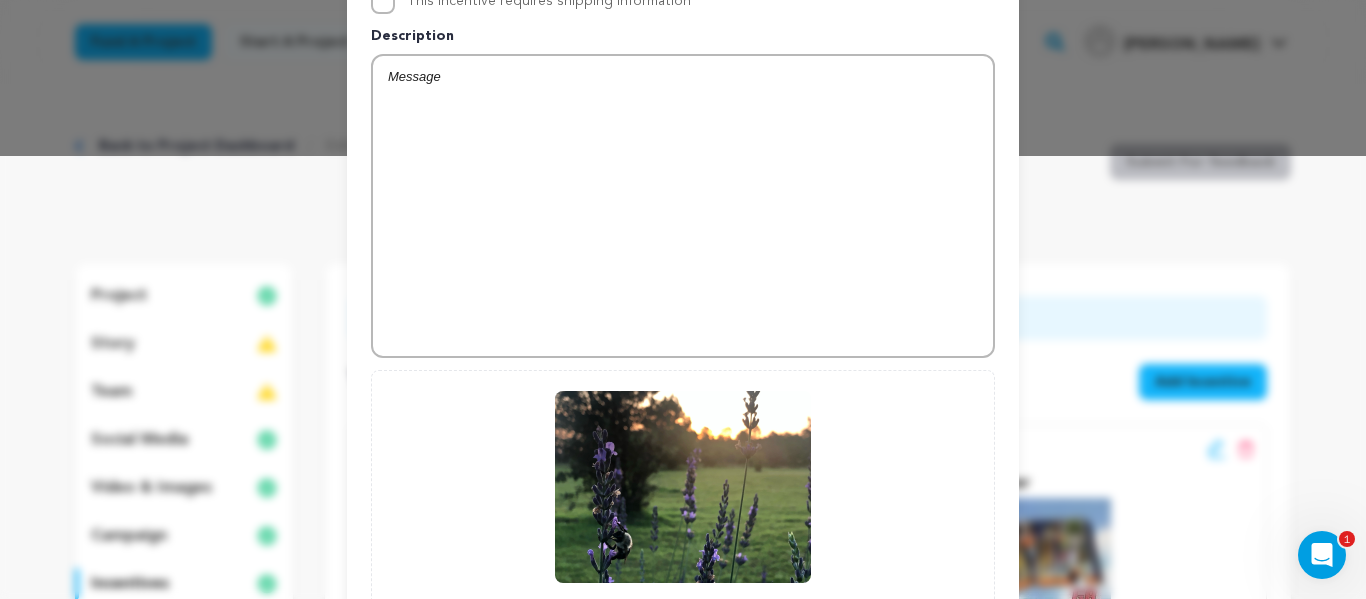 click at bounding box center [683, 206] 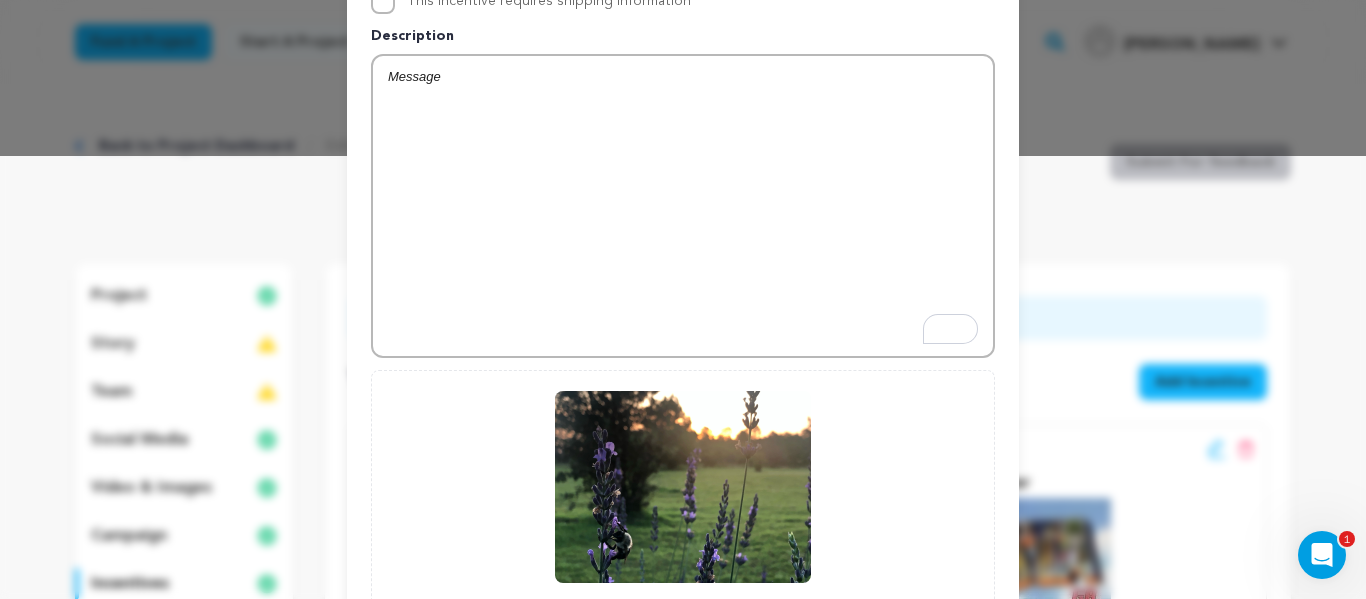 type 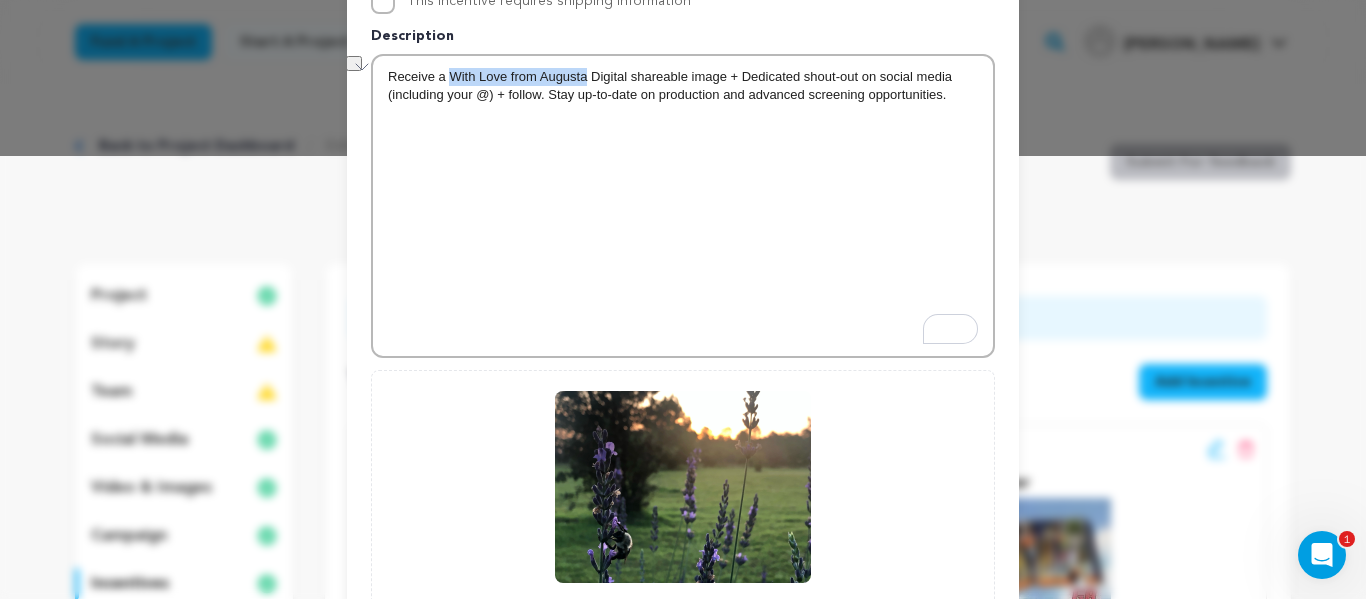 drag, startPoint x: 581, startPoint y: 74, endPoint x: 444, endPoint y: 83, distance: 137.2953 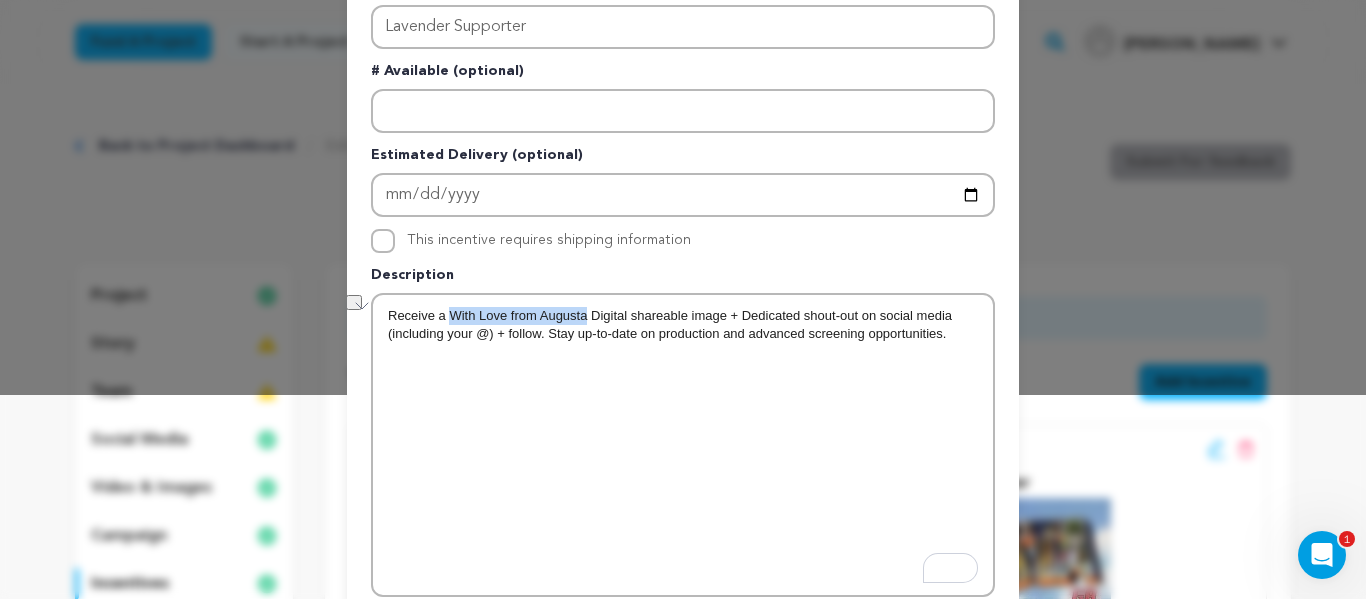 scroll, scrollTop: 203, scrollLeft: 0, axis: vertical 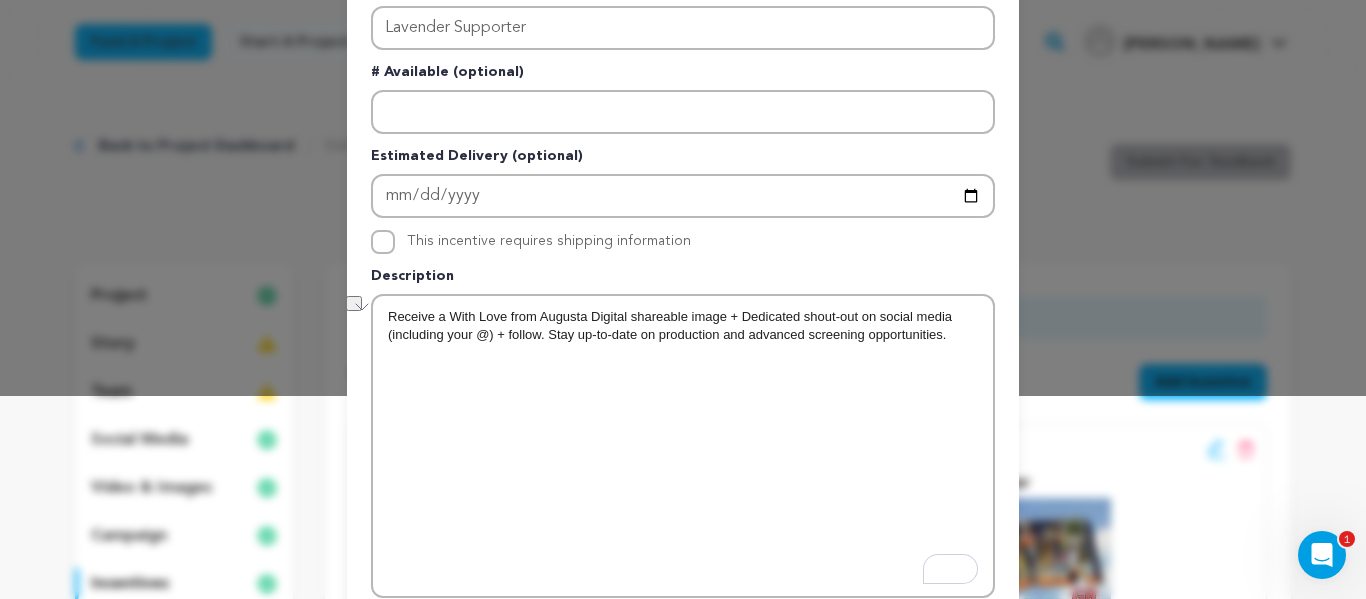 click on "Receive a With Love from Augusta Digital shareable image + Dedicated shout-out on social media (including your @) + follow. Stay up-to-date on production and advanced screening opportunities." at bounding box center (683, 326) 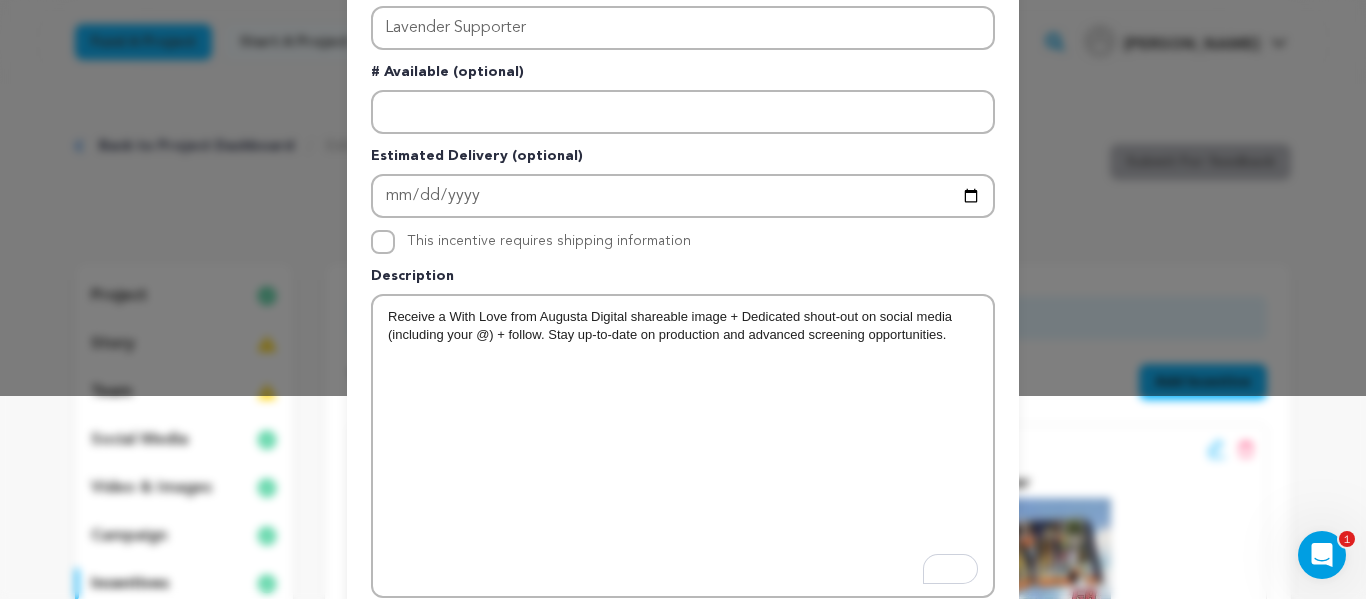 click on "Receive a With Love from Augusta Digital shareable image + Dedicated shout-out on social media (including your @) + follow. Stay up-to-date on production and advanced screening opportunities." at bounding box center (683, 326) 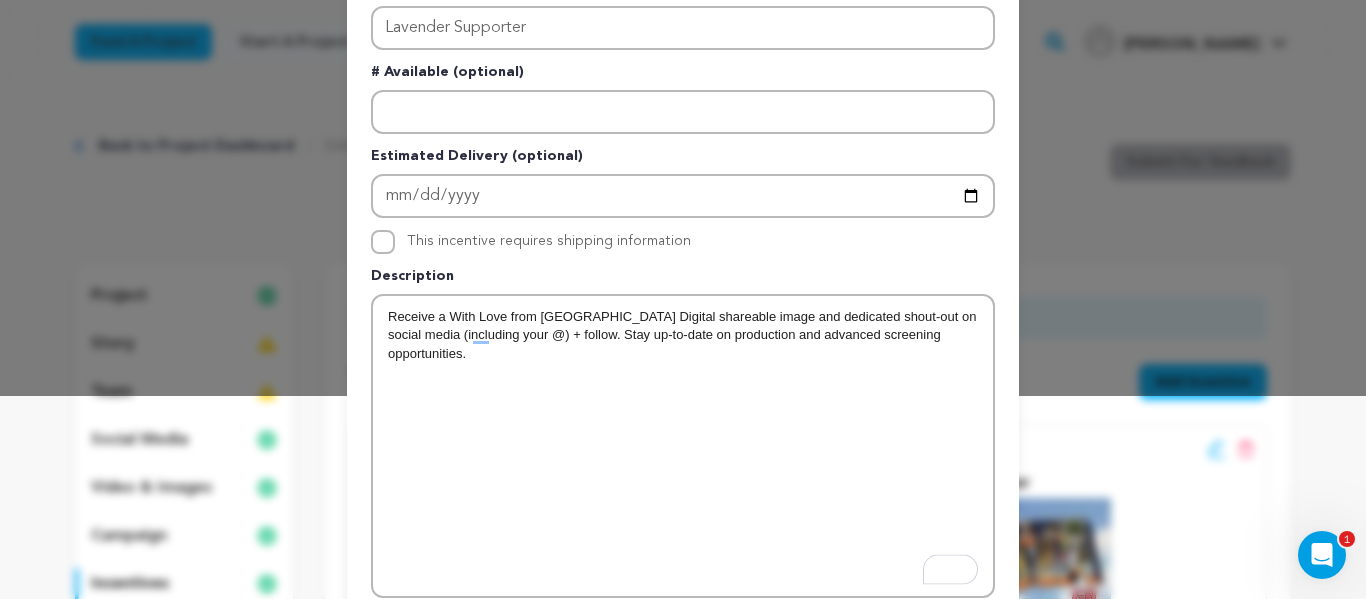 click on "Receive a With Love from Augusta Digital shareable image and dedicated shout-out on social media (including your @) + follow. Stay up-to-date on production and advanced screening opportunities." at bounding box center (683, 335) 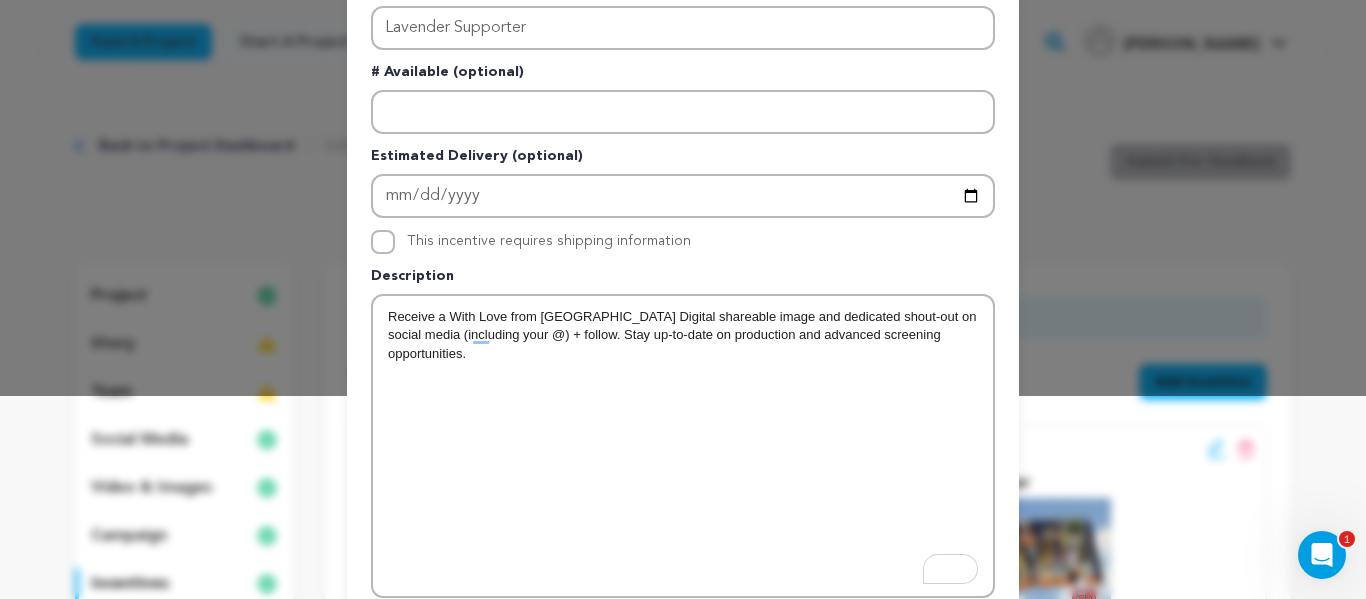 click on "Receive a With Love from Augusta Digital shareable image and dedicated shout-out on social media (including your @) + follow. Stay up-to-date on production and advanced screening opportunities." at bounding box center [683, 335] 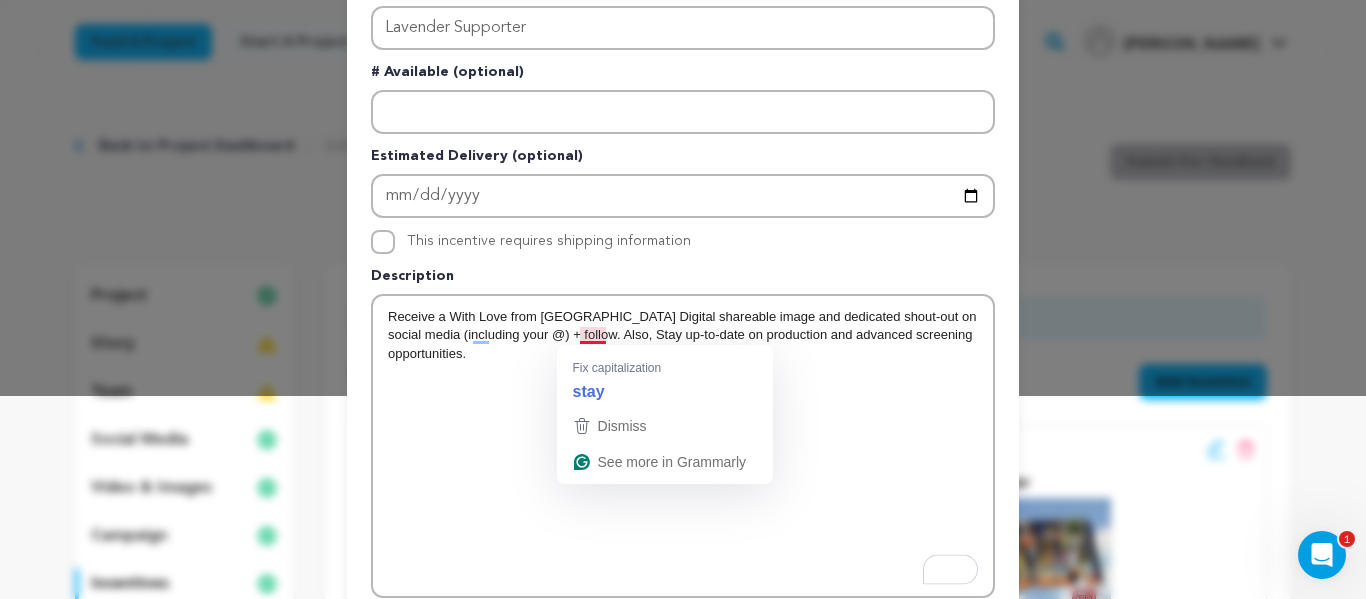 click on "Receive a With Love from Augusta Digital shareable image and dedicated shout-out on social media (including your @) + follow. Also, Stay up-to-date on production and advanced screening opportunities." at bounding box center [683, 335] 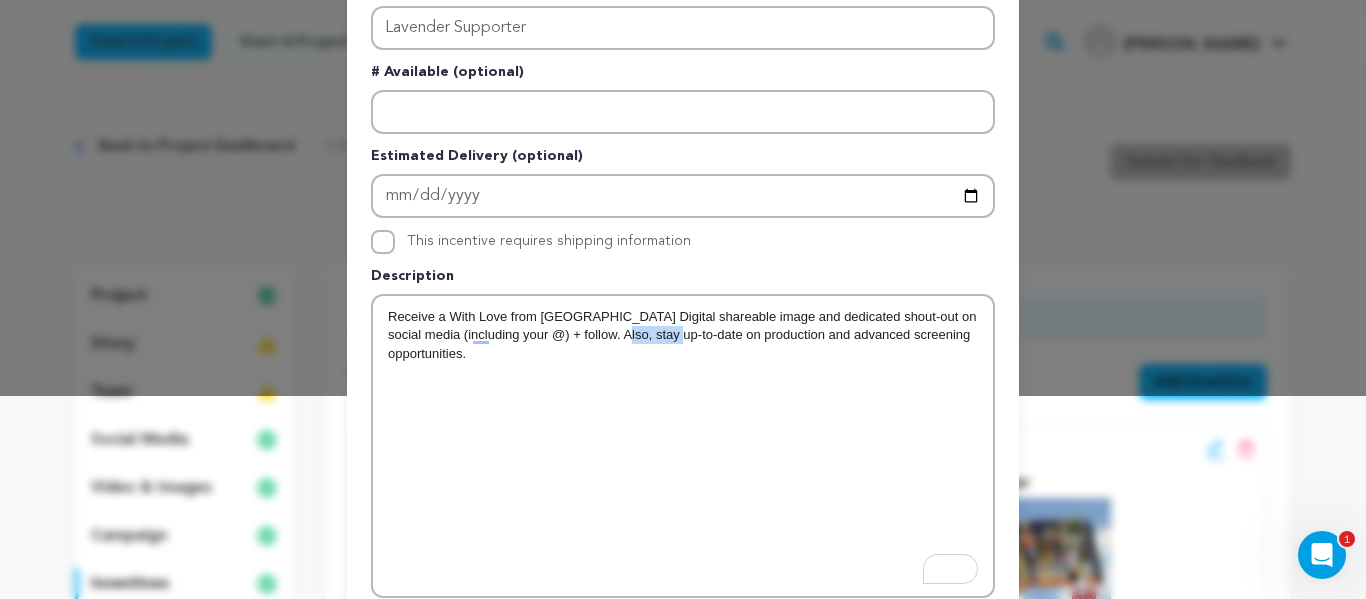 drag, startPoint x: 657, startPoint y: 334, endPoint x: 601, endPoint y: 340, distance: 56.32051 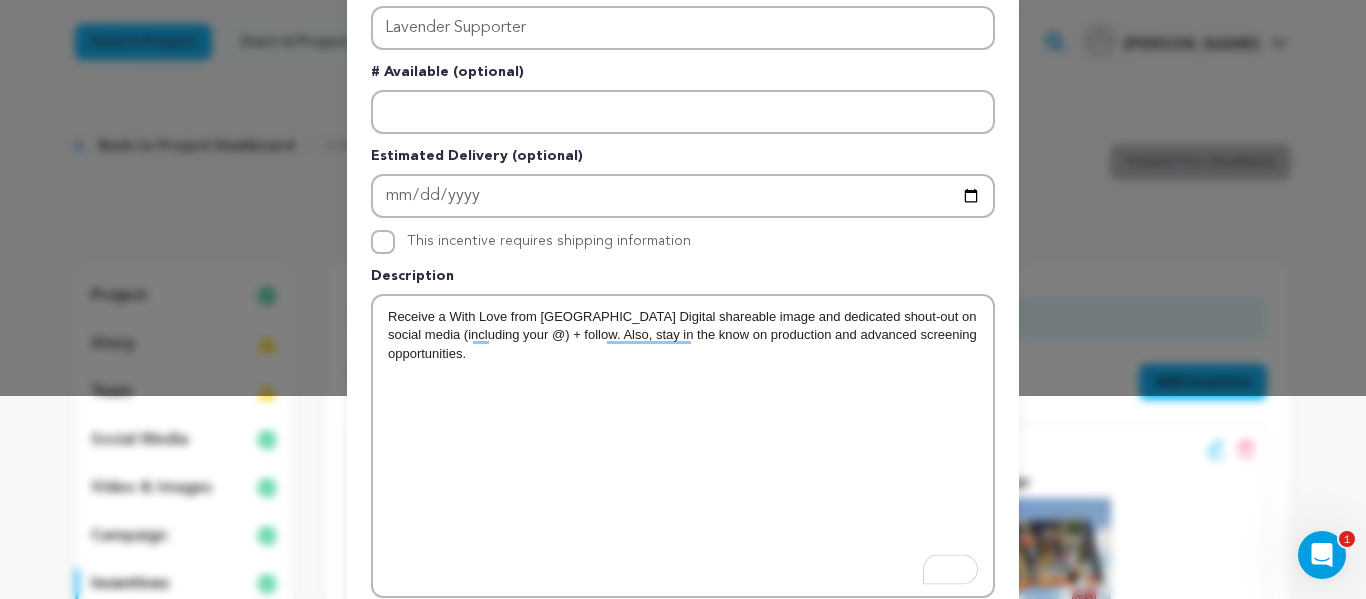 click on "Receive a With Love from Augusta Digital shareable image and dedicated shout-out on social media (including your @) + follow. Also, stay in the know on production and advanced screening opportunities." at bounding box center (683, 446) 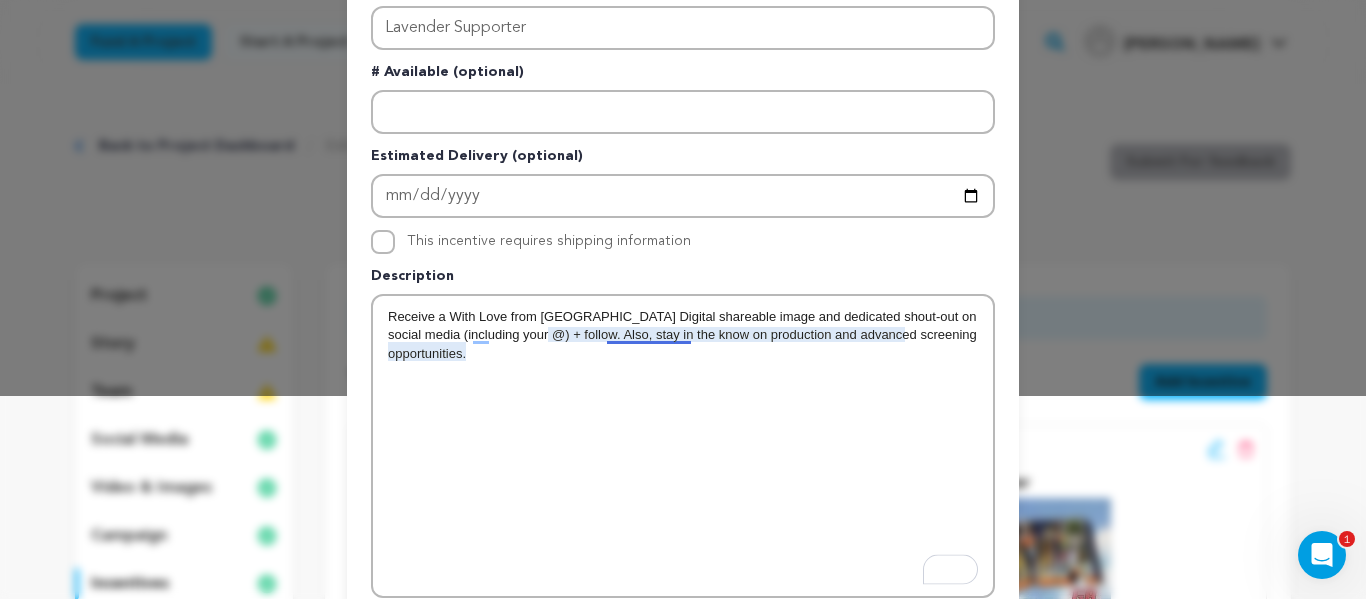 click on "Receive a With Love from Augusta Digital shareable image and dedicated shout-out on social media (including your @) + follow. Also, stay in the know on production and advanced screening opportunities." at bounding box center [683, 335] 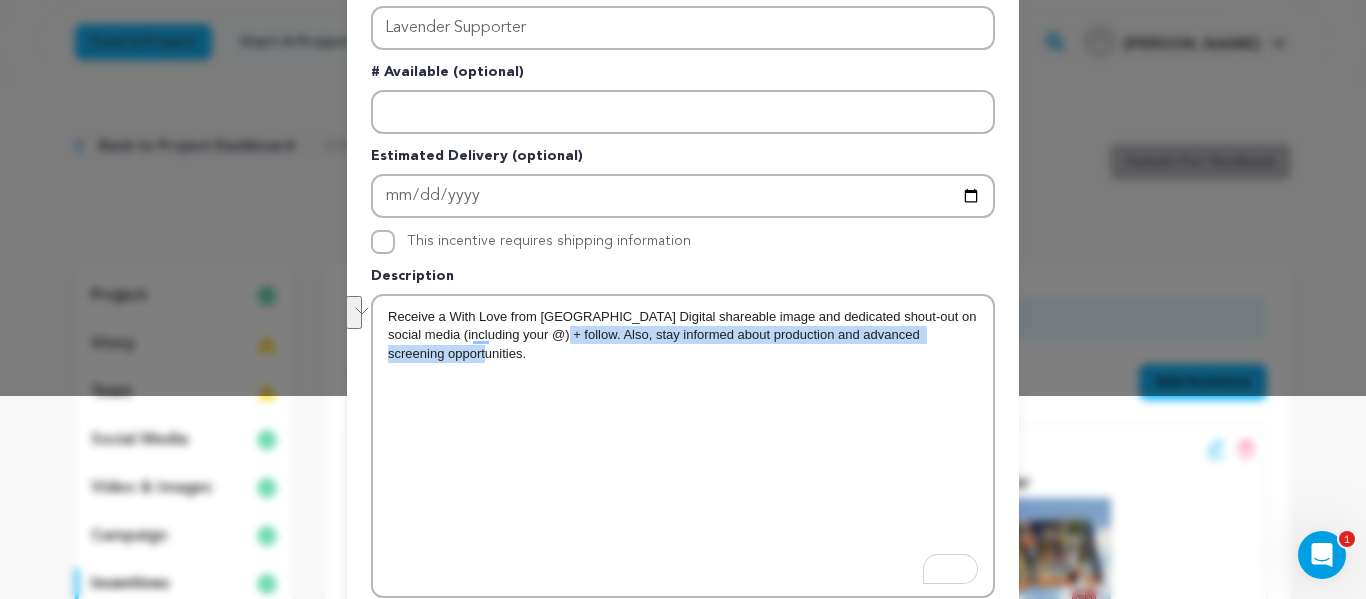 drag, startPoint x: 467, startPoint y: 363, endPoint x: 538, endPoint y: 344, distance: 73.4983 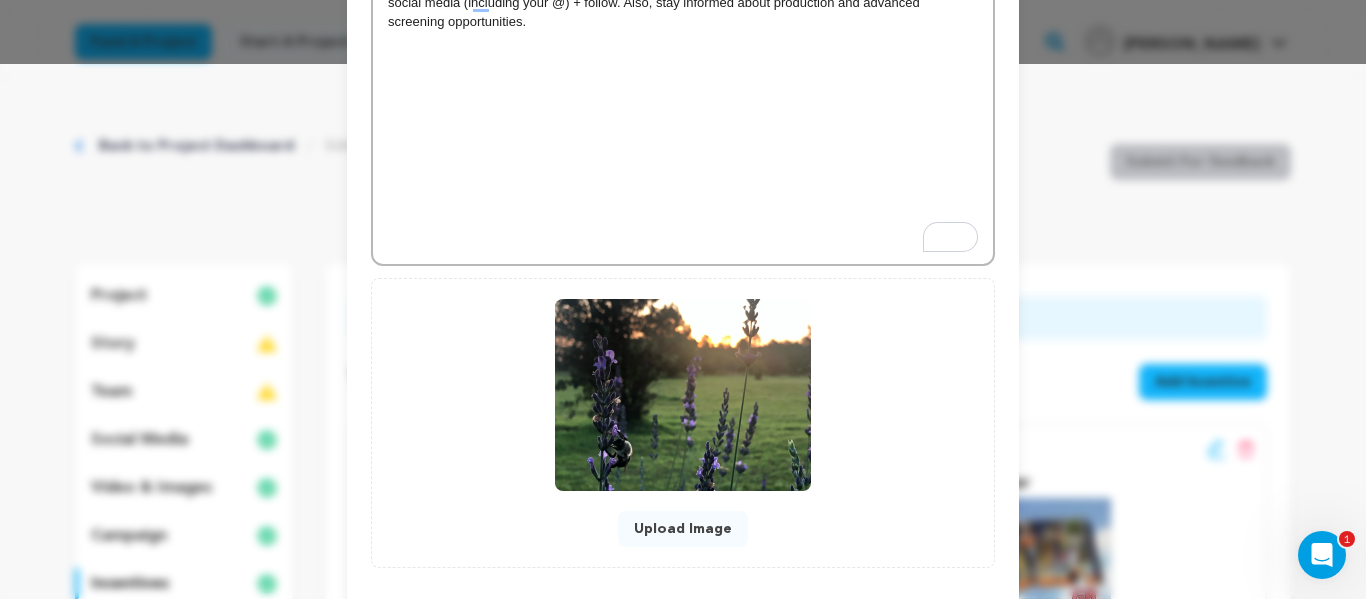 scroll, scrollTop: 636, scrollLeft: 0, axis: vertical 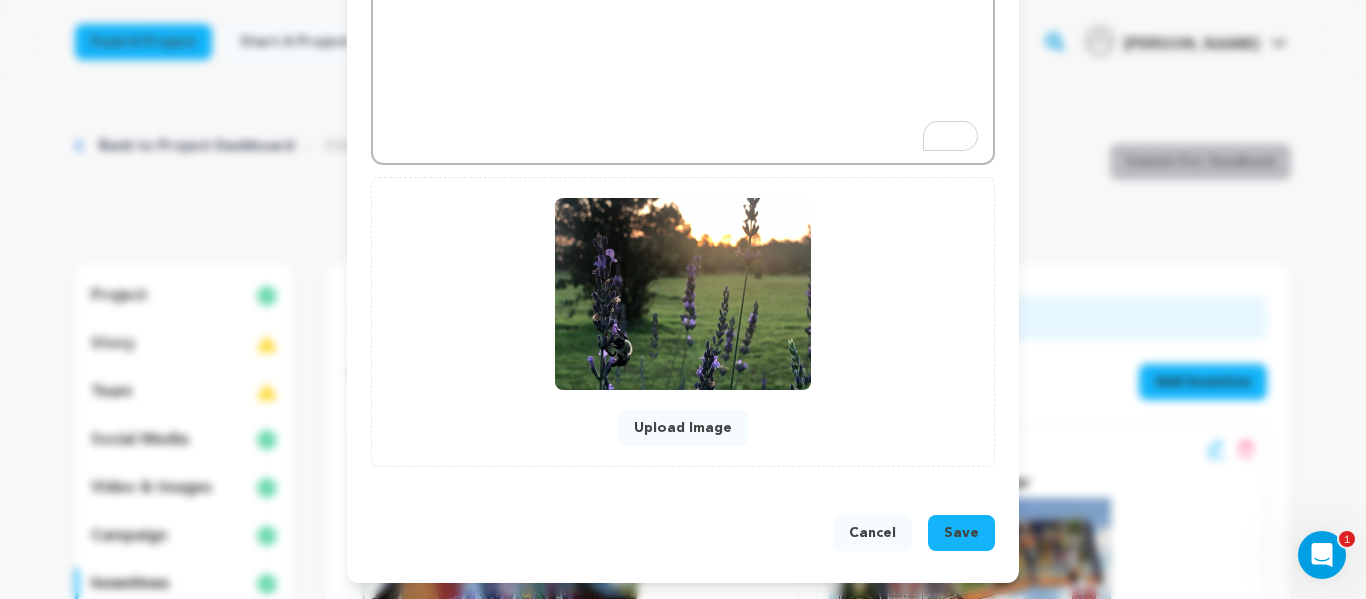 click on "Save" at bounding box center [961, 533] 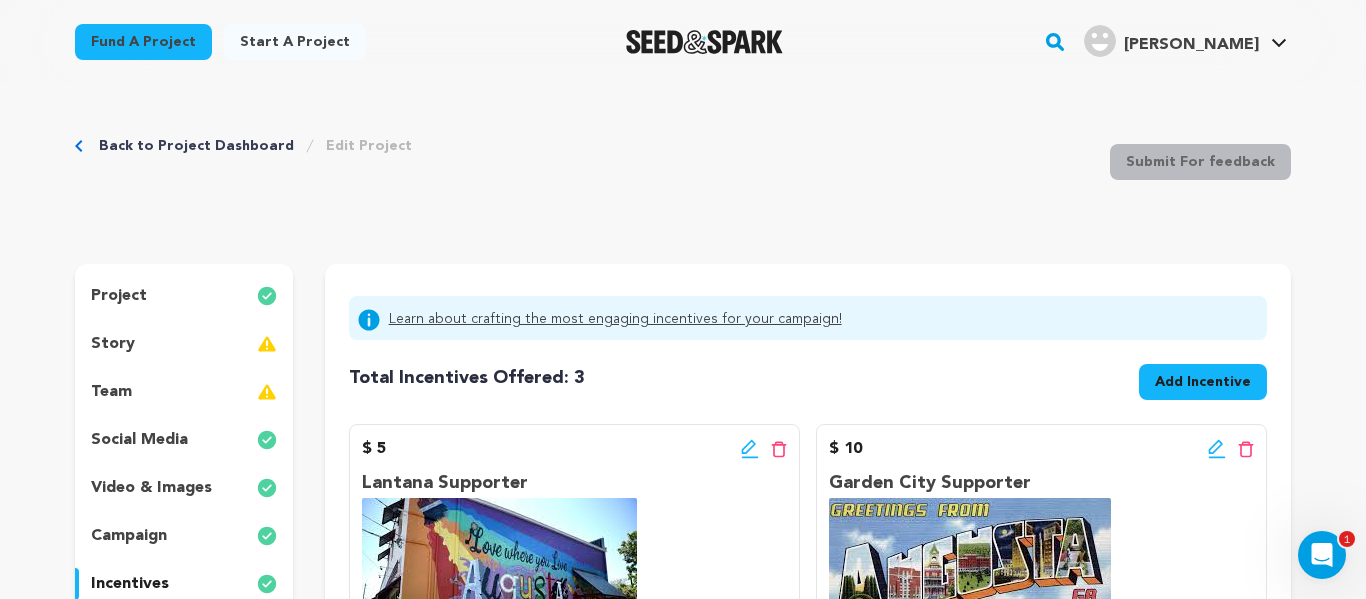 click on "Back to Project Dashboard
Edit Project
Submit For feedback
Submit For feedback
project
story" at bounding box center (683, 843) 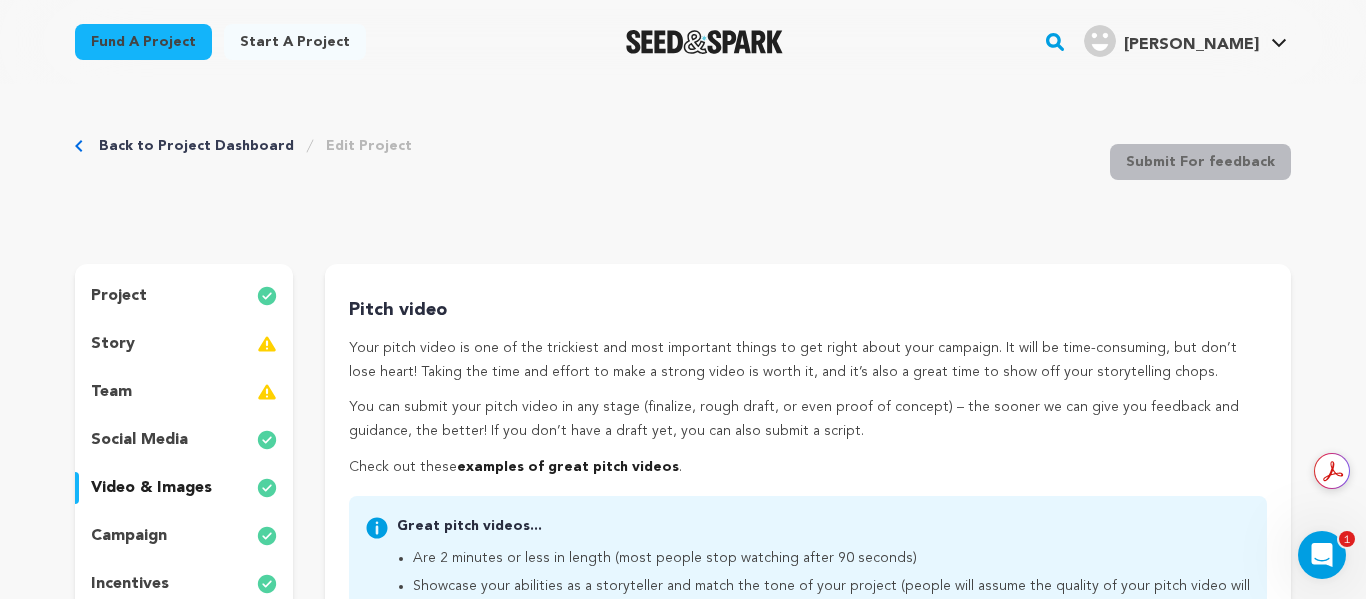 click 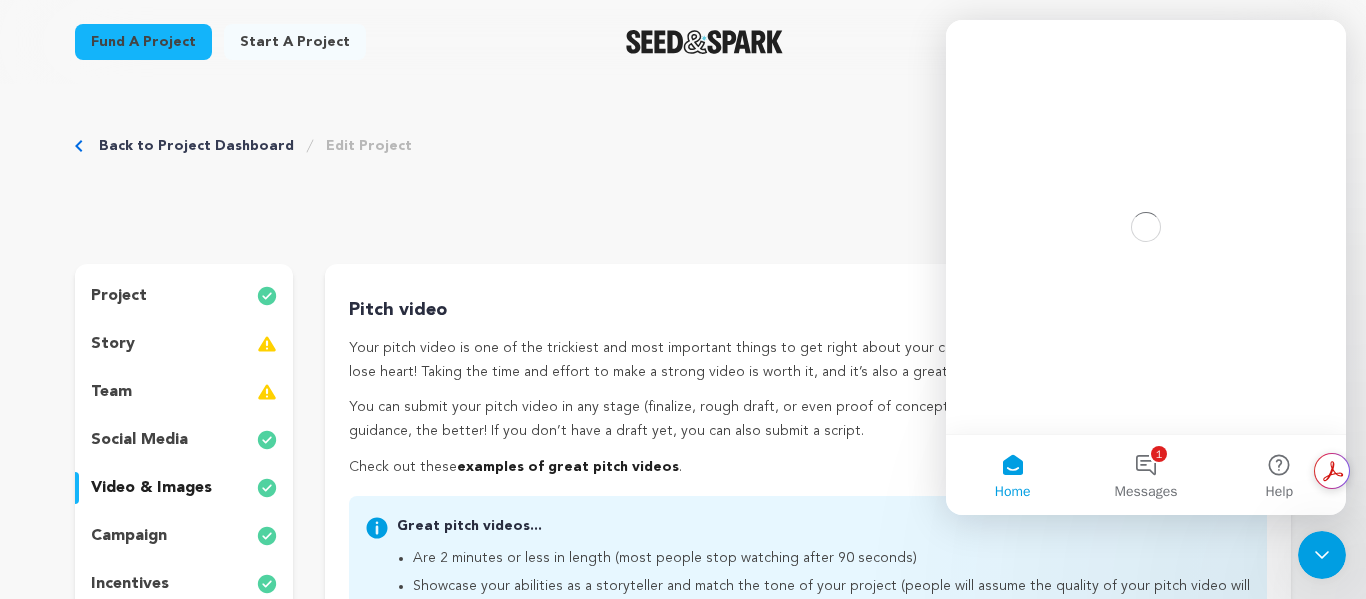 scroll, scrollTop: 0, scrollLeft: 0, axis: both 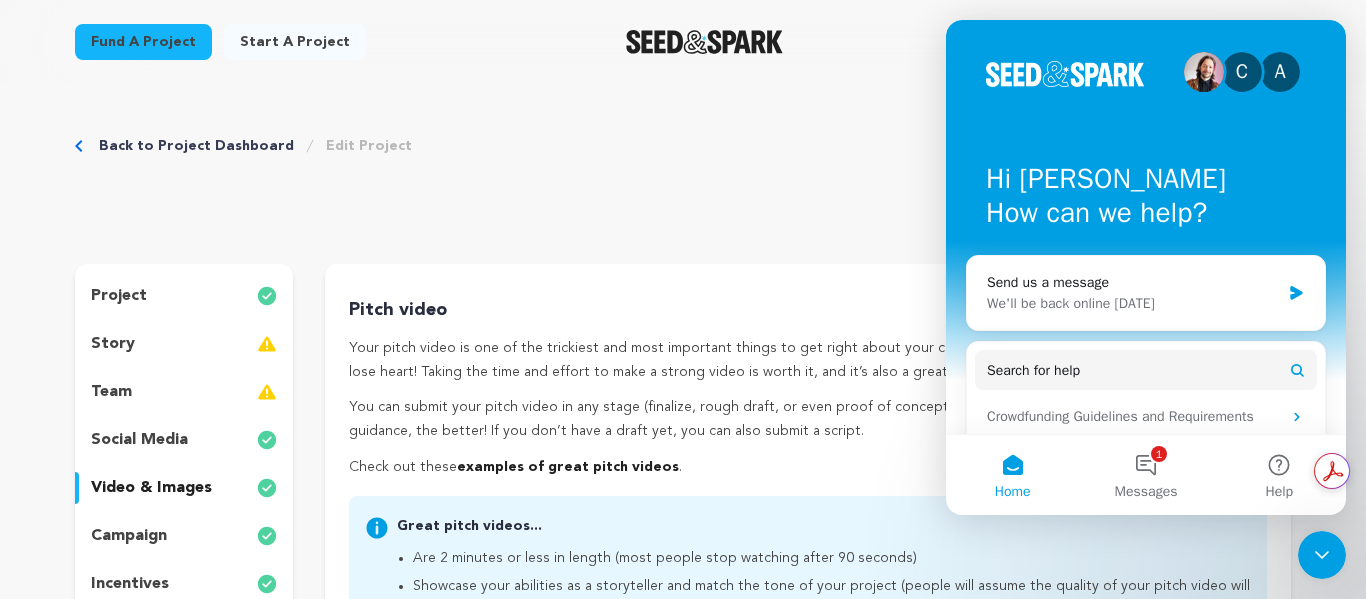 click on "Back to Project Dashboard
Edit Project
Submit For feedback
Submit For feedback" at bounding box center (683, 166) 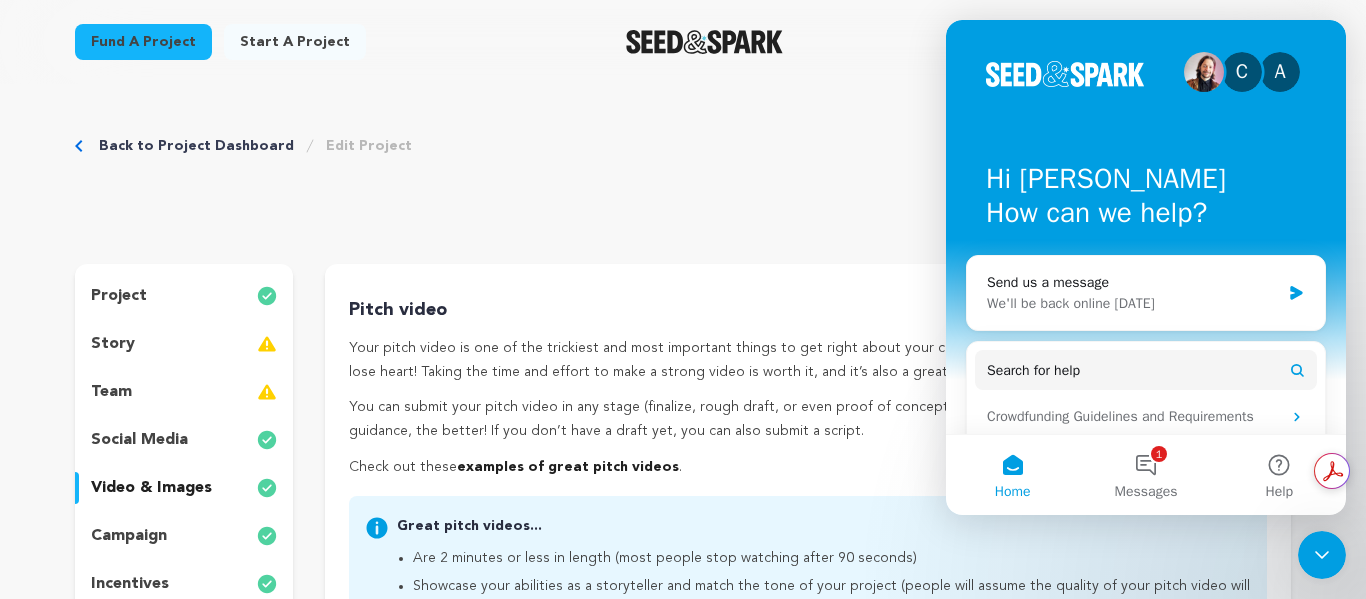 click on "Pitch video
Your pitch video is one of the trickiest and most important things to get right about your campaign. It will
be time-consuming, but don’t lose heart! Taking the time and effort to make a strong video is worth it, and
it’s also a great time to show off your storytelling chops.
You can submit your pitch video in any stage (finalize, rough draft, or even proof of concept) – the sooner
we can give you feedback and guidance, the better! If you don’t have a draft yet, you can also submit a
script.
Check out these
examples of great pitch videos
.
Great pitch videos..." at bounding box center (808, 841) 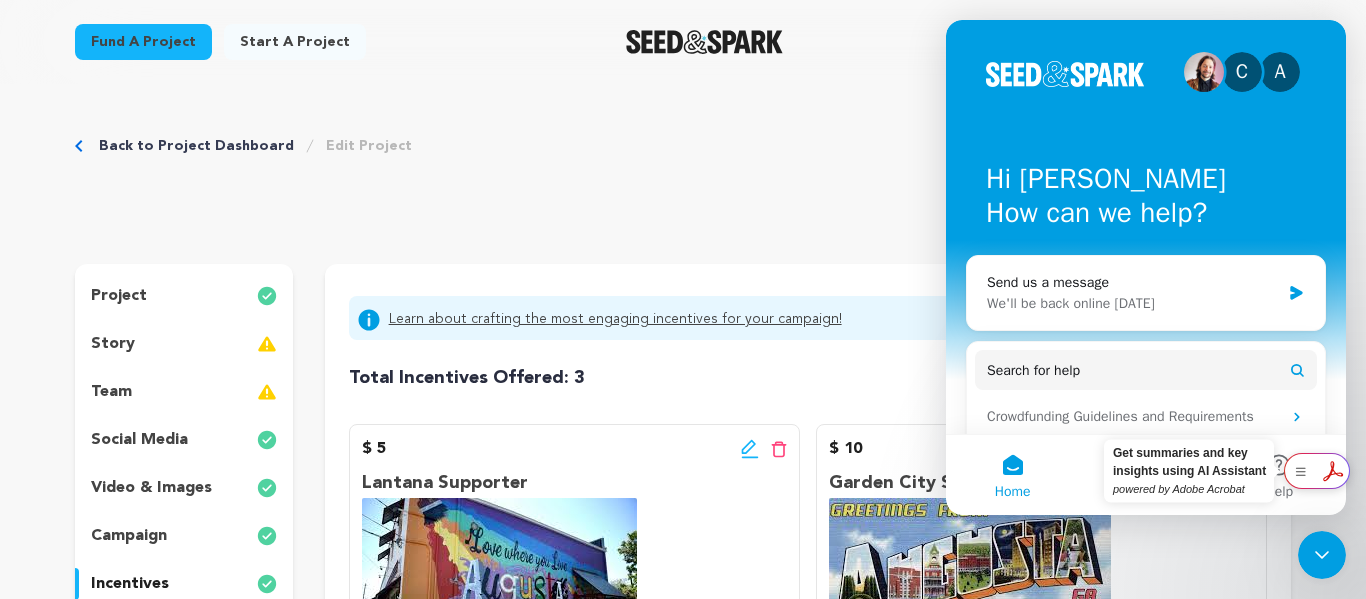 click at bounding box center (1317, 471) 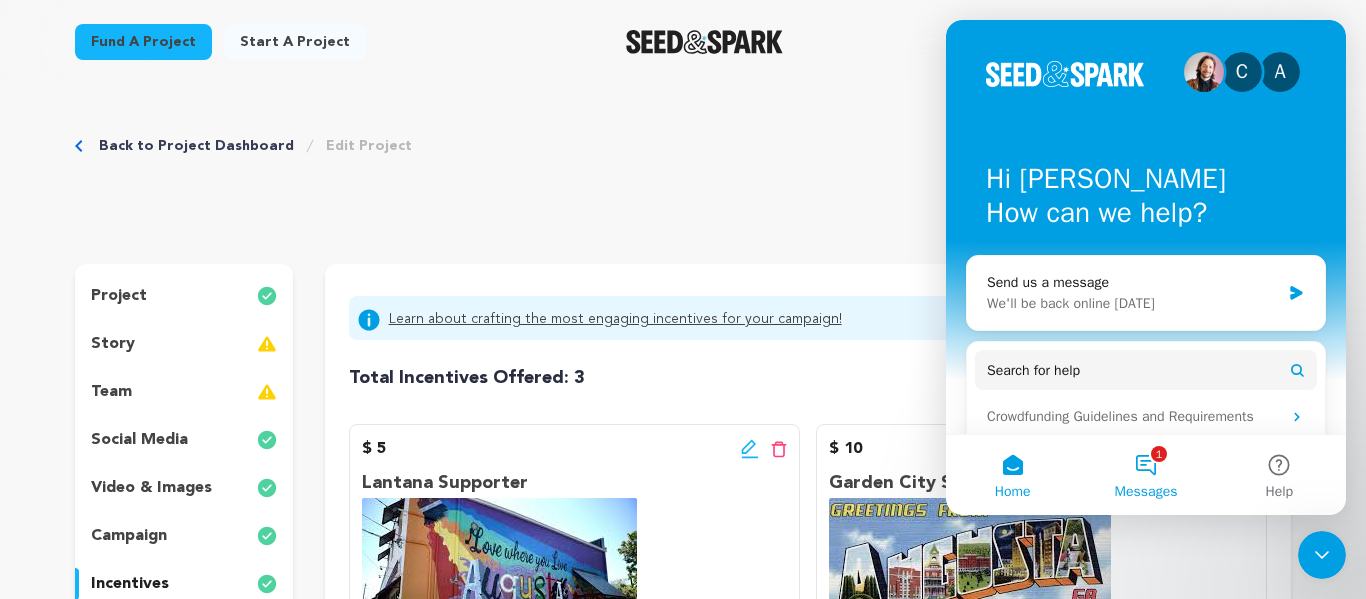 click on "1 Messages" at bounding box center (1145, 475) 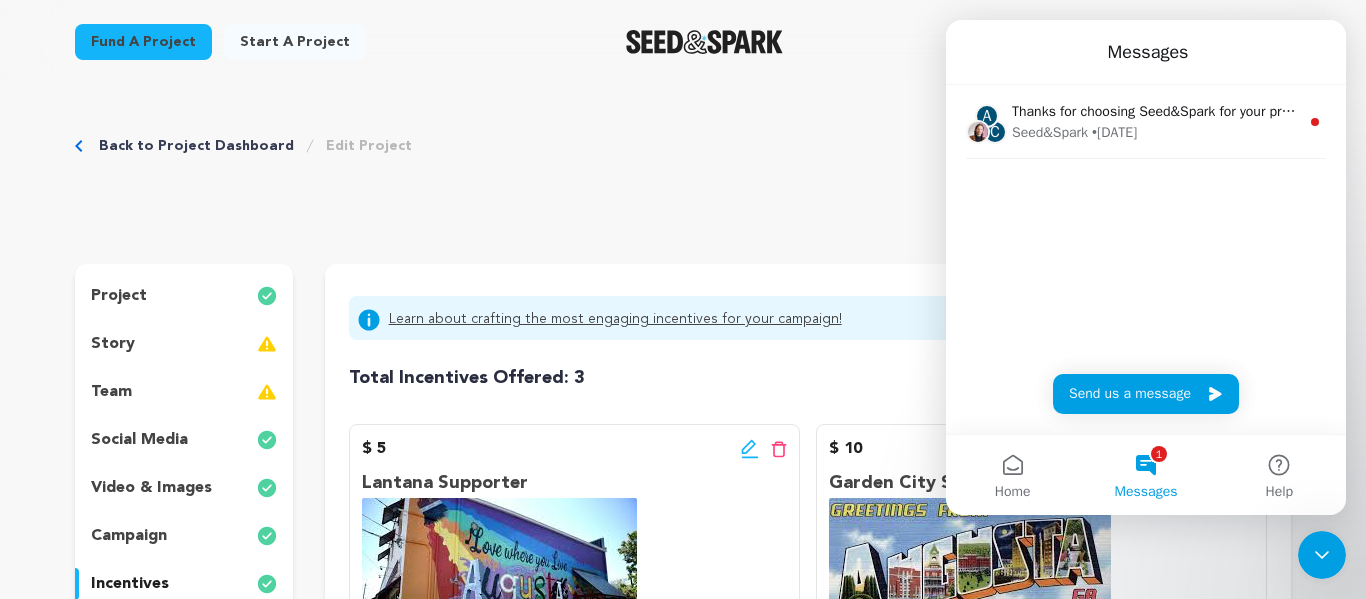 click on "Back to Project Dashboard
Edit Project
Submit For feedback
Submit For feedback" at bounding box center [683, 166] 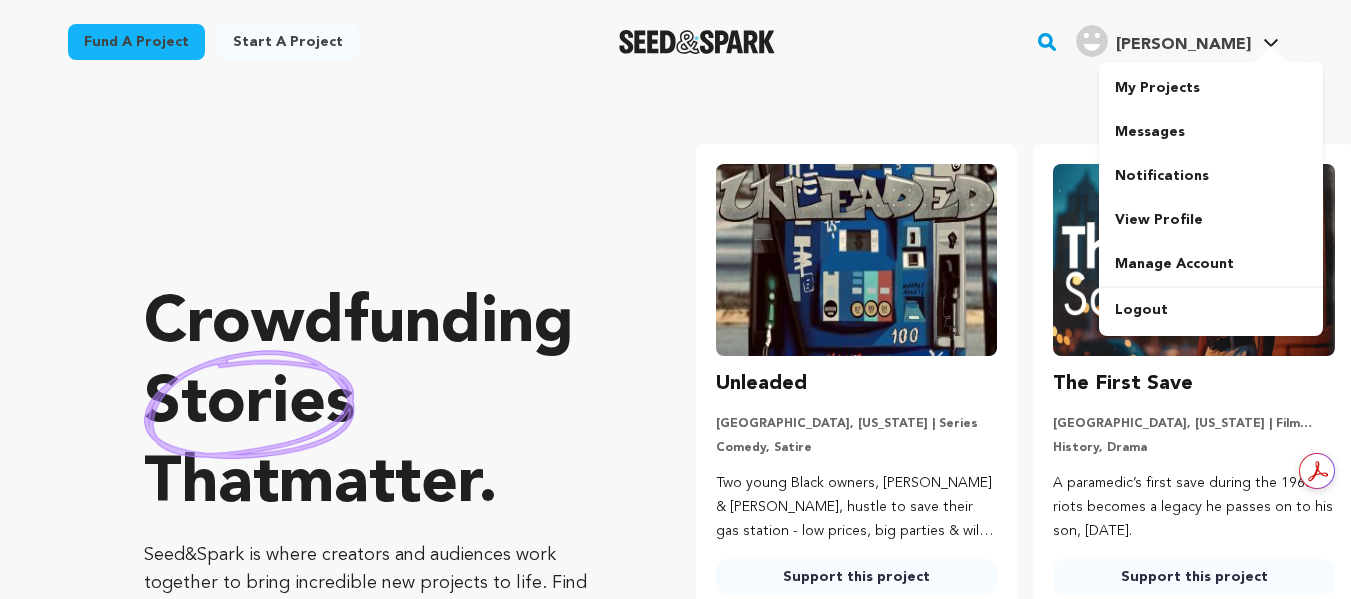 scroll, scrollTop: 0, scrollLeft: 0, axis: both 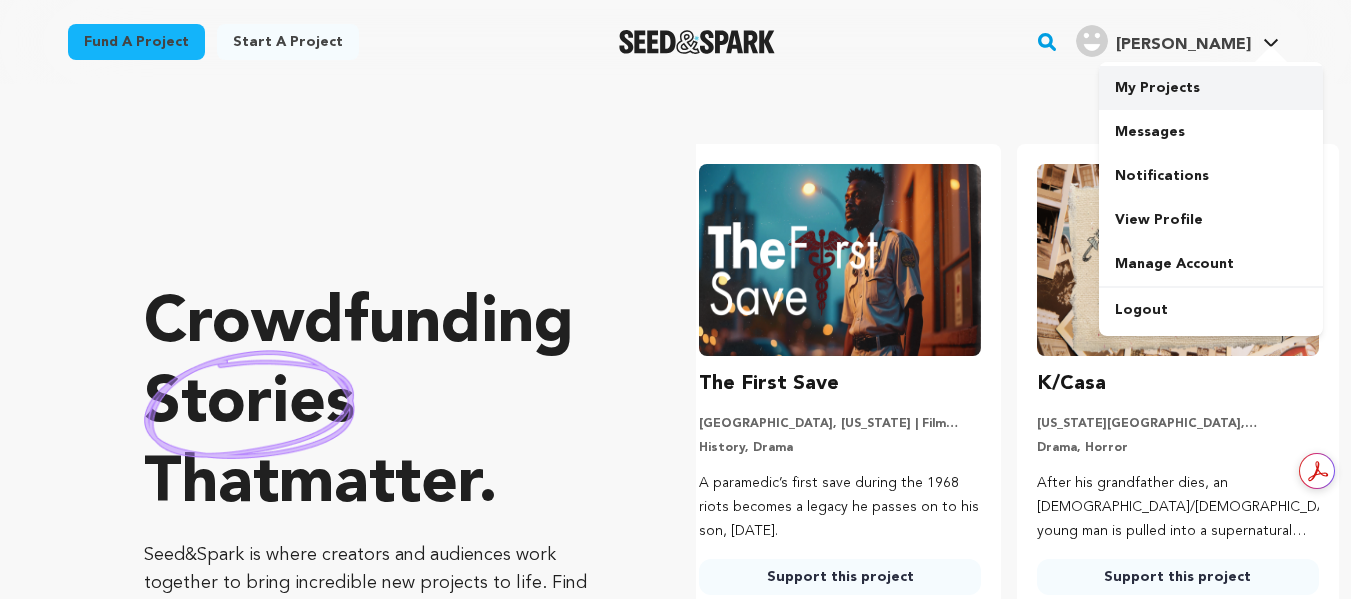 click on "My Projects" at bounding box center [1211, 88] 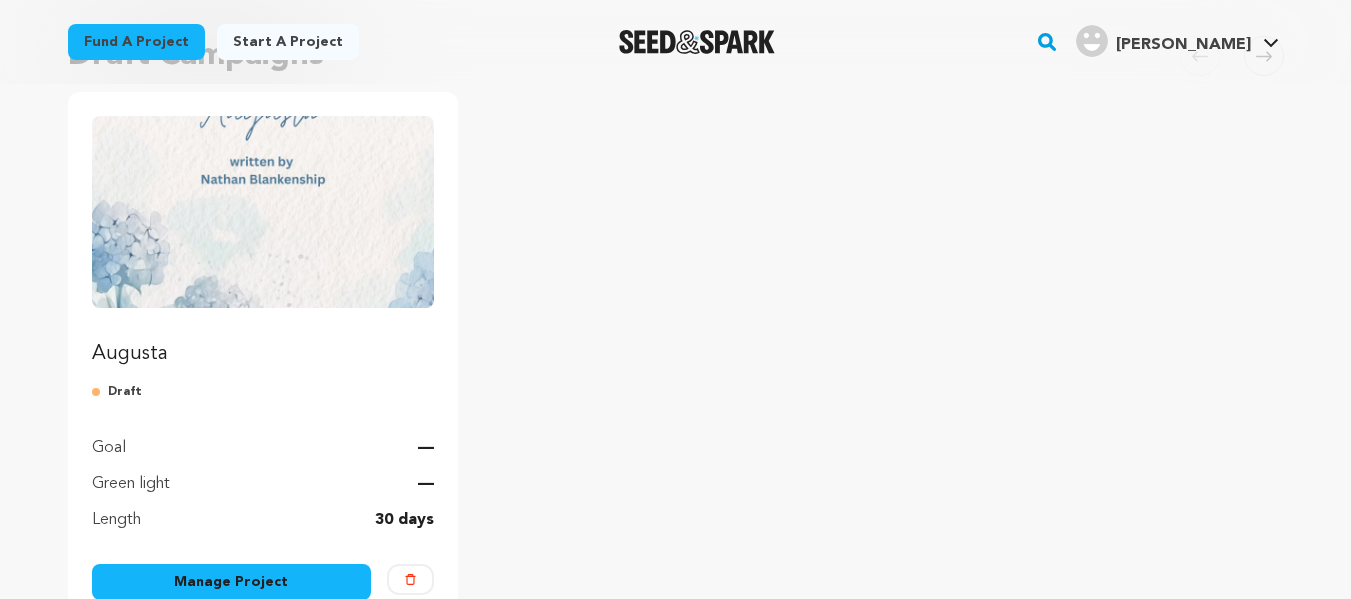 scroll, scrollTop: 201, scrollLeft: 0, axis: vertical 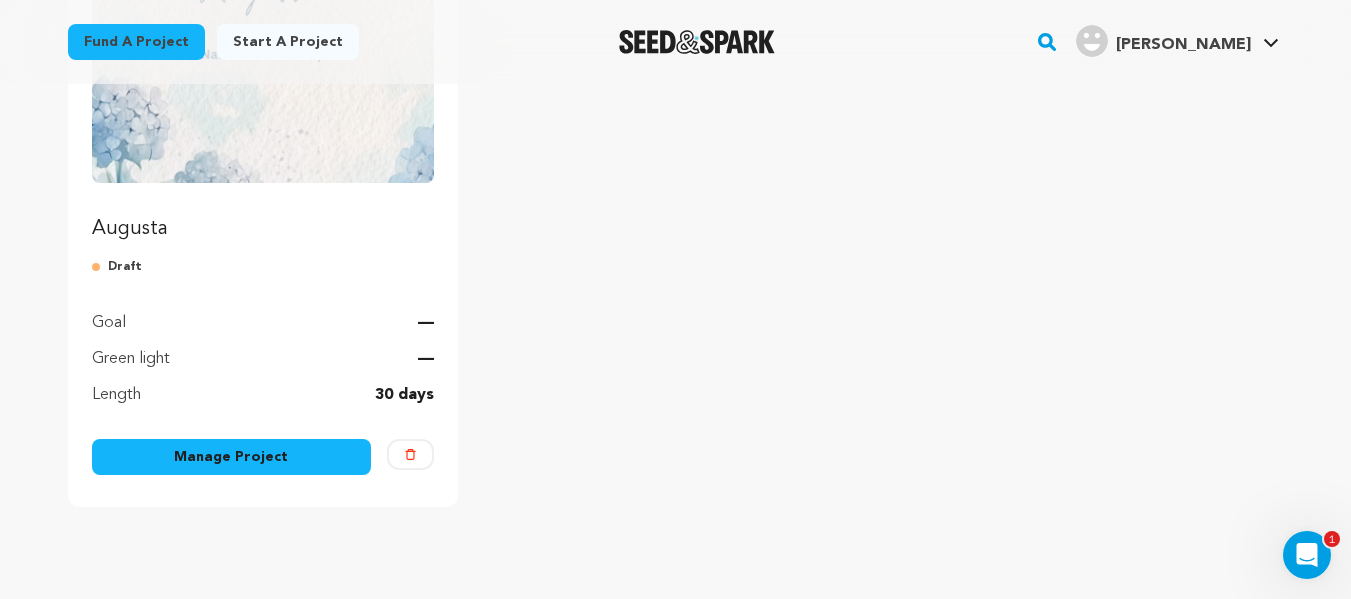 click on "Manage Project" at bounding box center [232, 457] 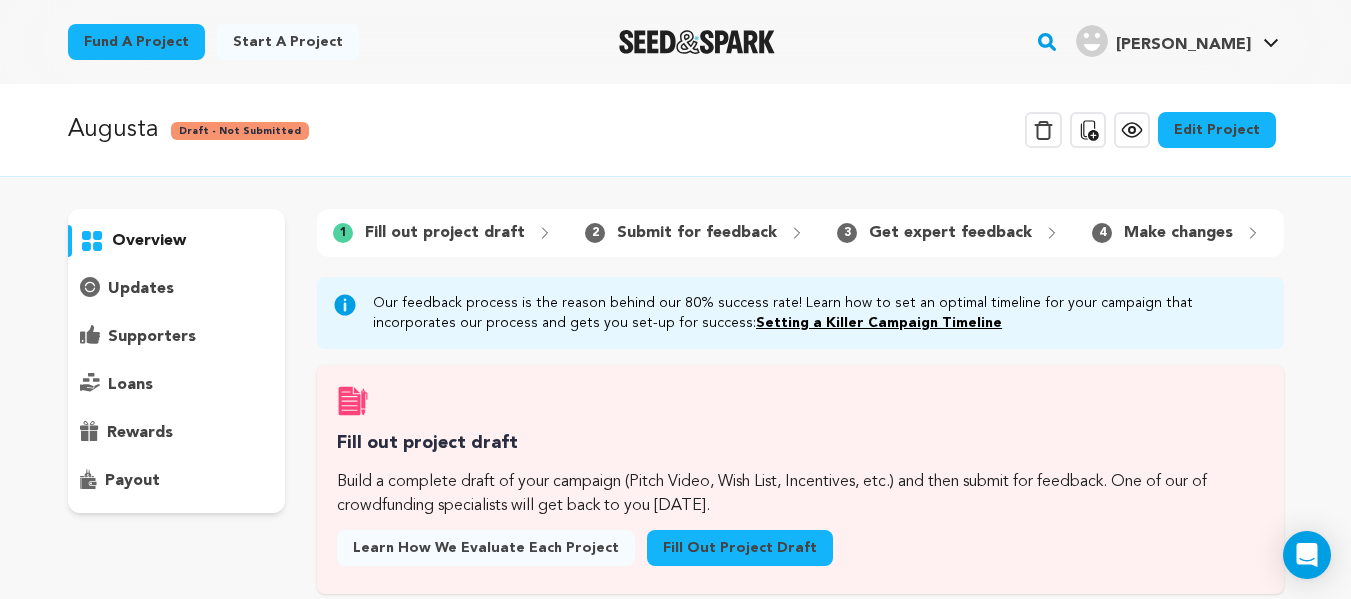 scroll, scrollTop: 0, scrollLeft: 0, axis: both 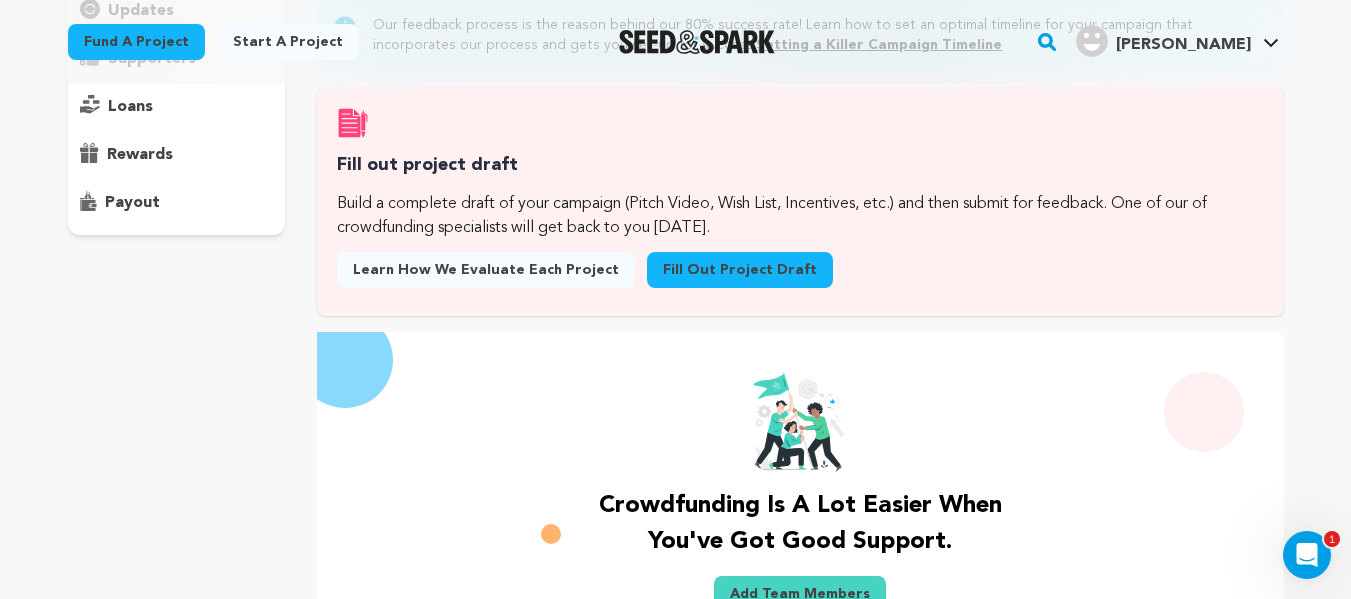click on "Fill out project draft" at bounding box center [740, 270] 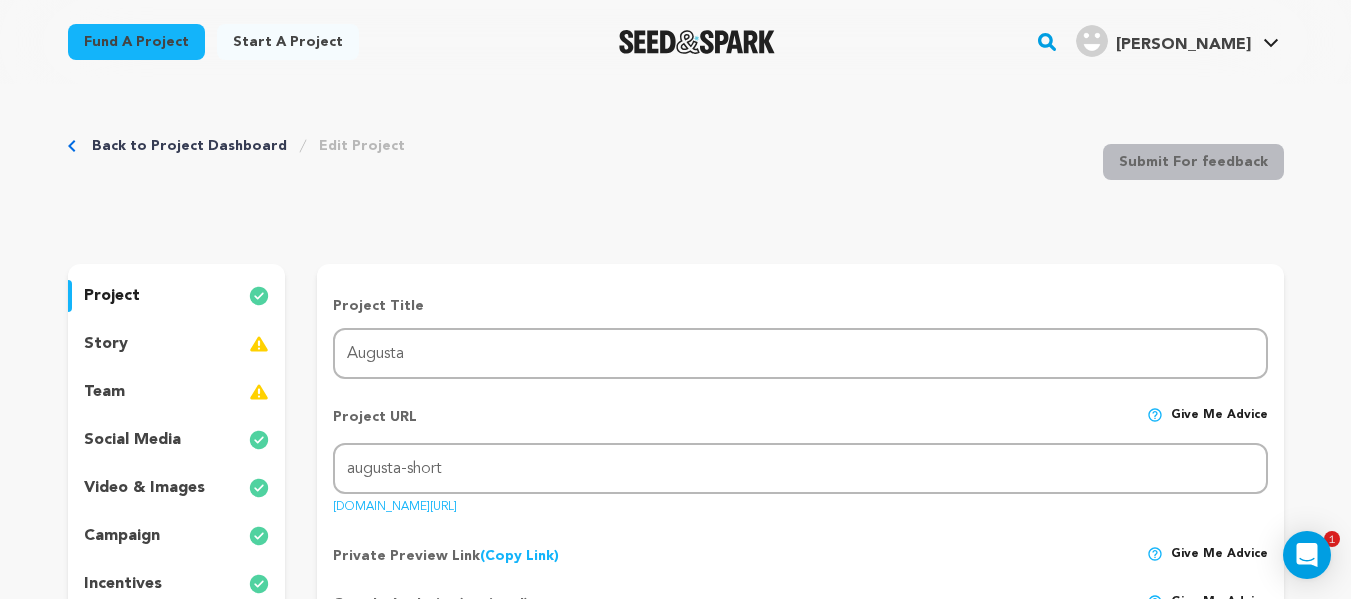 scroll, scrollTop: 273, scrollLeft: 0, axis: vertical 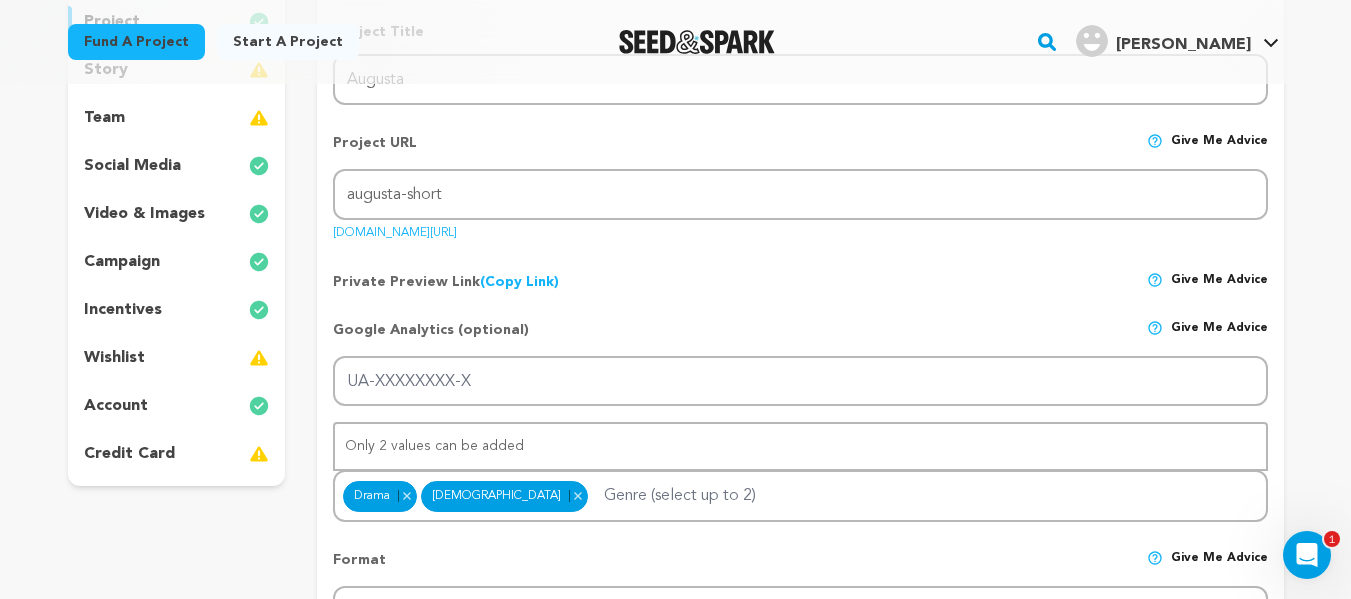 click on "incentives" at bounding box center (177, 310) 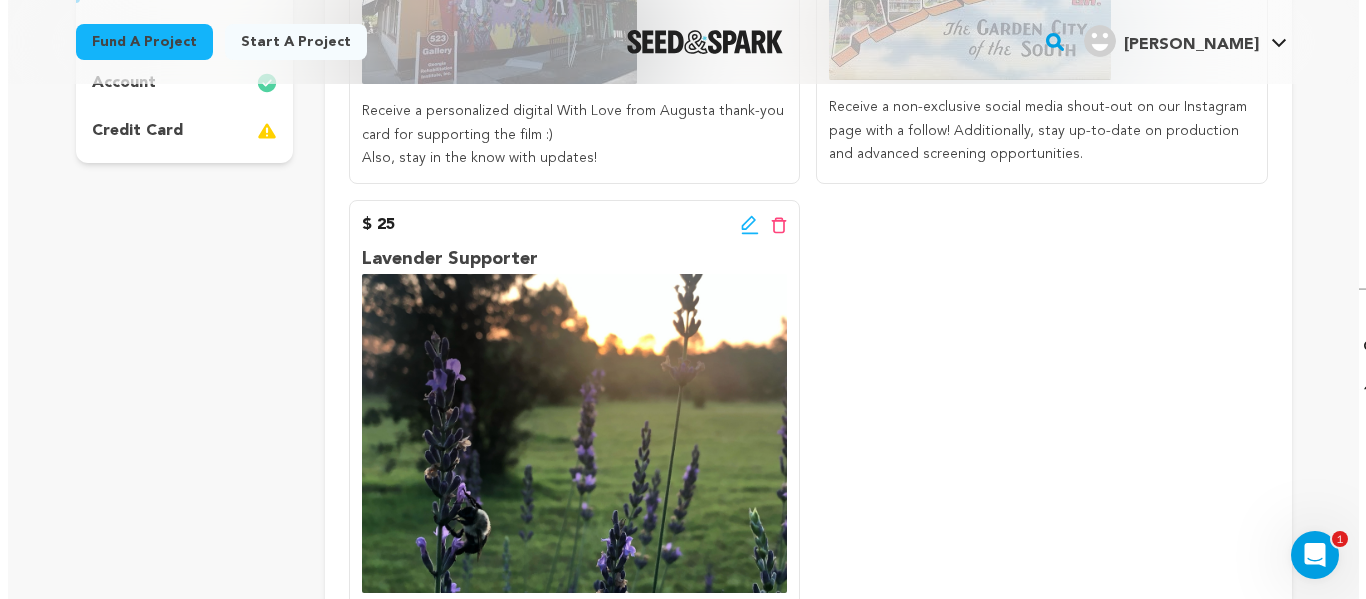 scroll, scrollTop: 591, scrollLeft: 0, axis: vertical 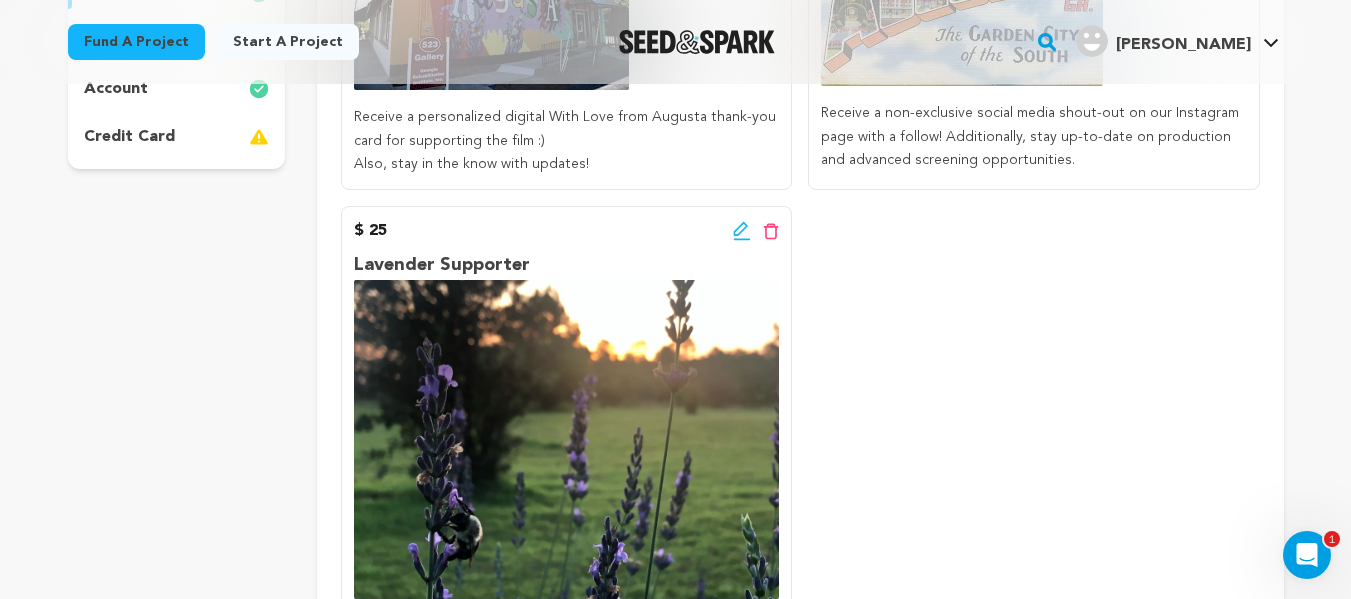click 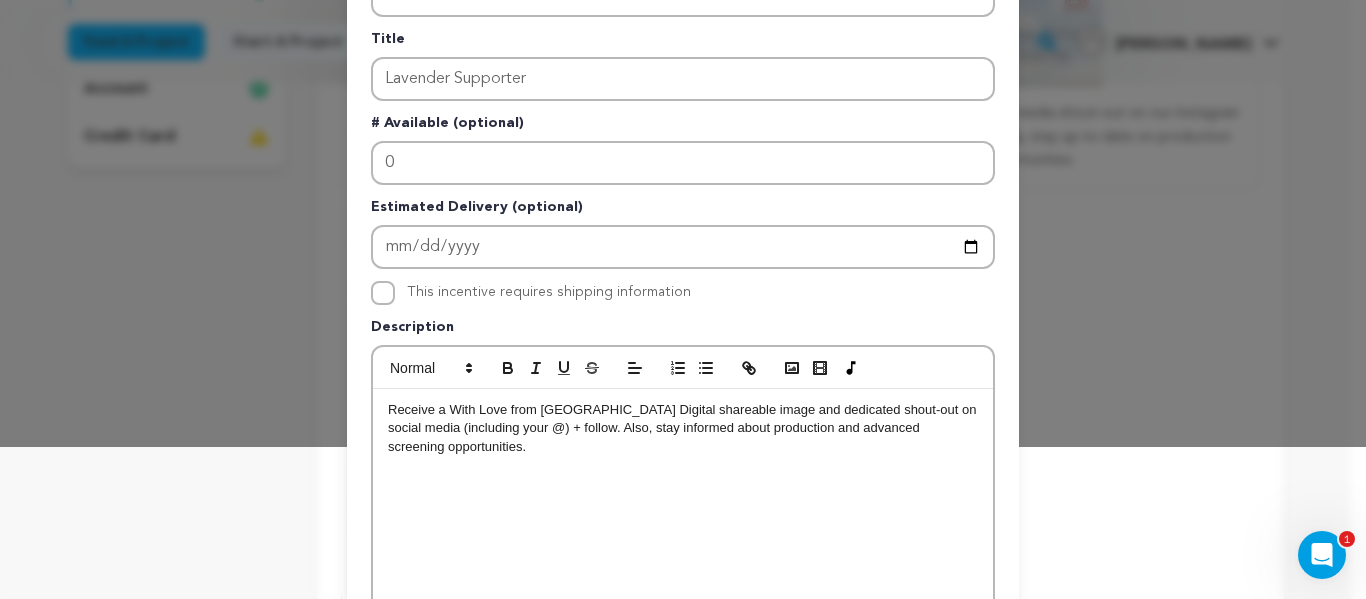 scroll, scrollTop: 153, scrollLeft: 0, axis: vertical 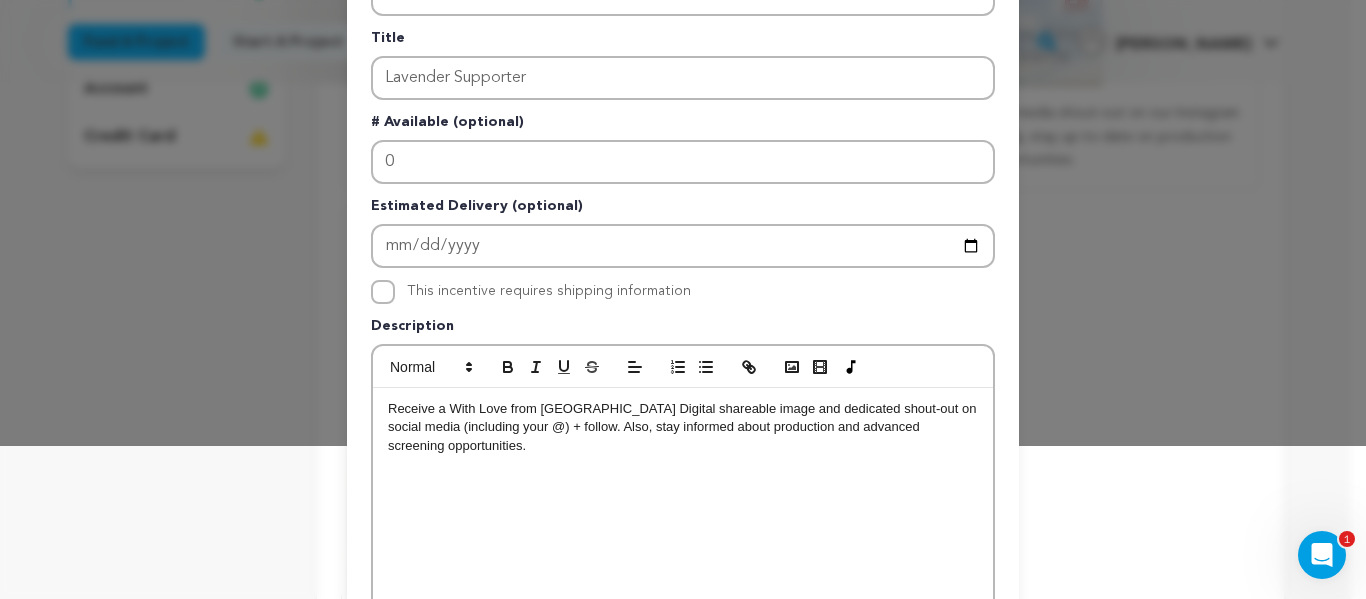 click on "Receive a With Love from [GEOGRAPHIC_DATA] Digital shareable image and dedicated shout-out on social media (including your @) + follow. Also, stay informed about production and advanced screening opportunities." at bounding box center [683, 427] 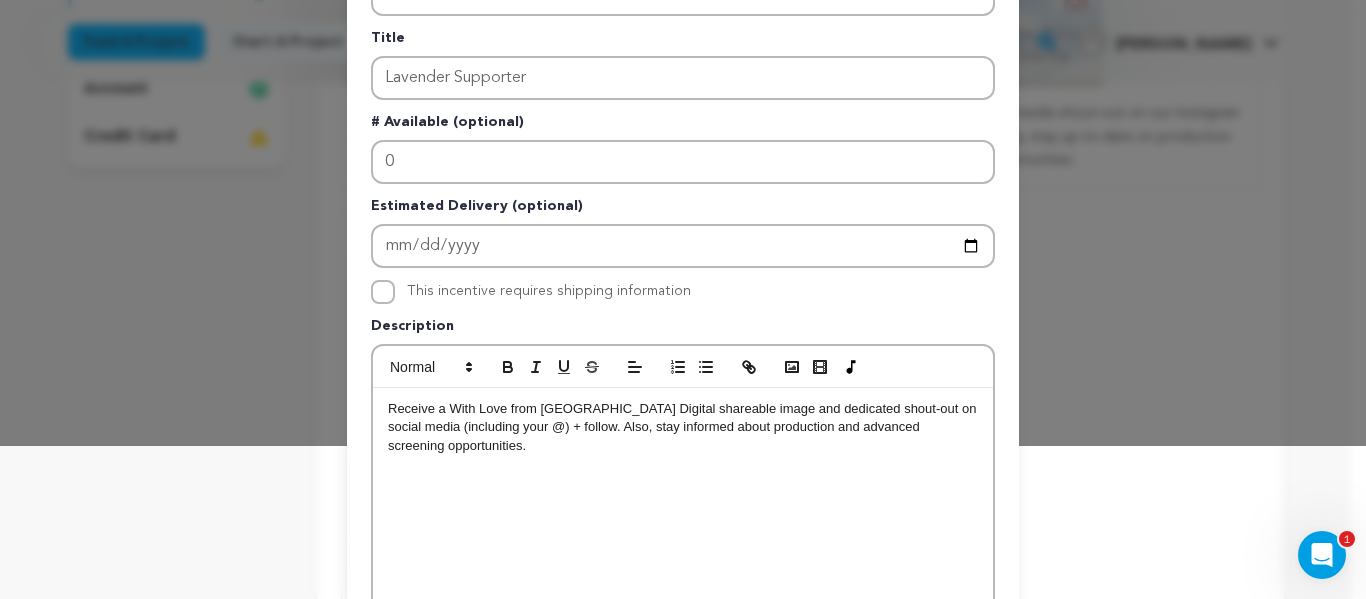 type 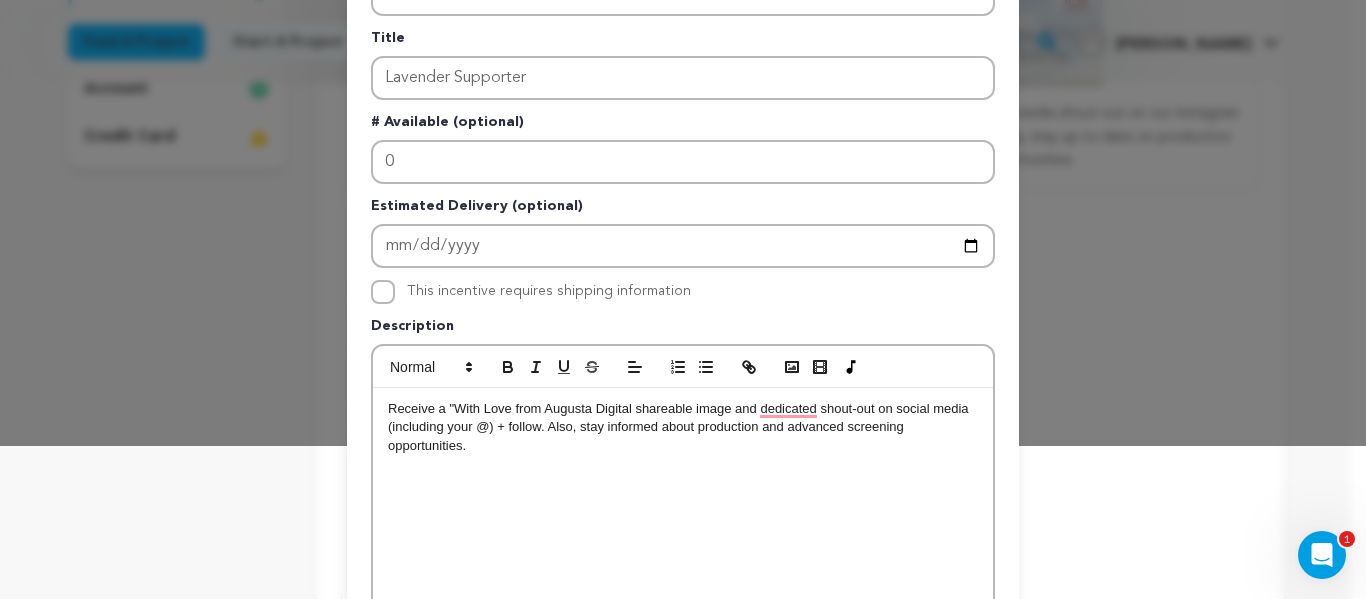click on "Receive a "With Love from Augusta Digital shareable image and dedicated shout-out on social media (including your @) + follow. Also, stay informed about production and advanced screening opportunities." at bounding box center (683, 427) 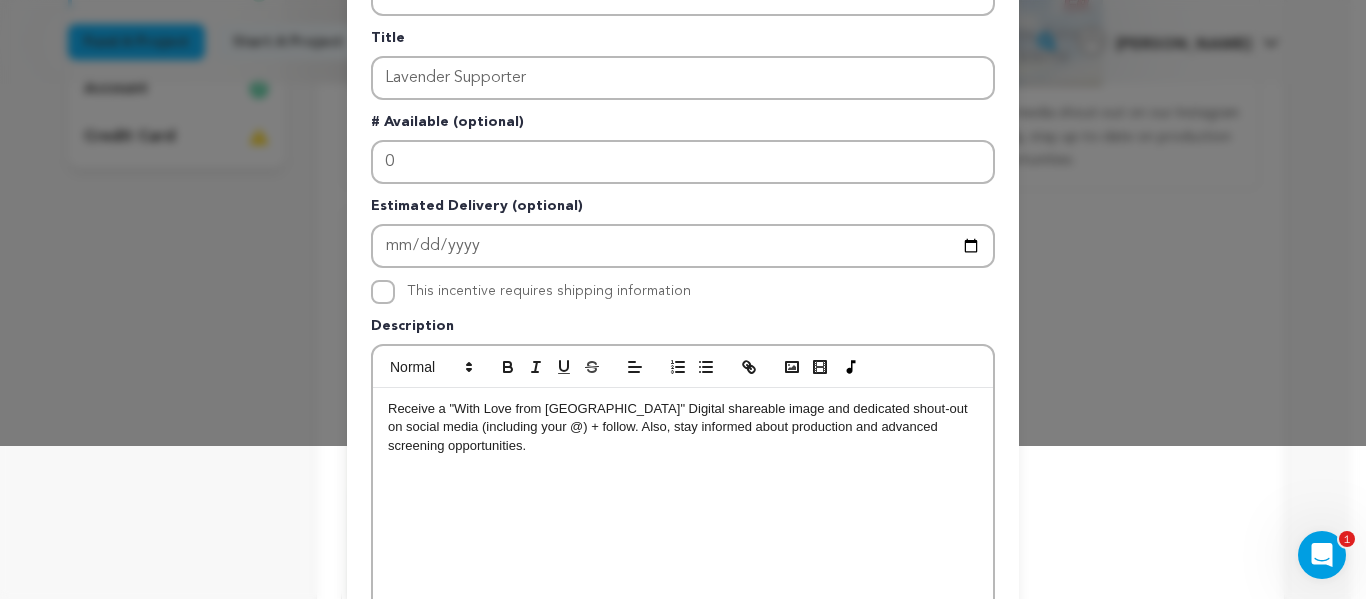click on "Receive a "With Love from [GEOGRAPHIC_DATA]" Digital shareable image and dedicated shout-out on social media (including your @) + follow. Also, stay informed about production and advanced screening opportunities." at bounding box center (683, 427) 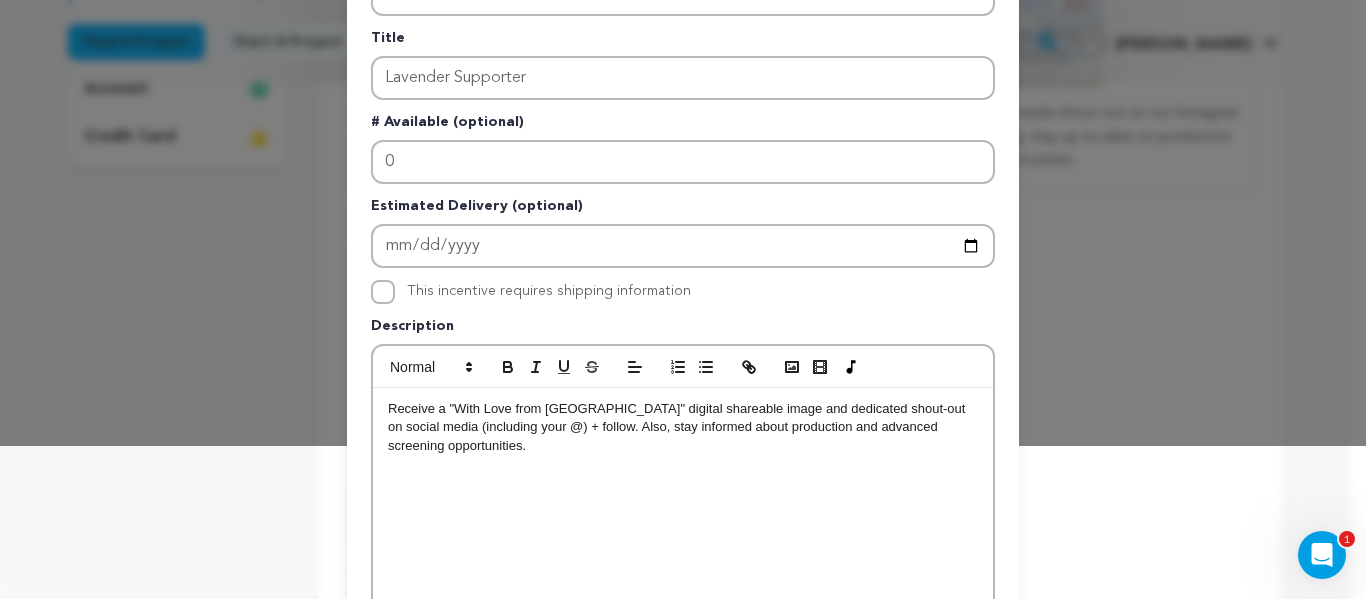click on "Receive a "With Love from [GEOGRAPHIC_DATA]" digital shareable image and dedicated shout-out on social media (including your @) + follow. Also, stay informed about production and advanced screening opportunities." at bounding box center [683, 427] 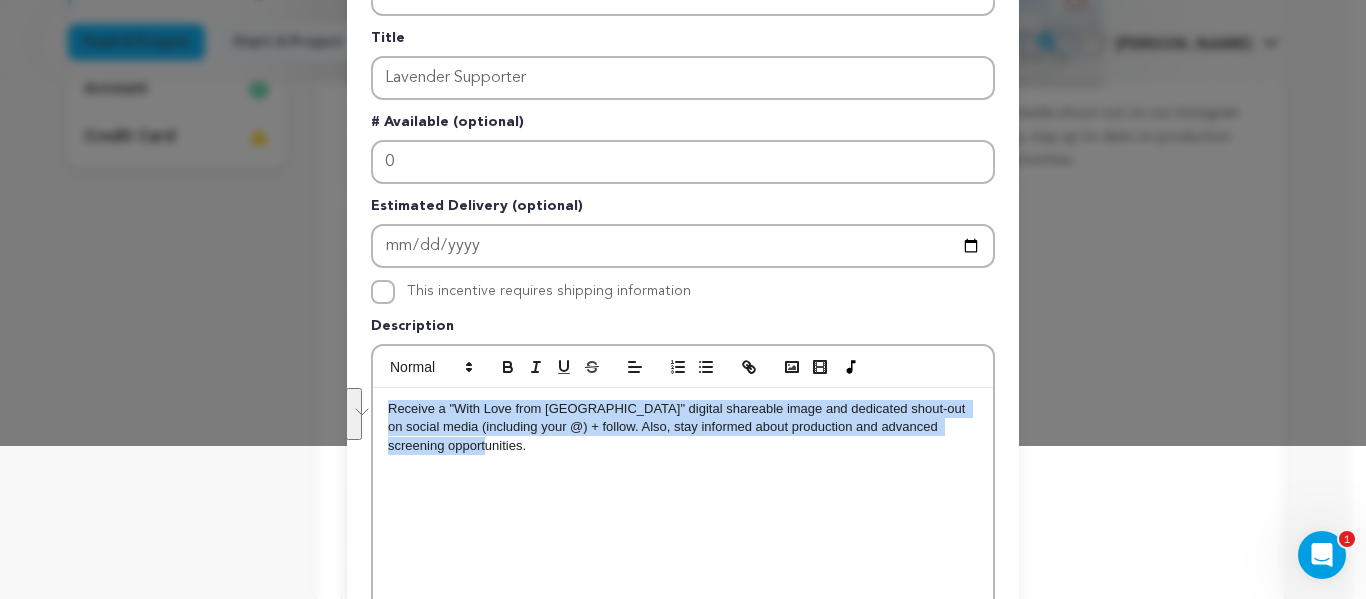 drag, startPoint x: 504, startPoint y: 452, endPoint x: 385, endPoint y: 410, distance: 126.1943 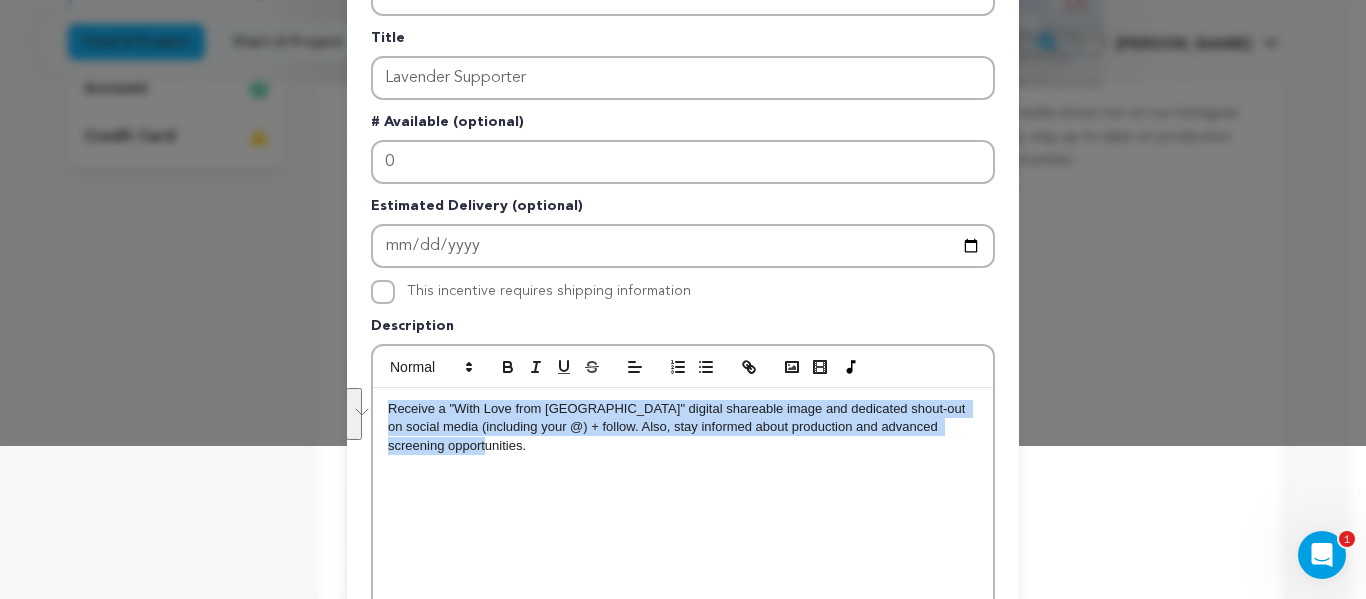 copy on "Receive a "With Love from [GEOGRAPHIC_DATA]" digital shareable image and dedicated shout-out on social media (including your @) + follow. Also, stay informed about production and advanced screening opportunities." 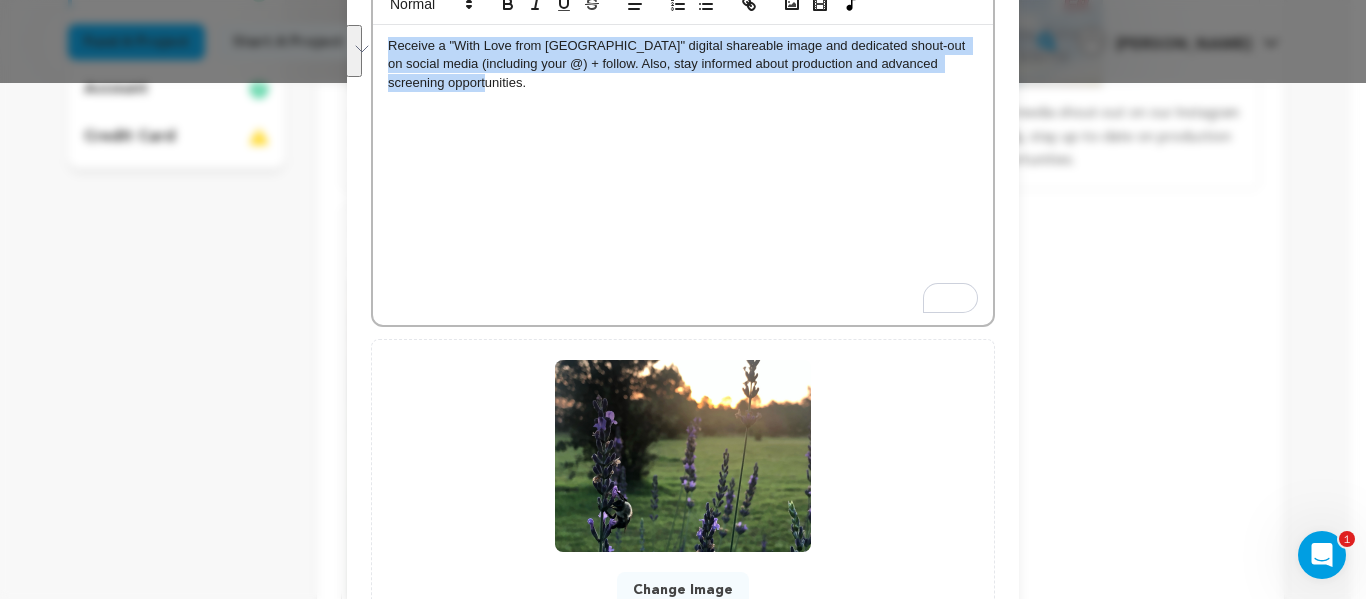 scroll, scrollTop: 678, scrollLeft: 0, axis: vertical 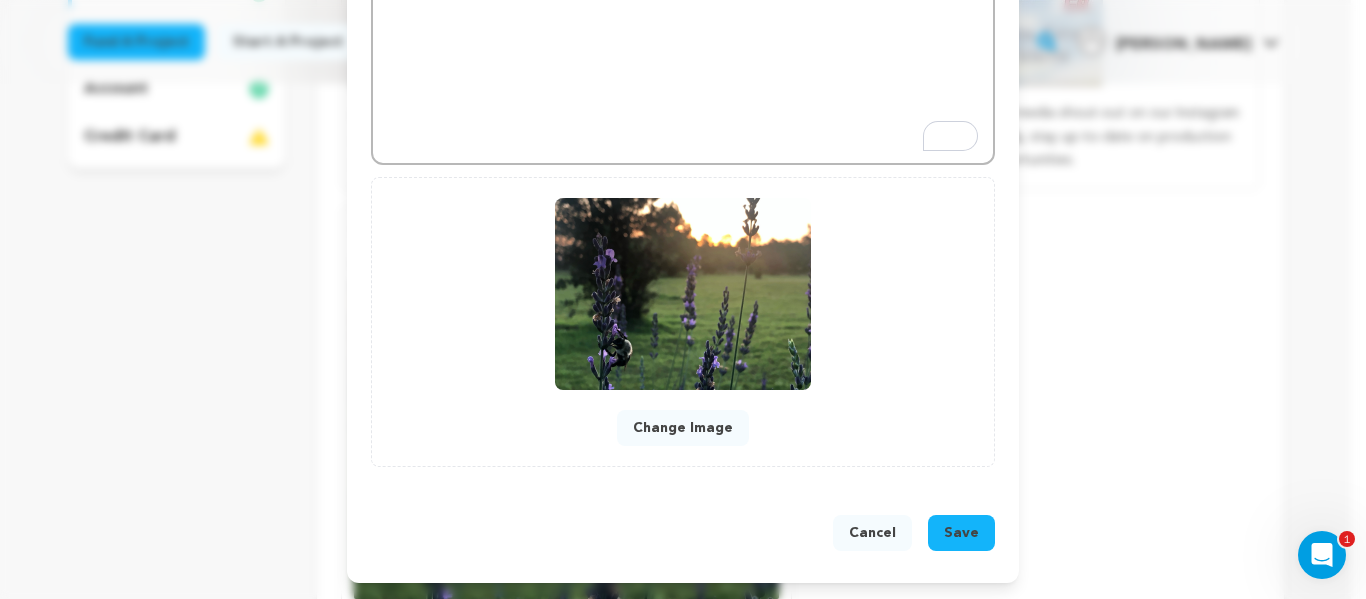 click on "Save" at bounding box center [961, 533] 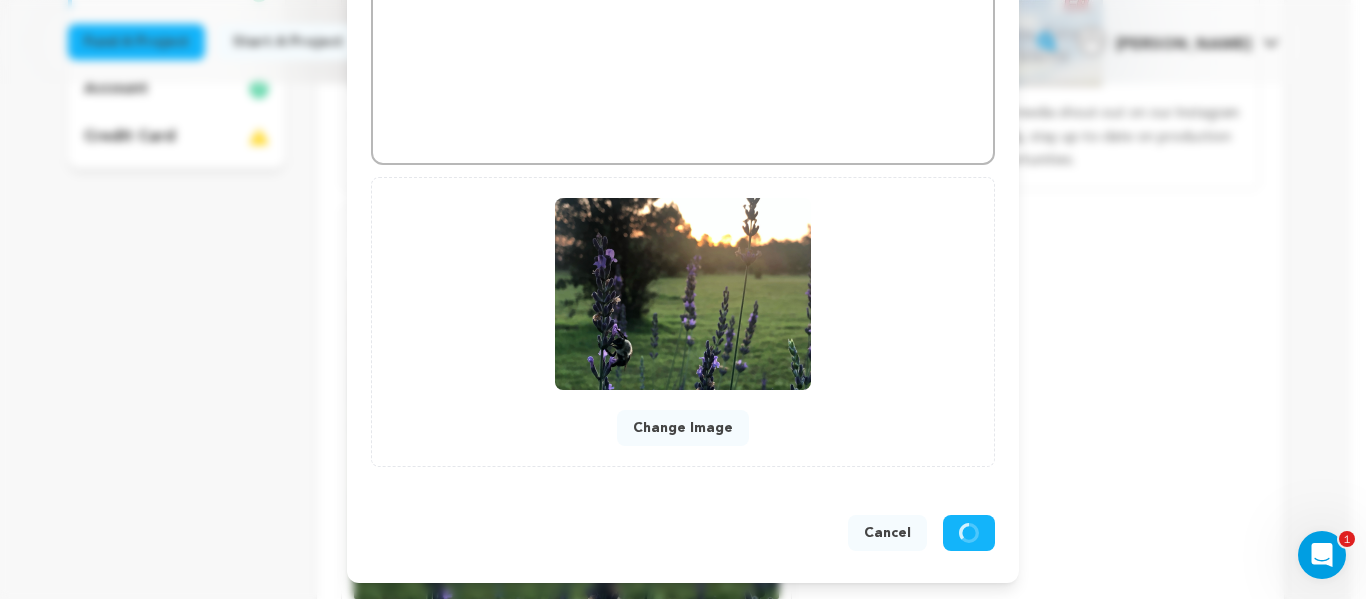 scroll, scrollTop: 636, scrollLeft: 0, axis: vertical 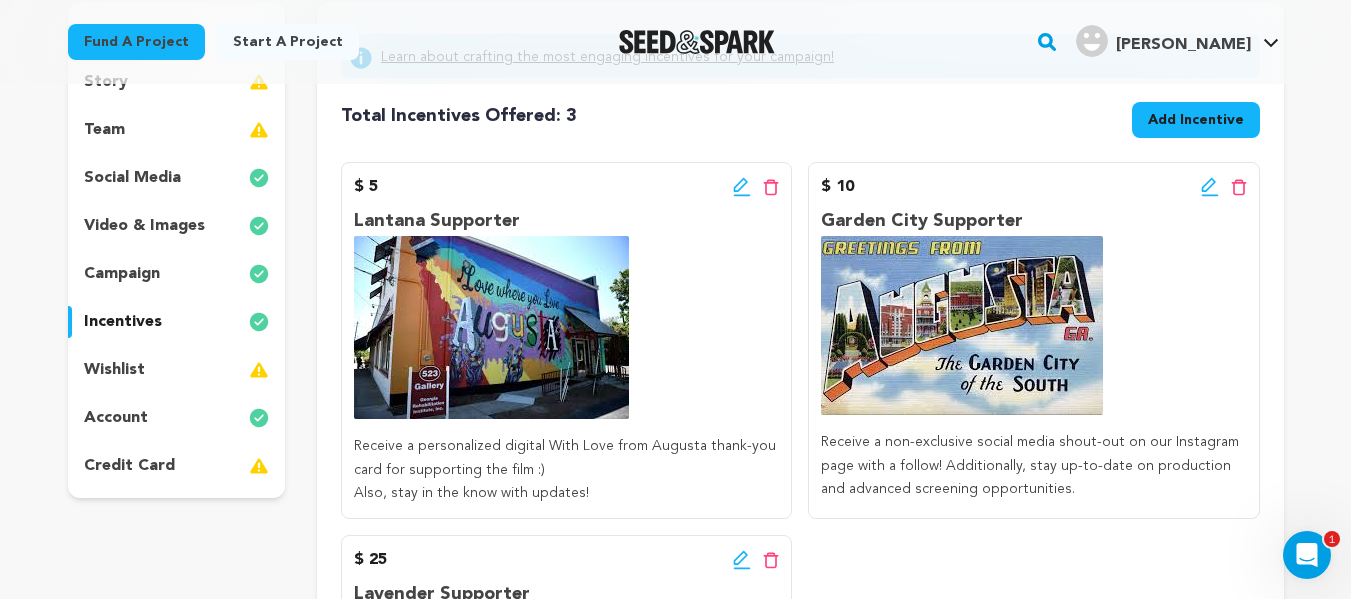 click on "Add Incentive" at bounding box center (1196, 120) 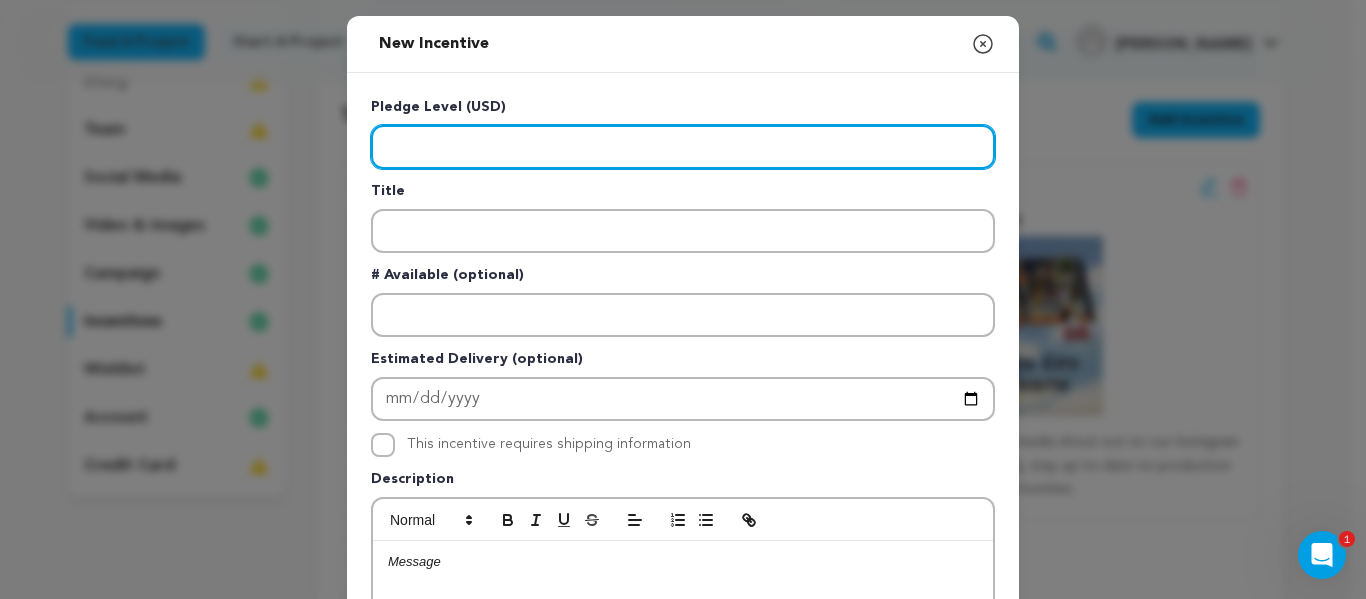 click at bounding box center (683, 147) 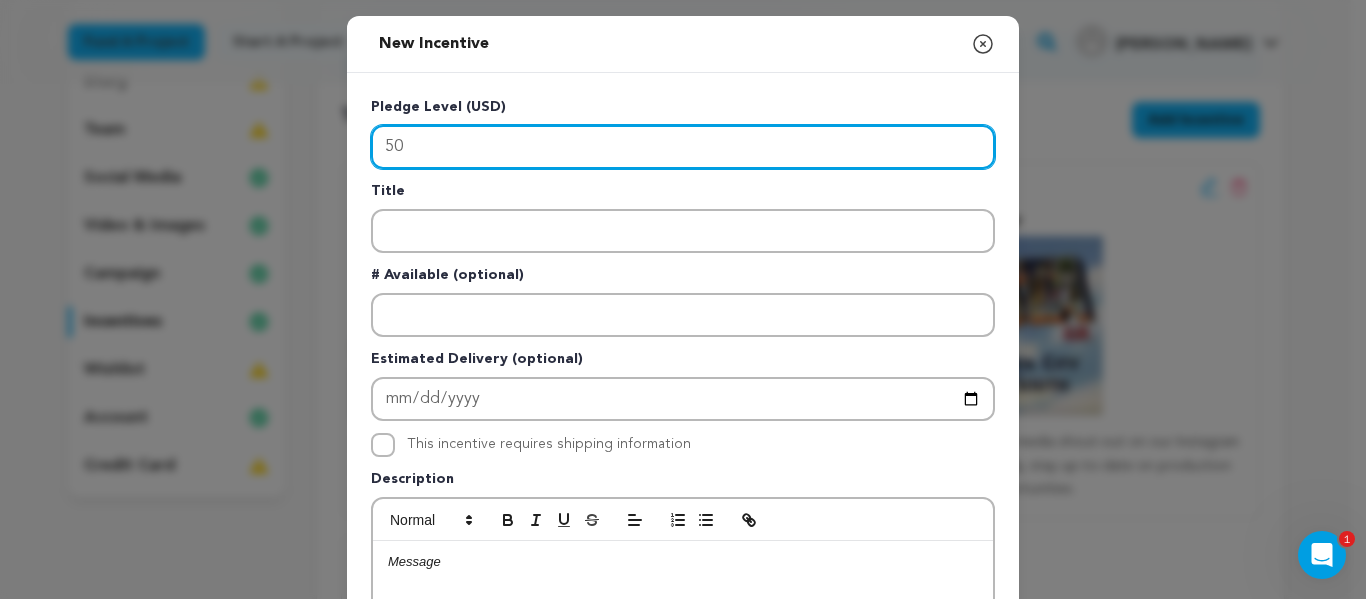 type on "50" 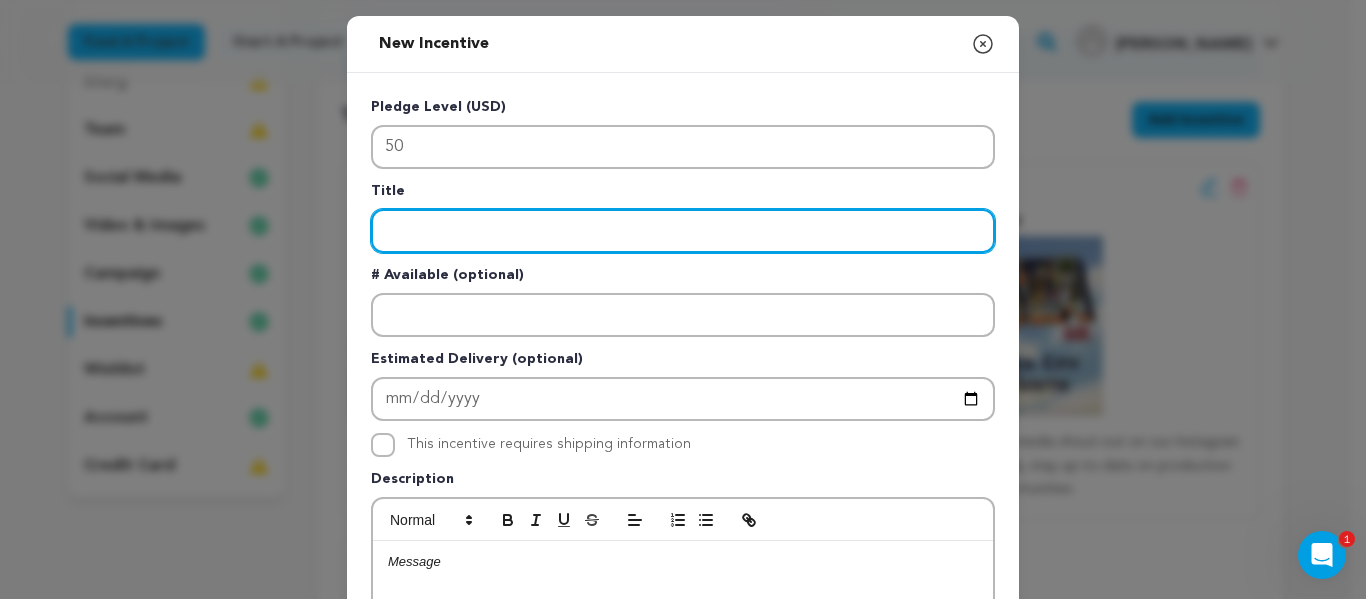 click at bounding box center (683, 231) 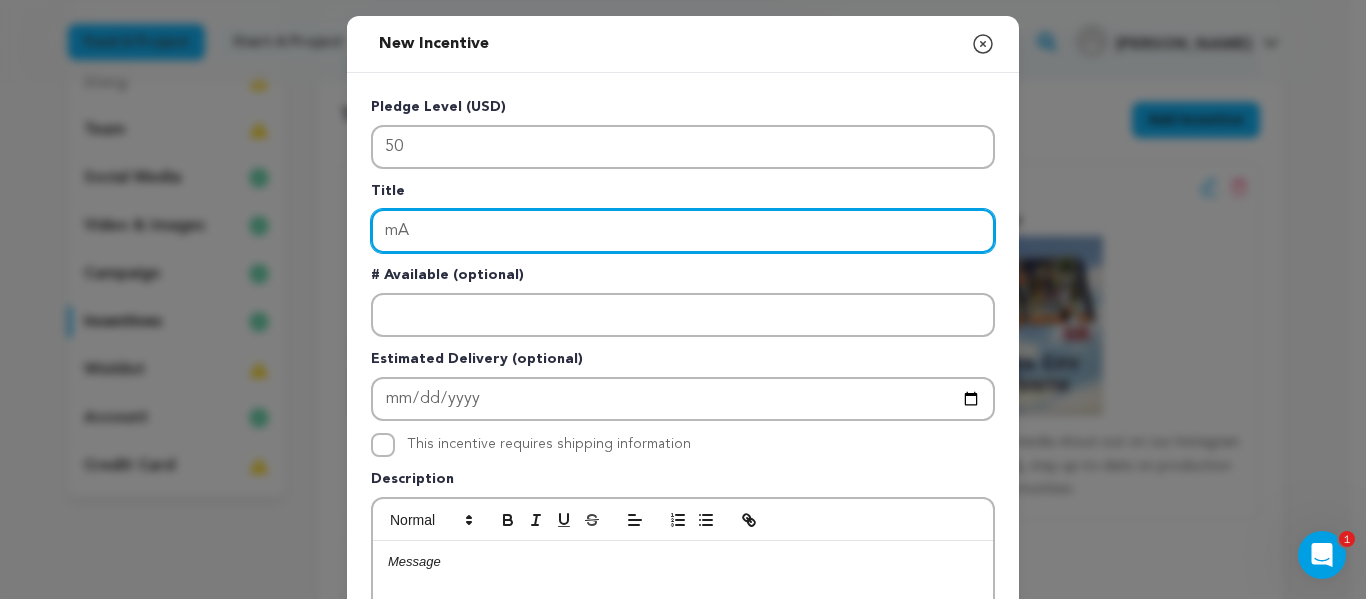 type on "m" 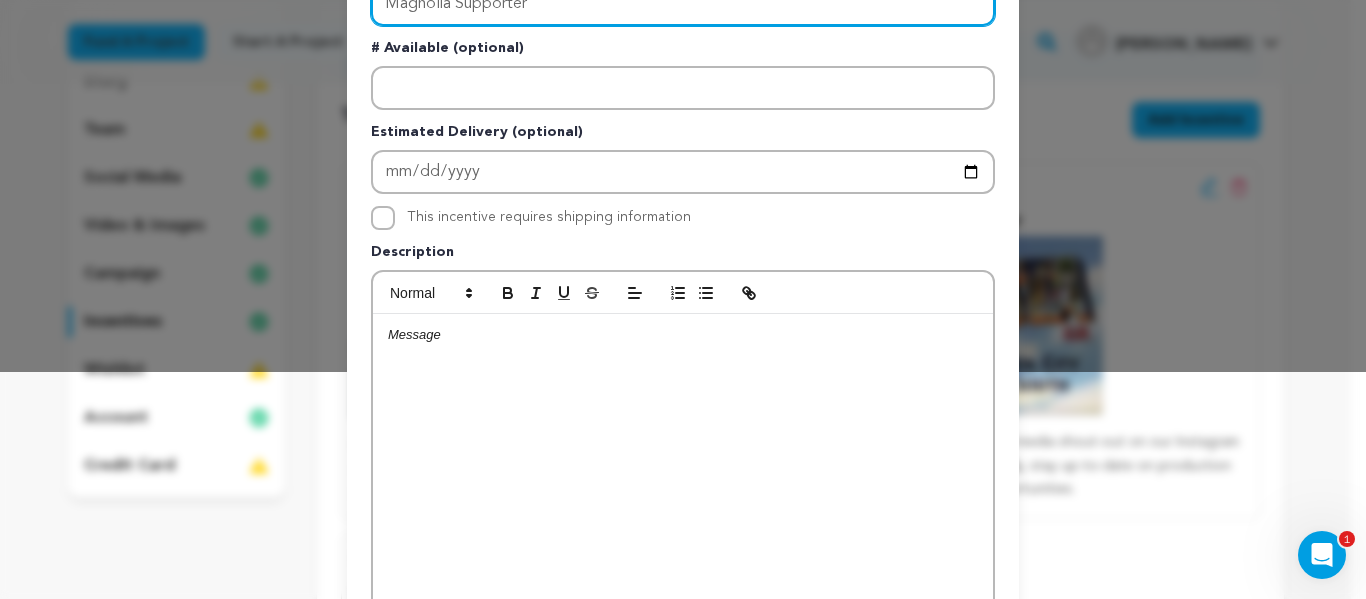 scroll, scrollTop: 474, scrollLeft: 0, axis: vertical 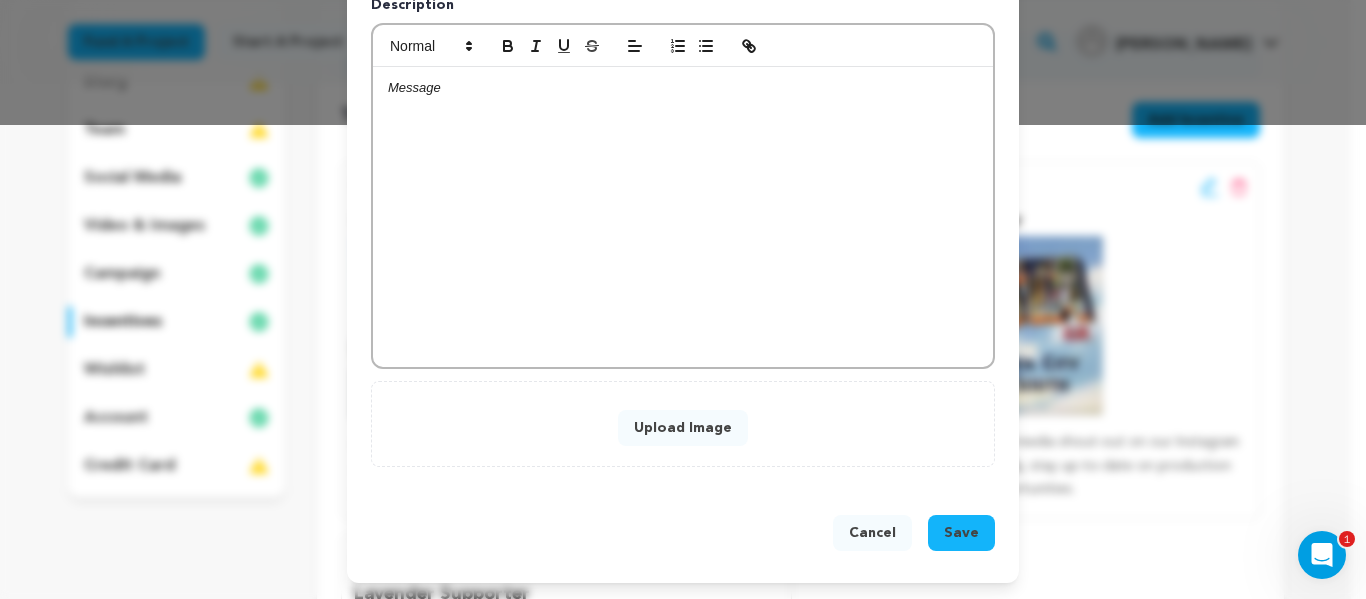 type on "Magnolia Supporter" 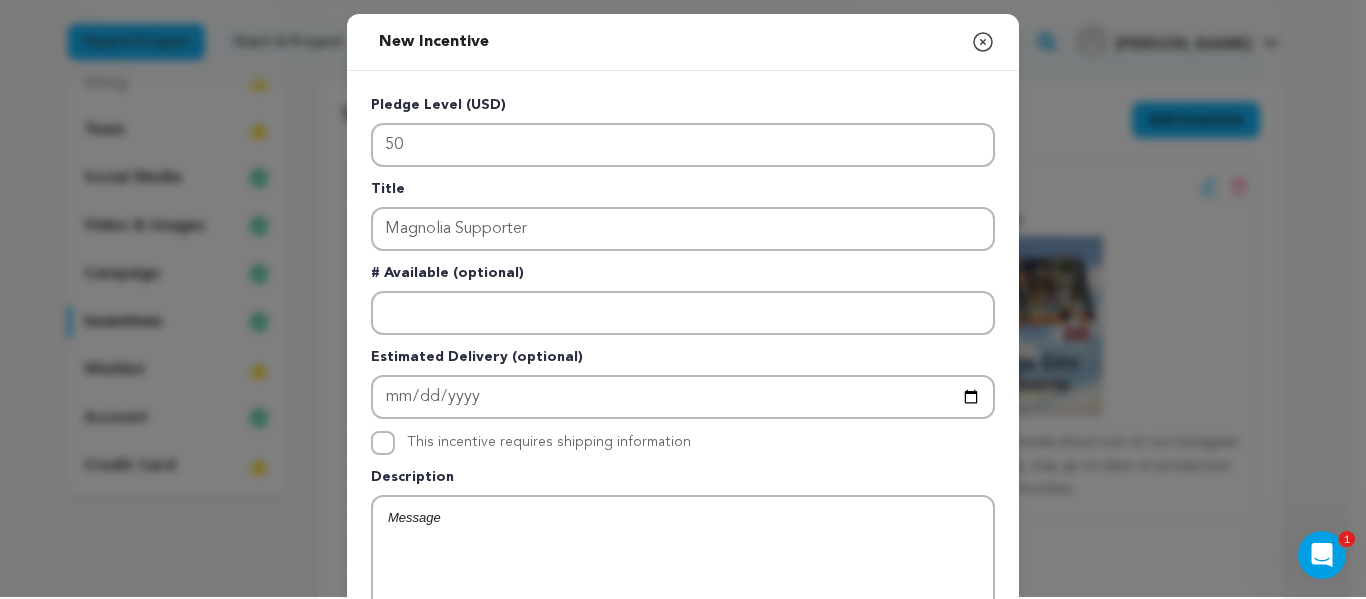 scroll, scrollTop: 0, scrollLeft: 0, axis: both 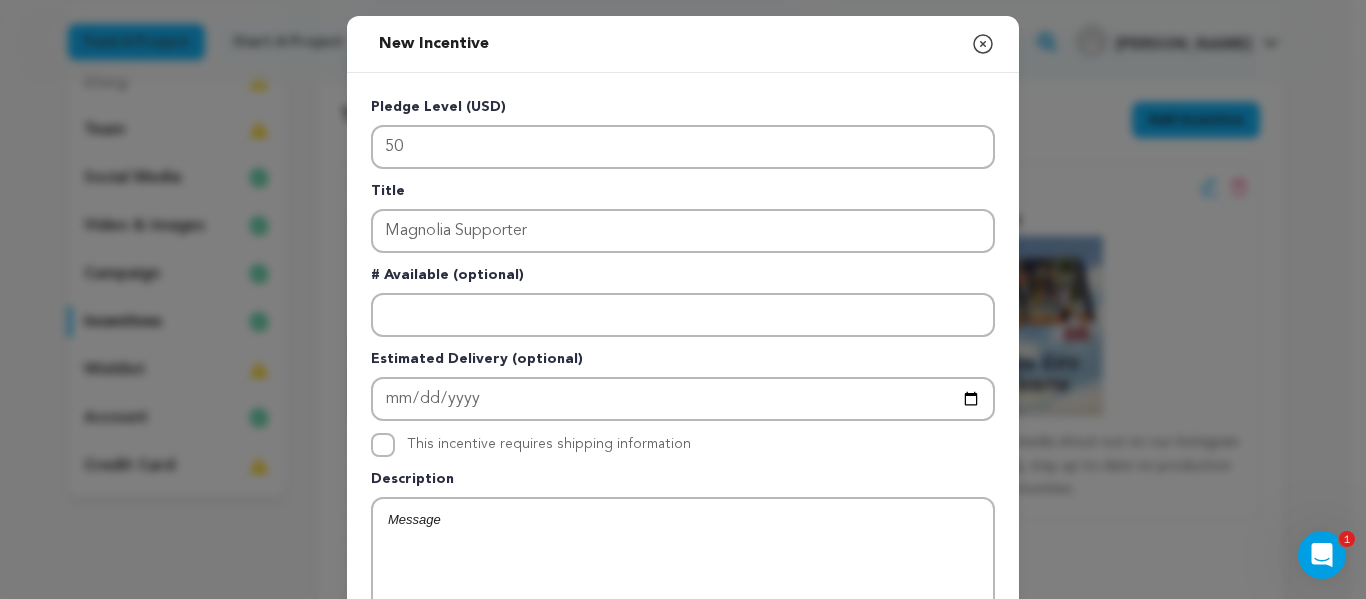click at bounding box center [683, 649] 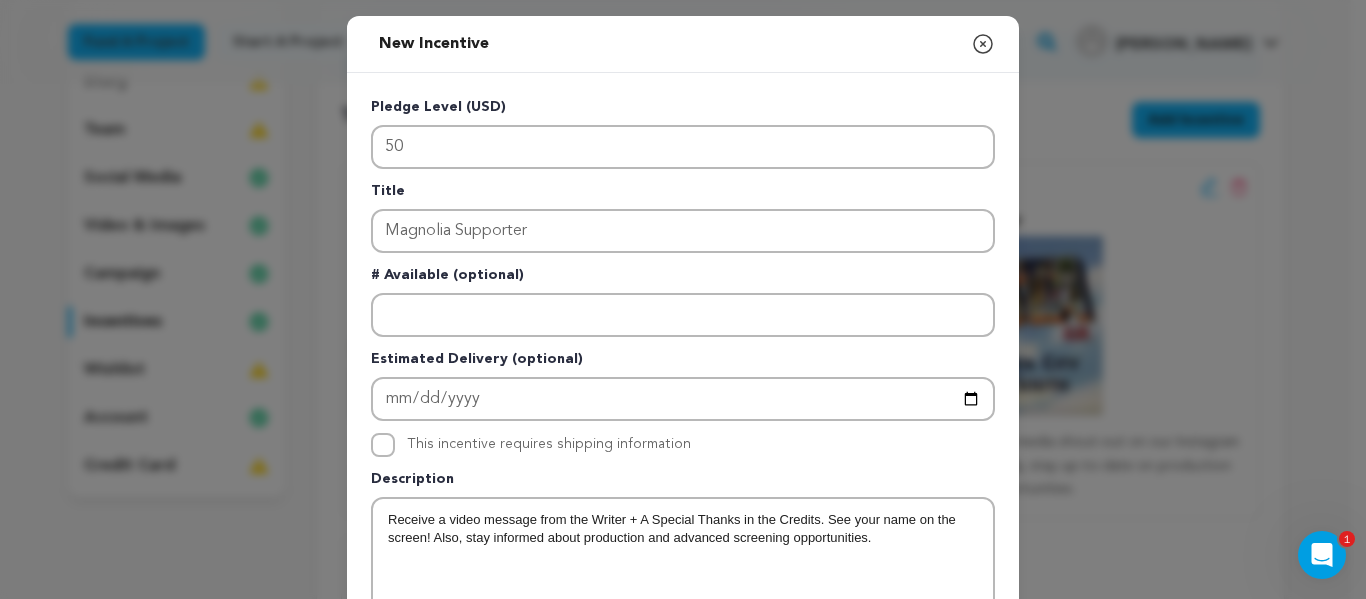 scroll, scrollTop: 350, scrollLeft: 0, axis: vertical 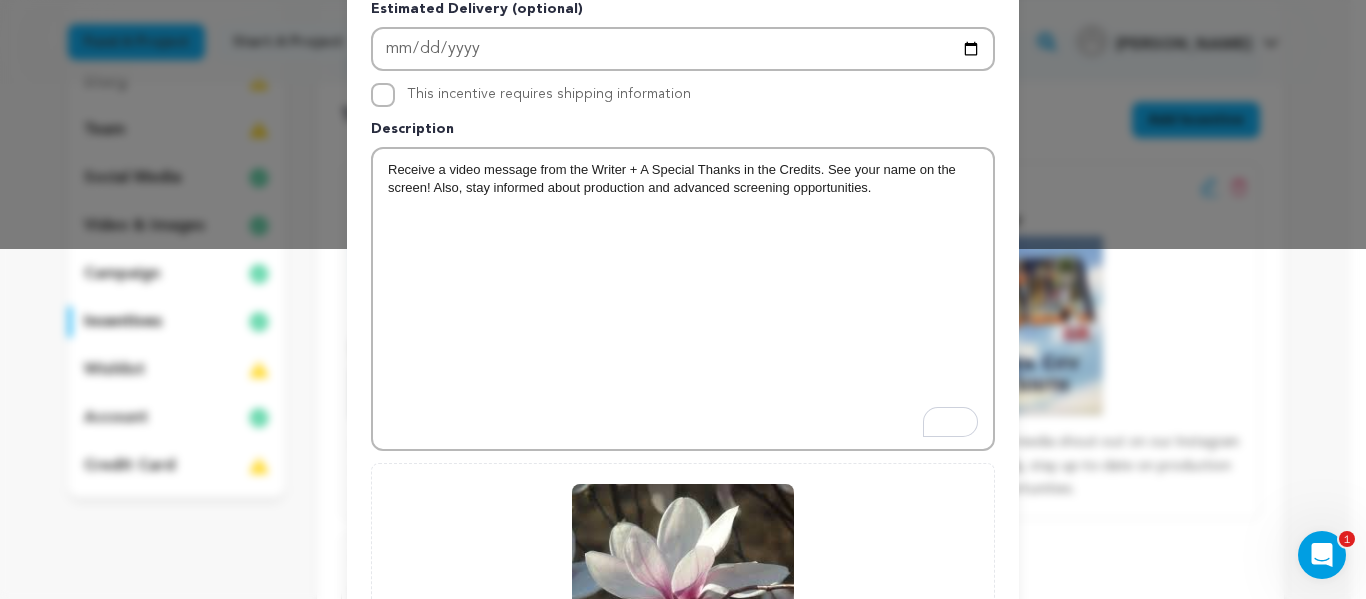 click on "Receive a video message from the Writer + A Special Thanks in the Credits. See your name on the screen! Also, stay informed about production and advanced screening opportunities." at bounding box center (683, 179) 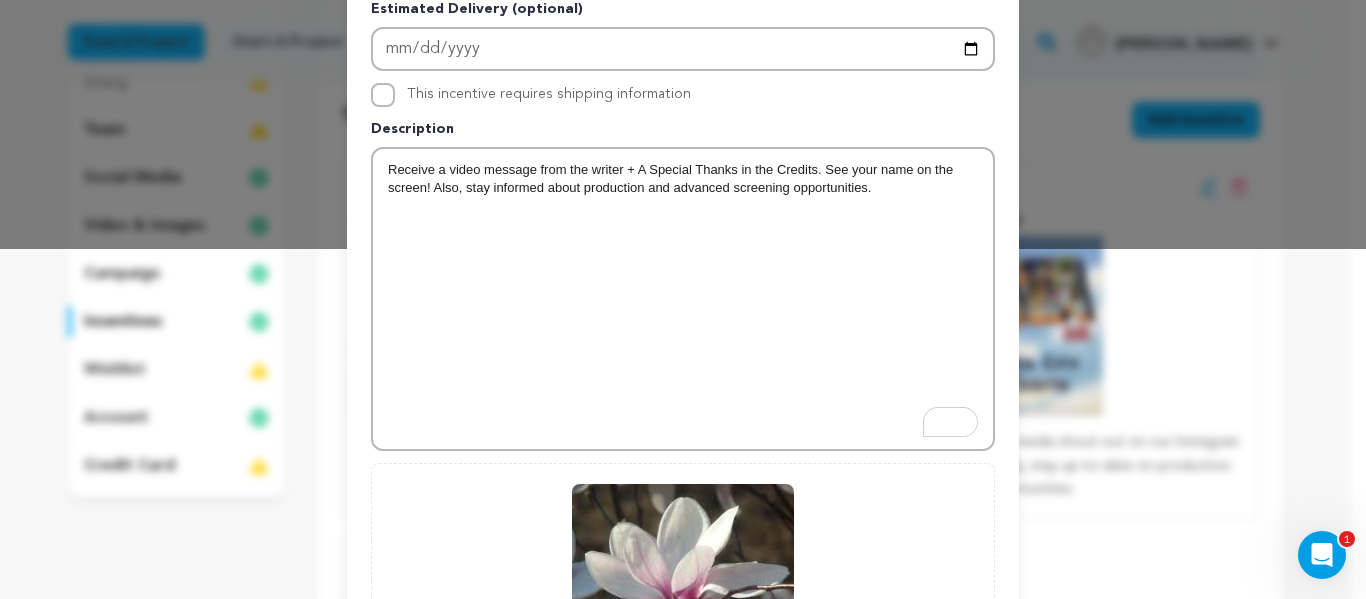 click on "Receive a video message from the writer + A Special Thanks in the Credits. See your name on the screen! Also, stay informed about production and advanced screening opportunities." at bounding box center (683, 179) 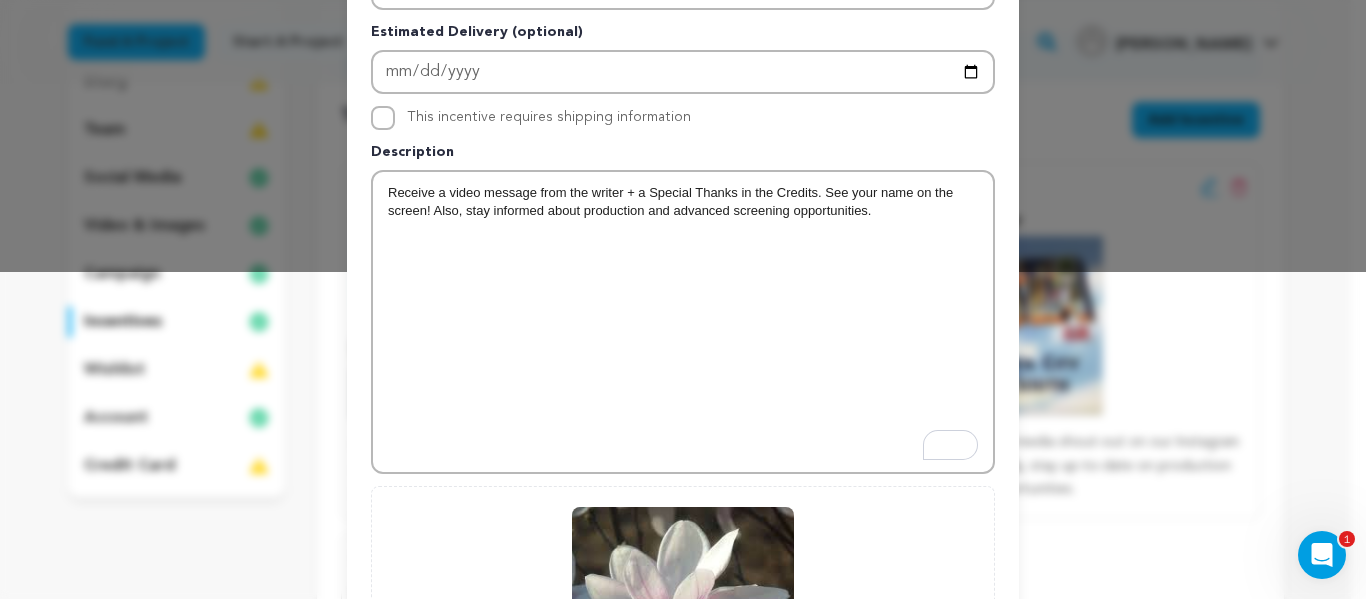 scroll, scrollTop: 308, scrollLeft: 0, axis: vertical 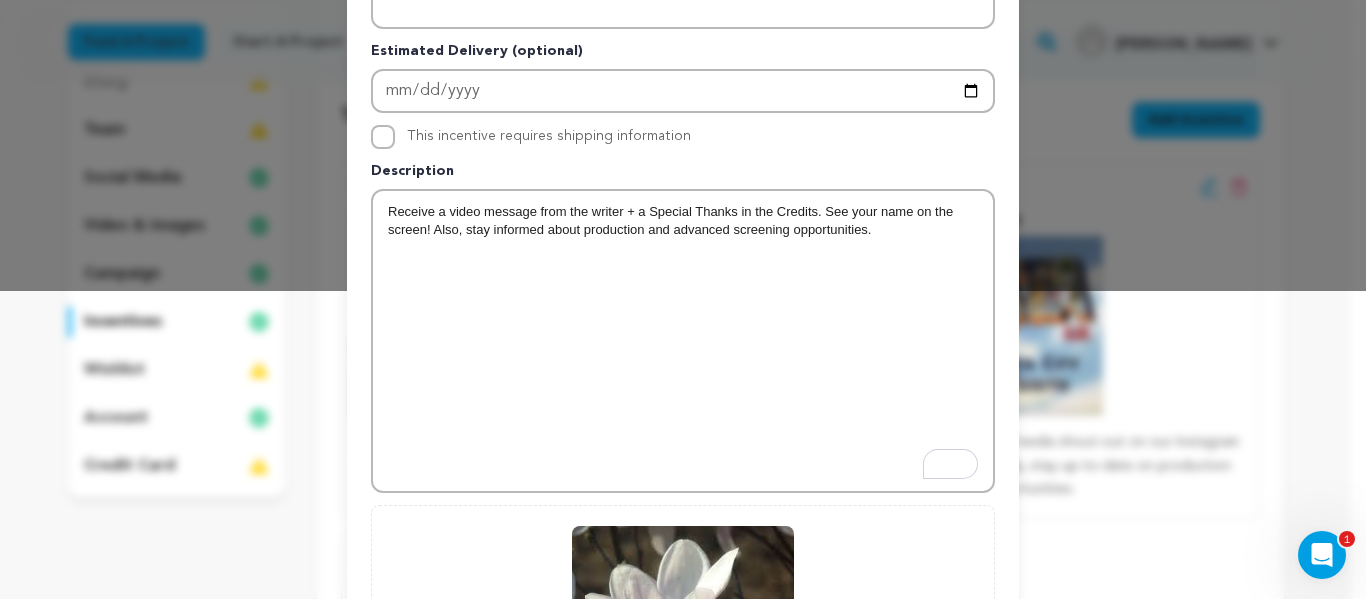 click on "Receive a video message from the writer + a Special Thanks in the Credits. See your name on the screen! Also, stay informed about production and advanced screening opportunities." at bounding box center [683, 221] 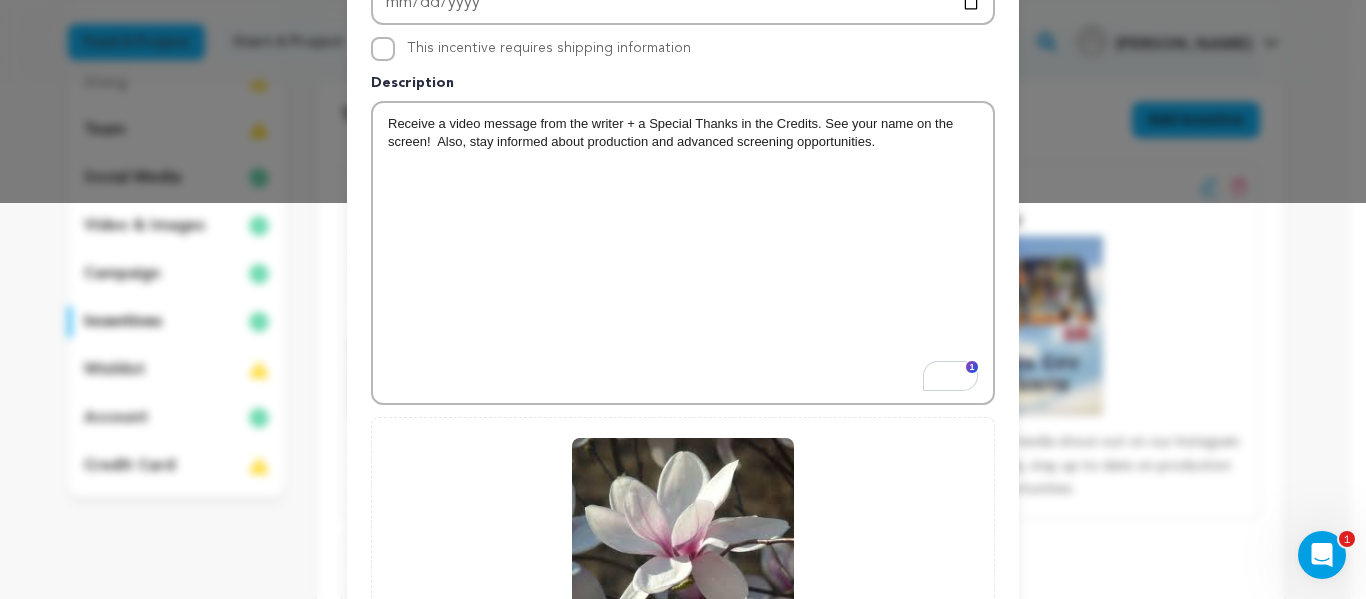 scroll, scrollTop: 636, scrollLeft: 0, axis: vertical 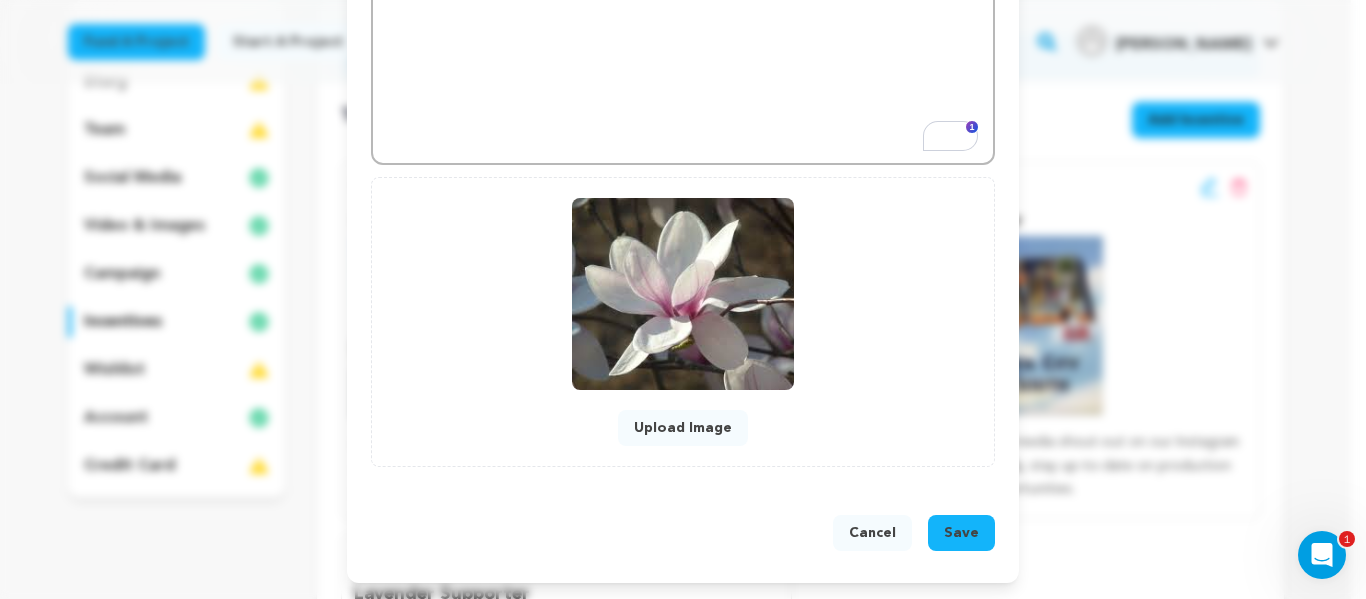 click on "Save" at bounding box center (961, 533) 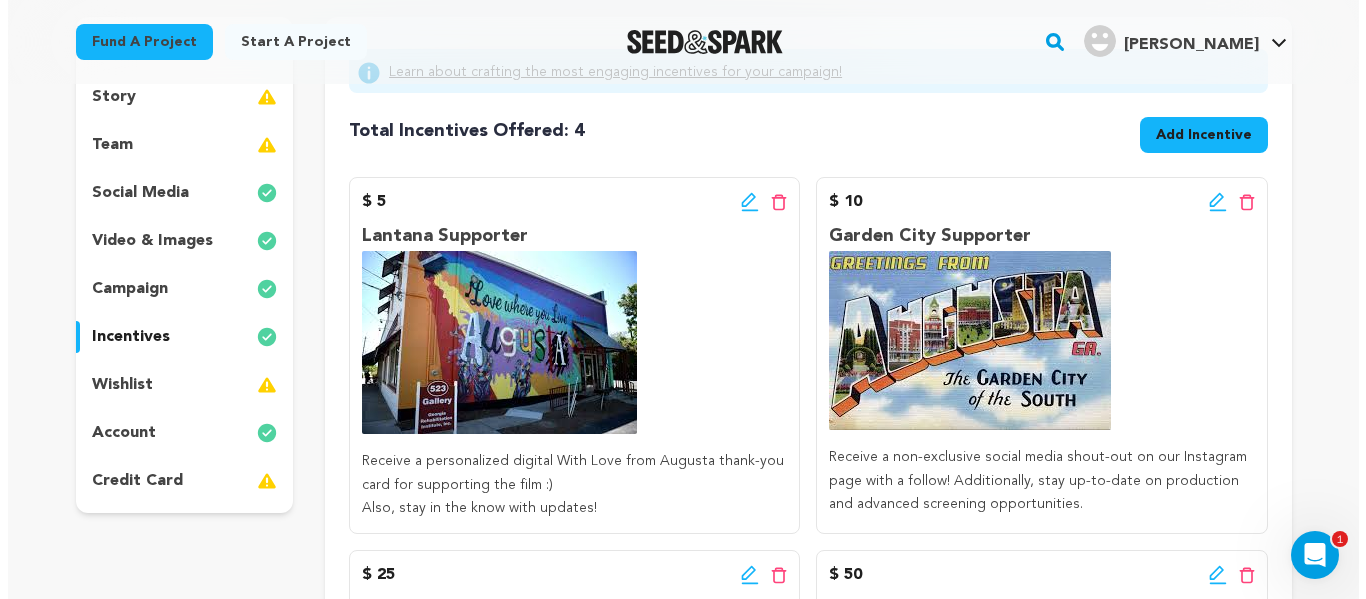 scroll, scrollTop: 248, scrollLeft: 0, axis: vertical 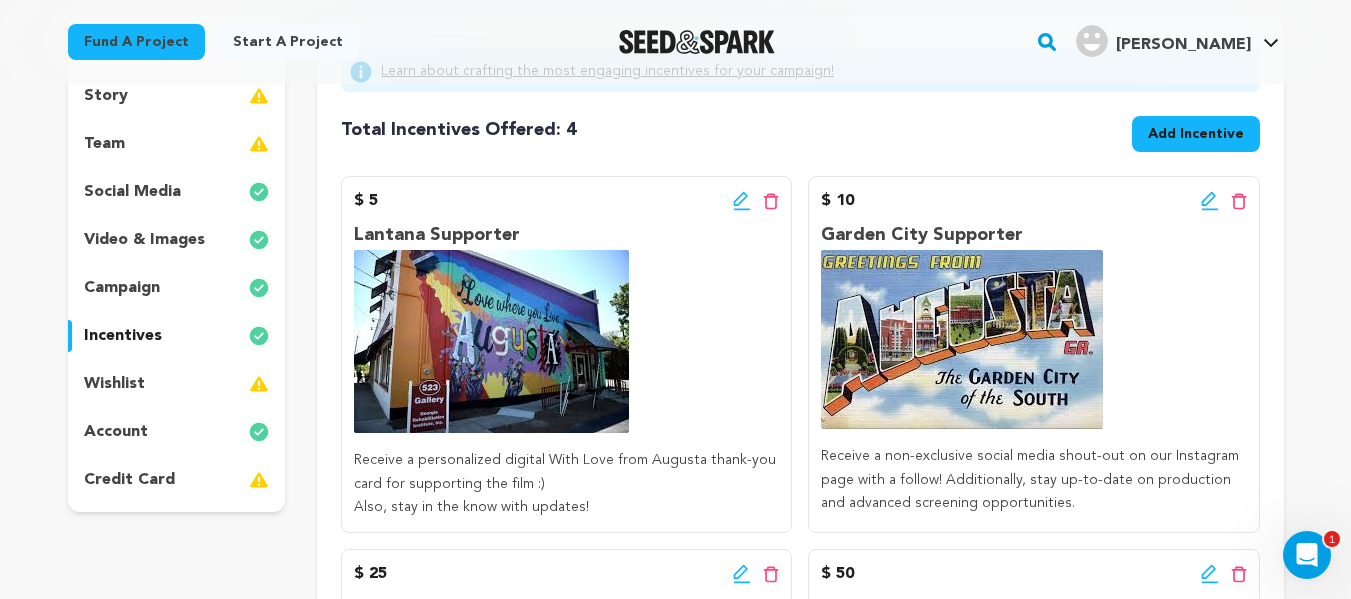 click 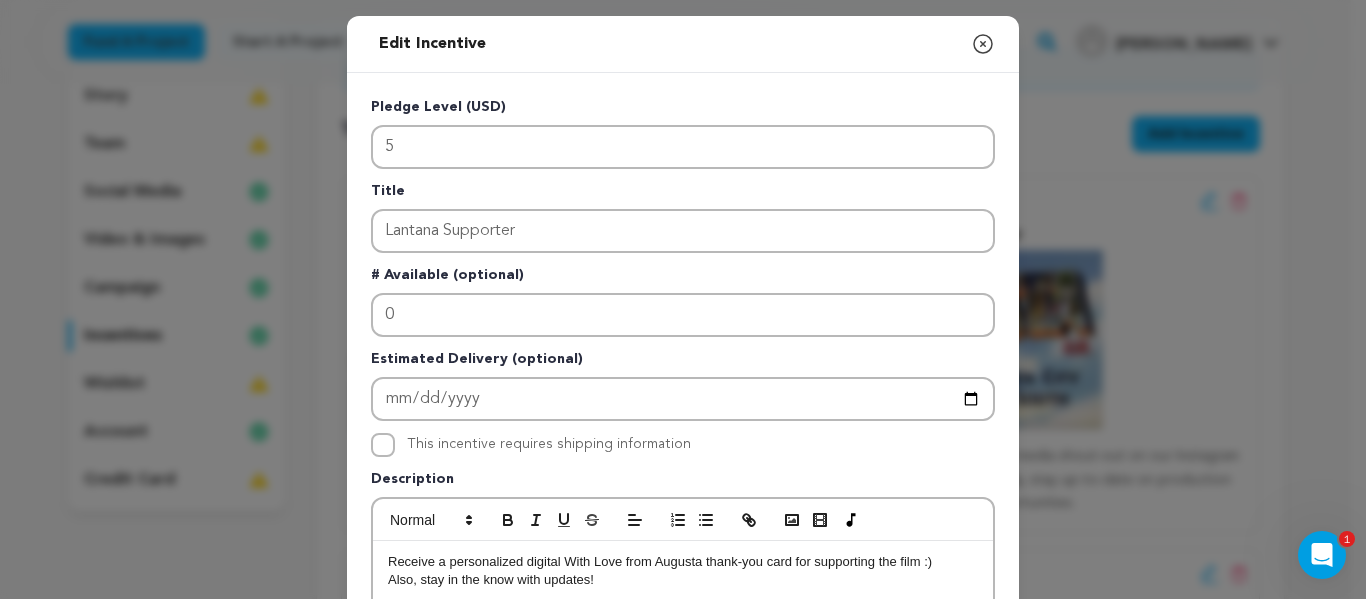 click on "Receive a personalized digital With Love from Augusta thank-you card for supporting the film :)" at bounding box center [683, 562] 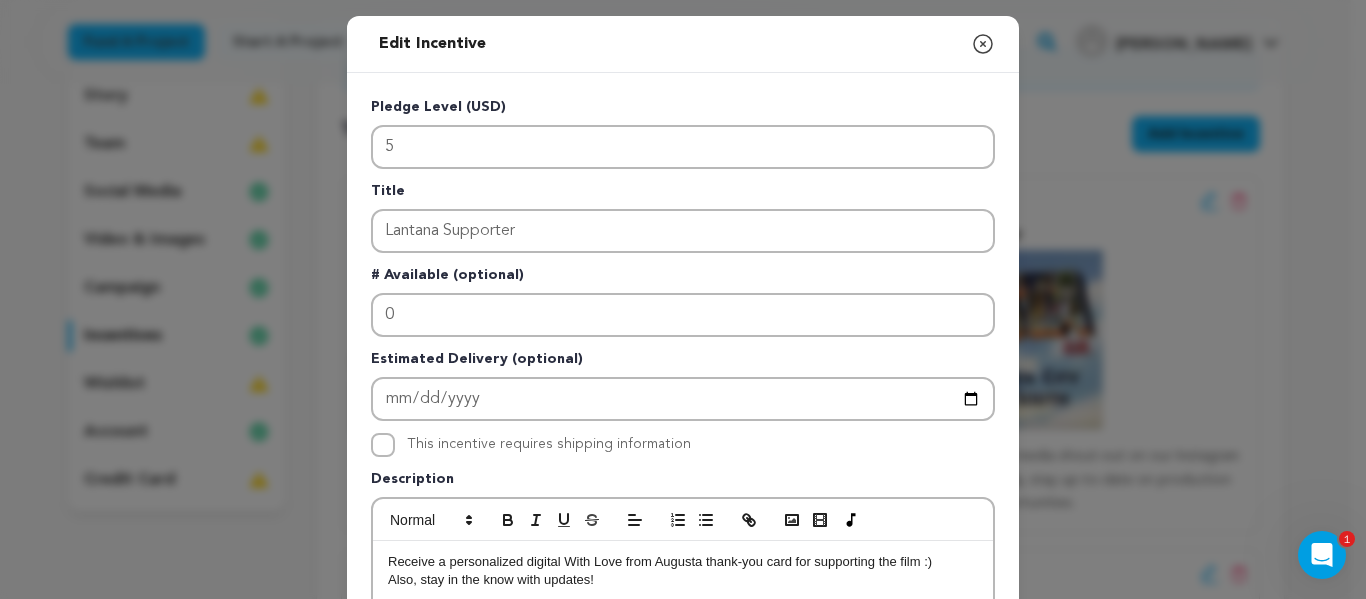 type 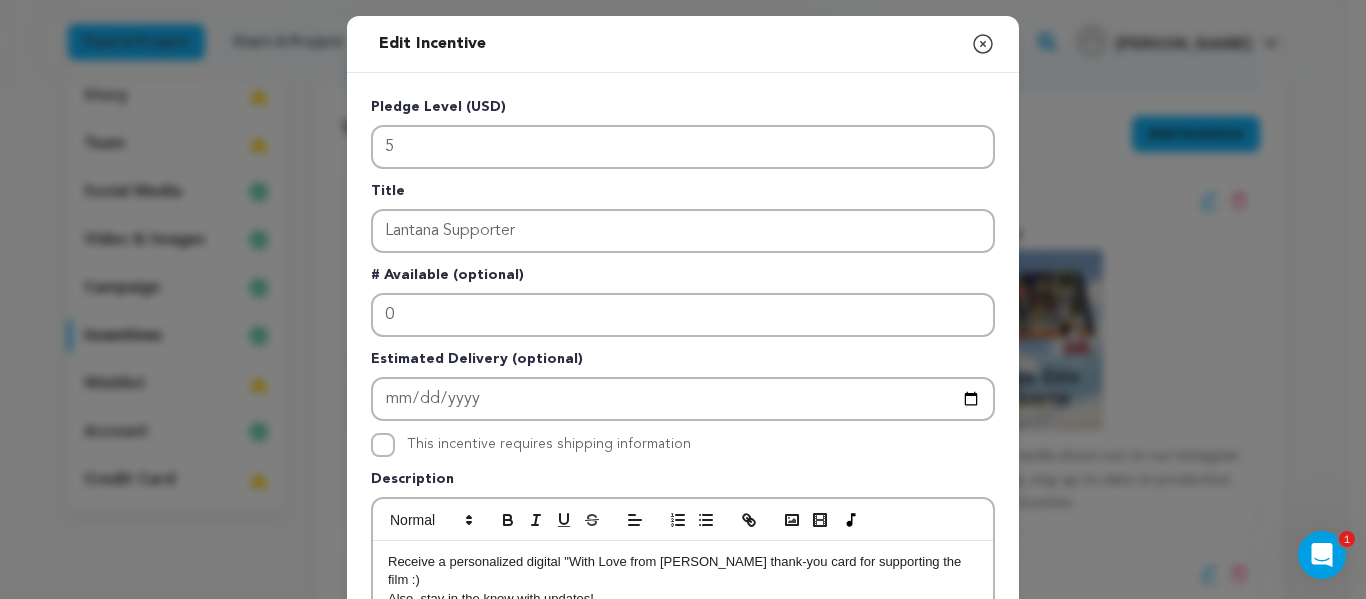 click on "Receive a personalized digital "With Love from [PERSON_NAME] thank-you card for supporting the film :)" at bounding box center [683, 571] 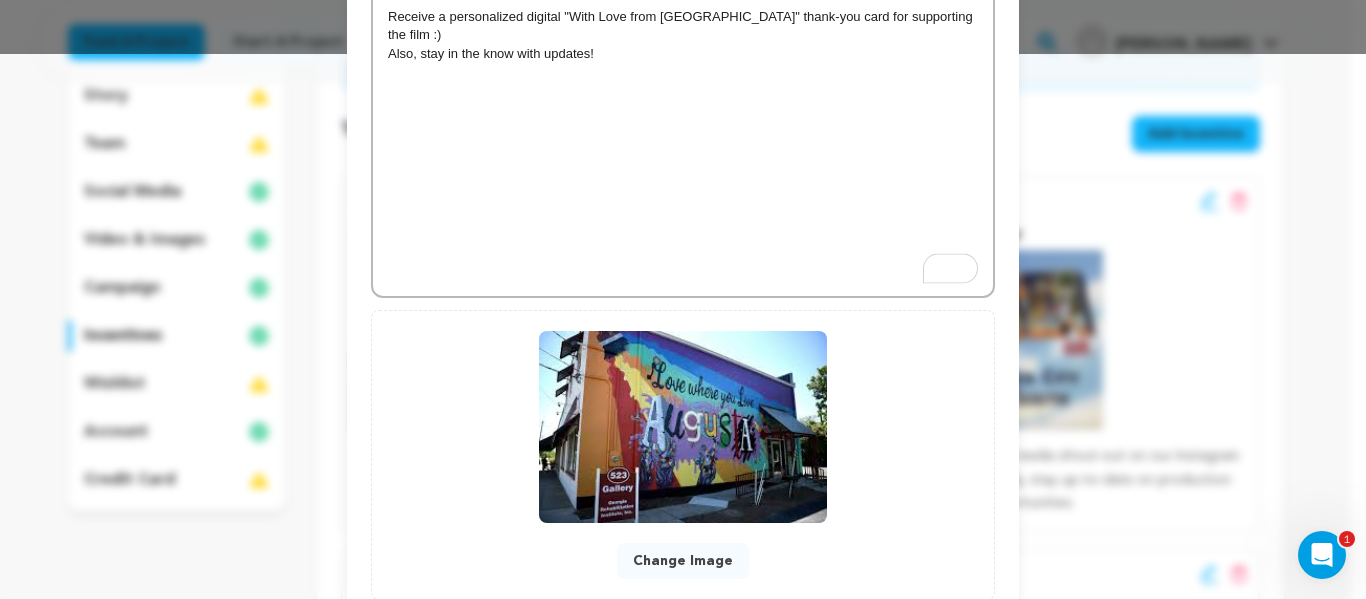 scroll, scrollTop: 678, scrollLeft: 0, axis: vertical 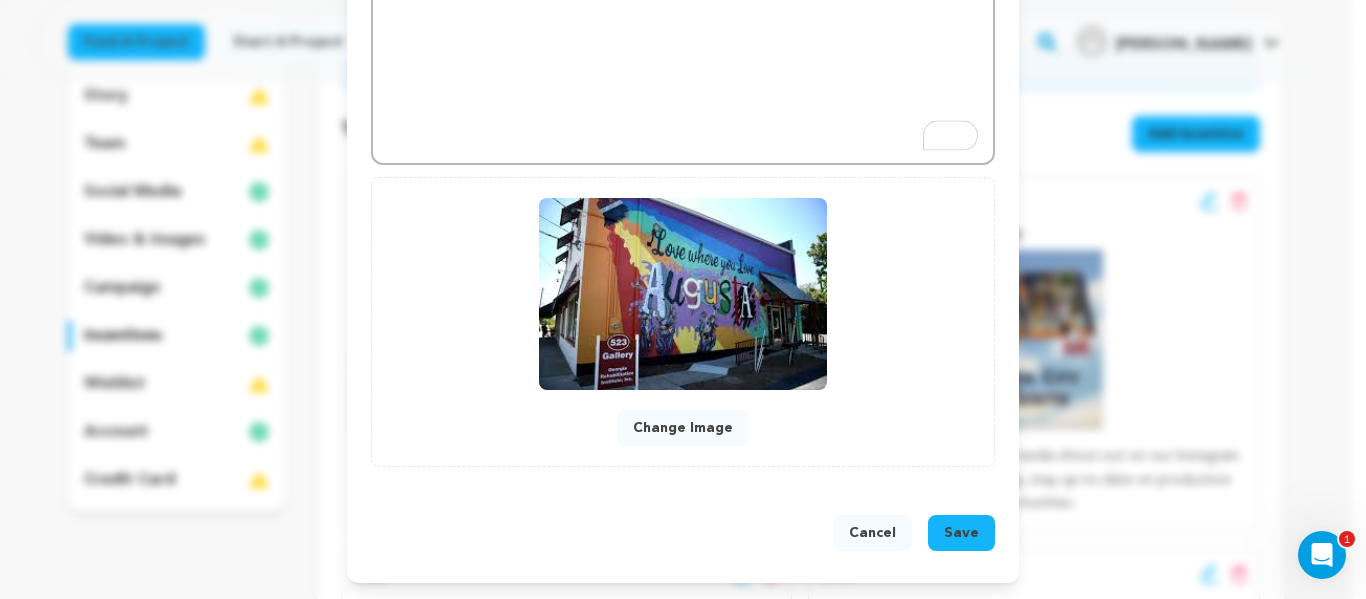 click on "Save" at bounding box center [961, 533] 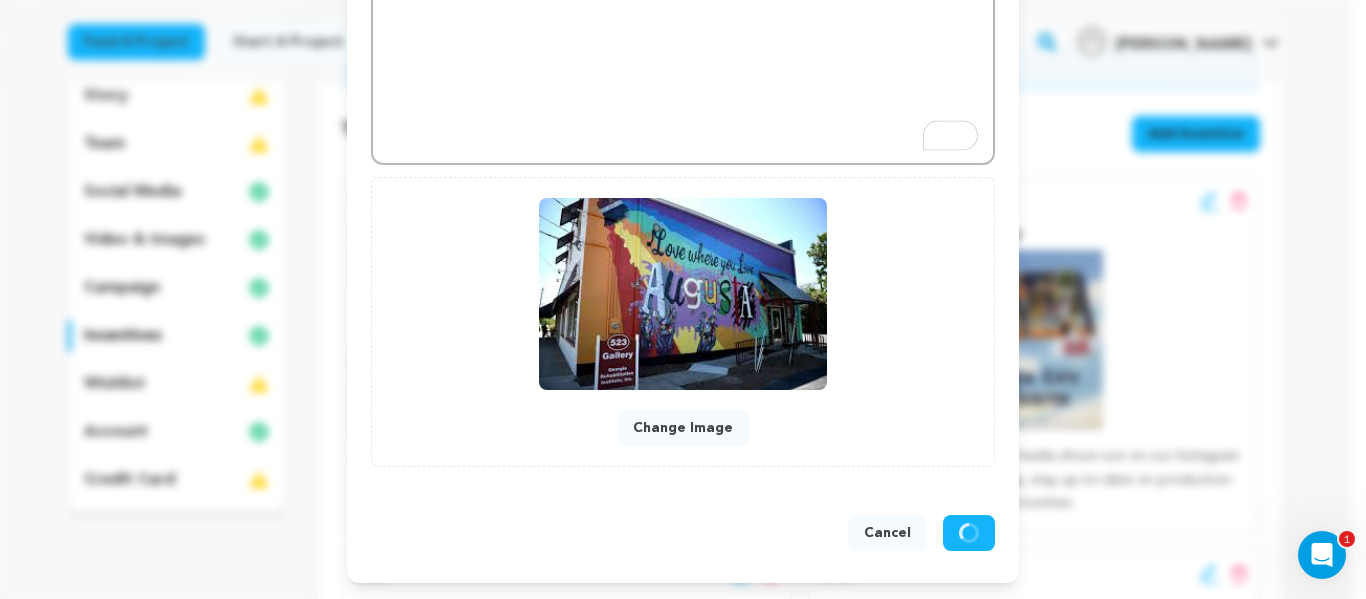 scroll, scrollTop: 636, scrollLeft: 0, axis: vertical 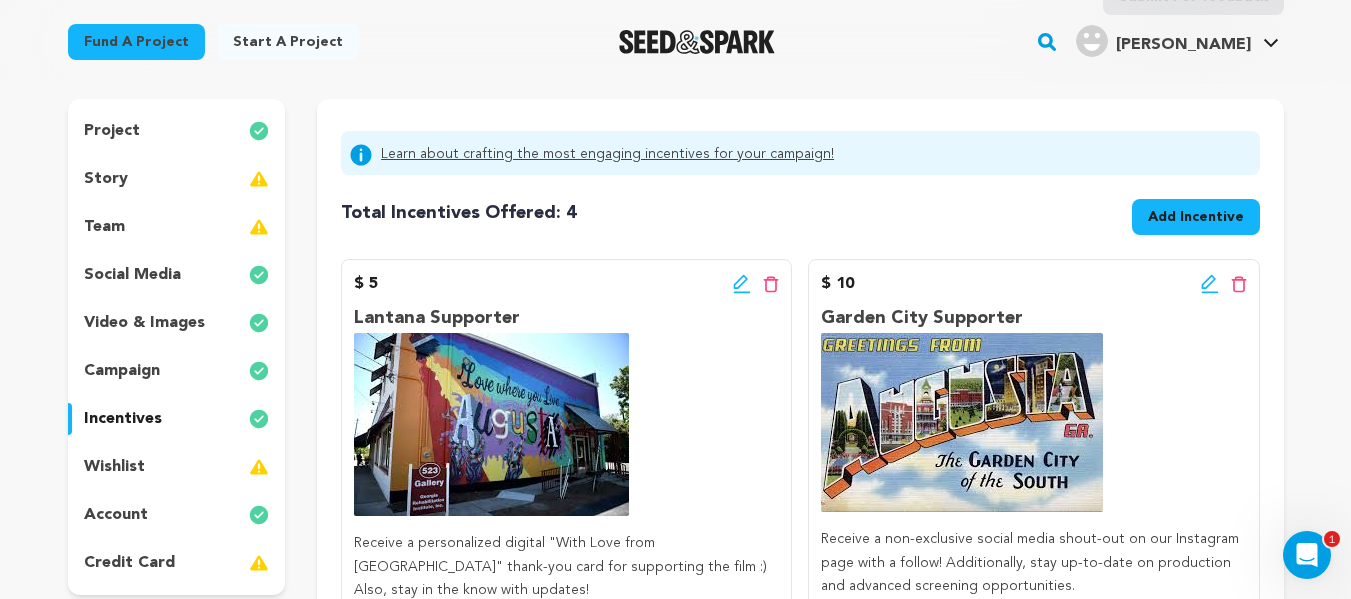 click on "Add Incentive" at bounding box center [1196, 217] 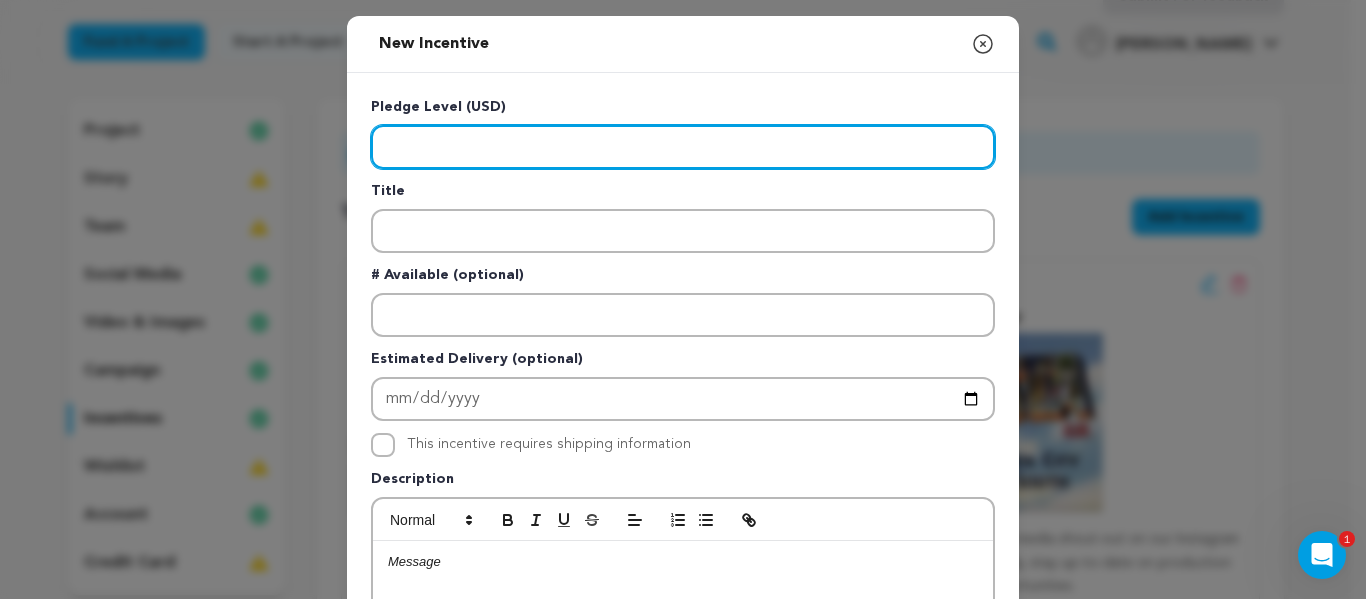 click at bounding box center (683, 147) 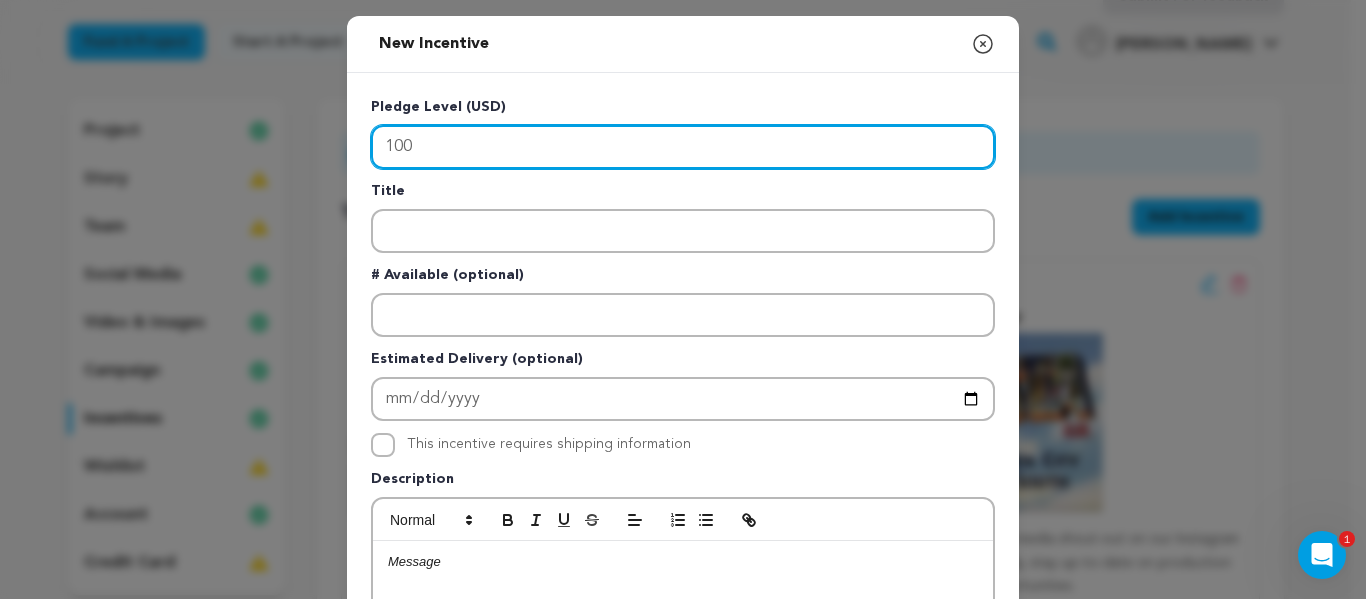 type on "100" 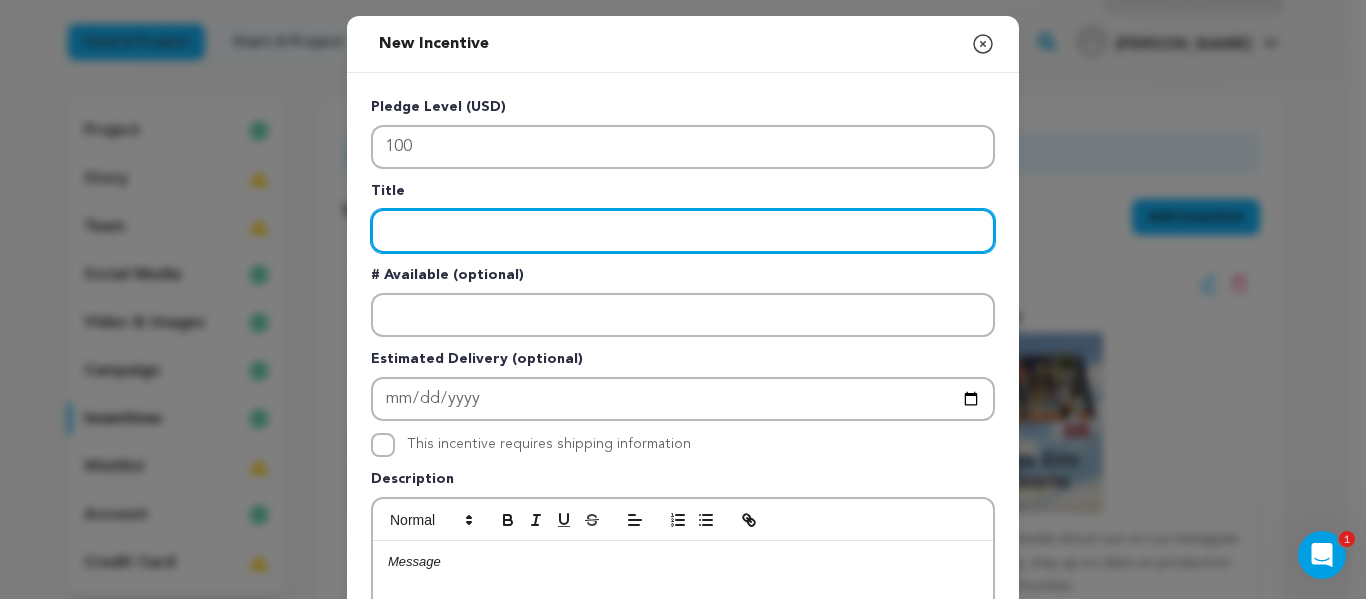 click at bounding box center (683, 231) 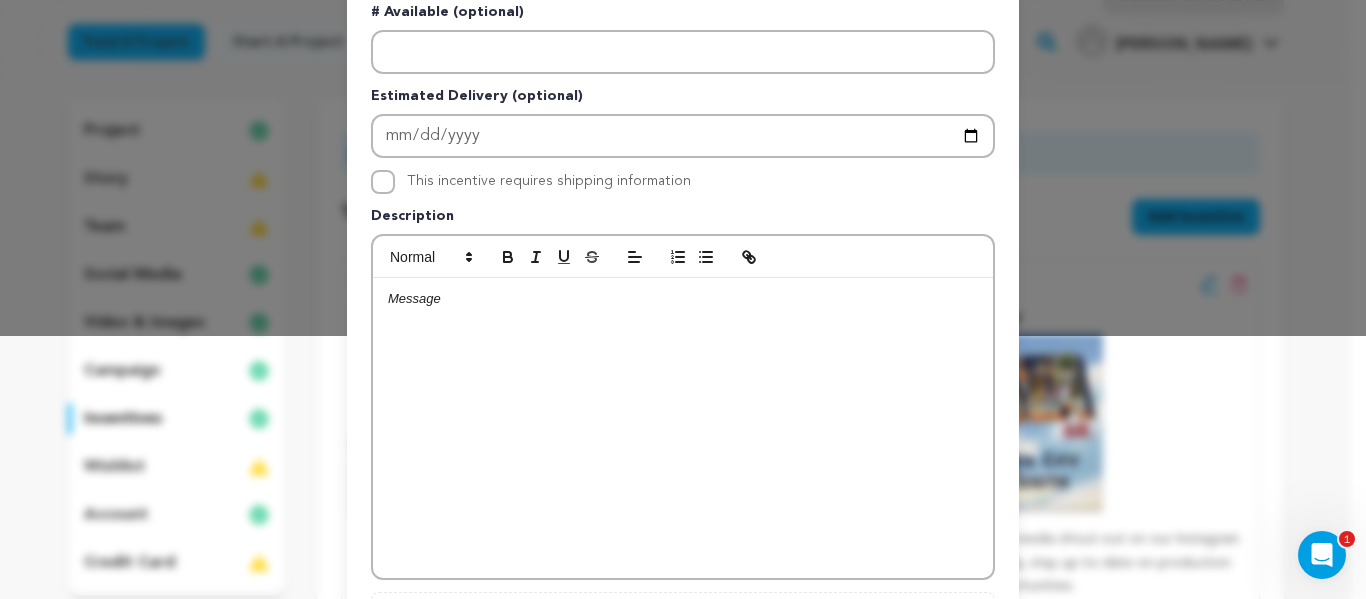 scroll, scrollTop: 264, scrollLeft: 0, axis: vertical 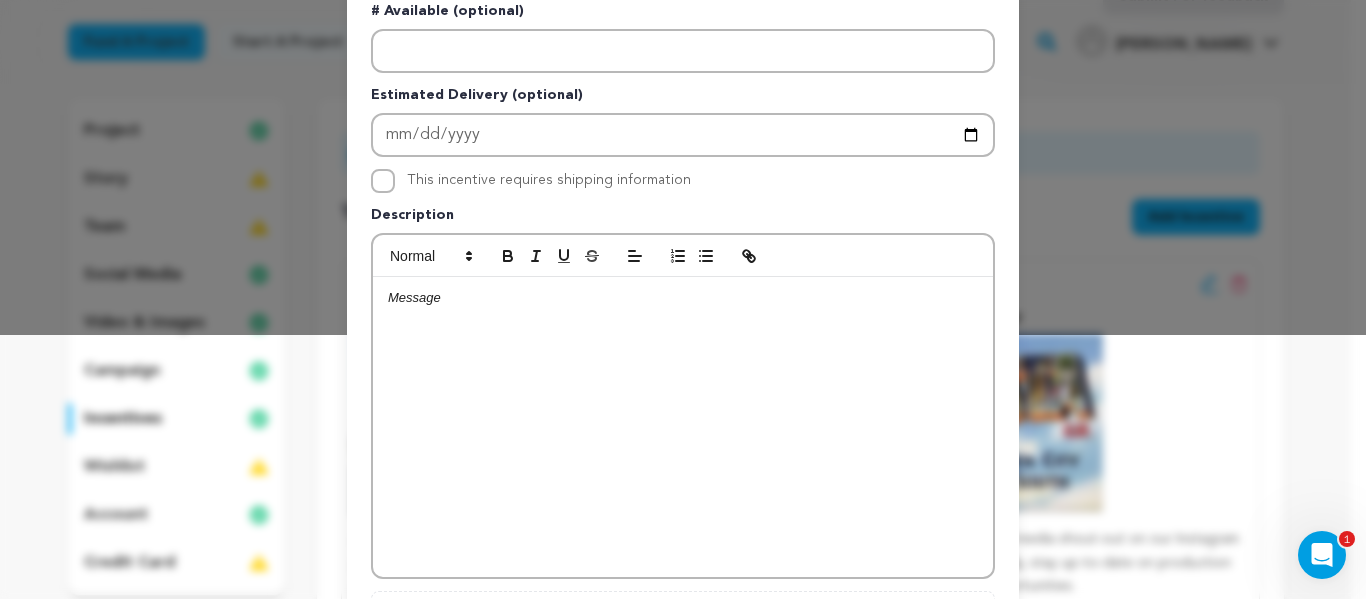 click at bounding box center [683, 427] 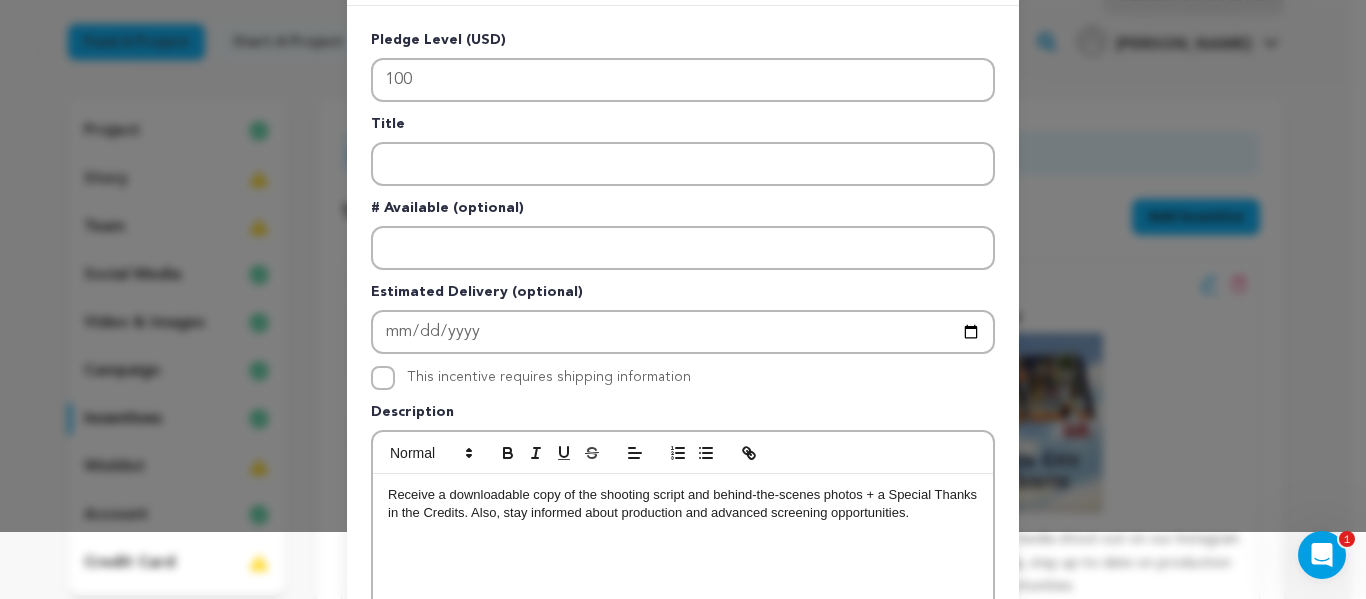 scroll, scrollTop: 0, scrollLeft: 0, axis: both 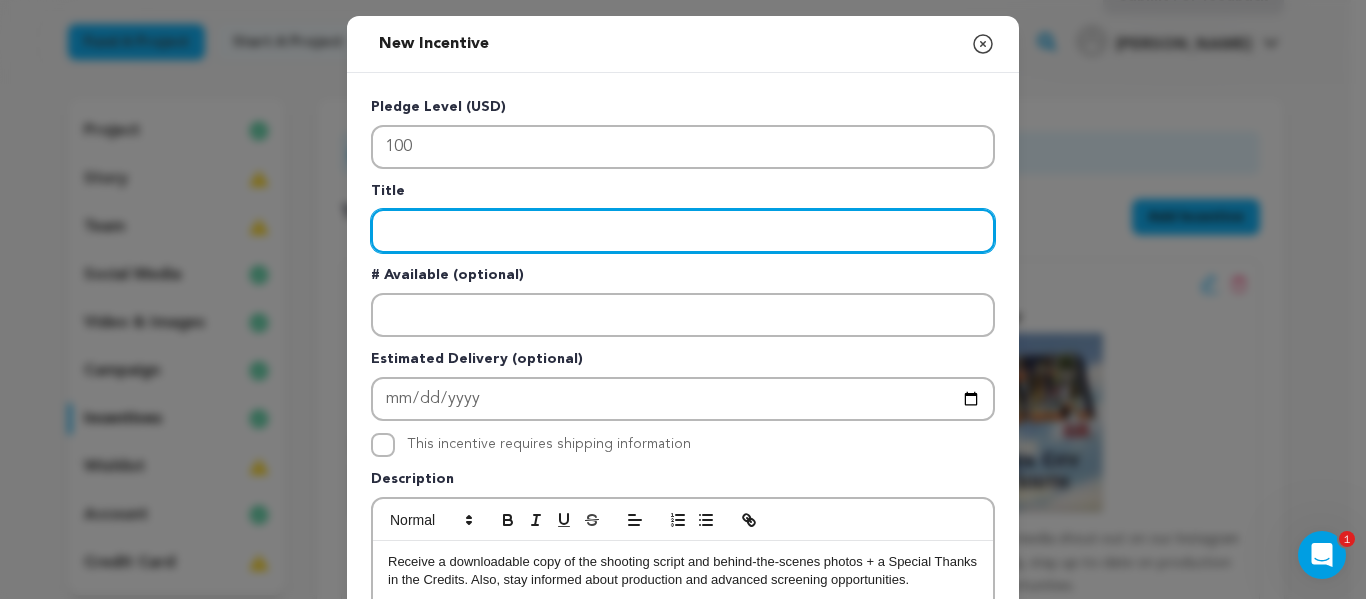 click at bounding box center [683, 231] 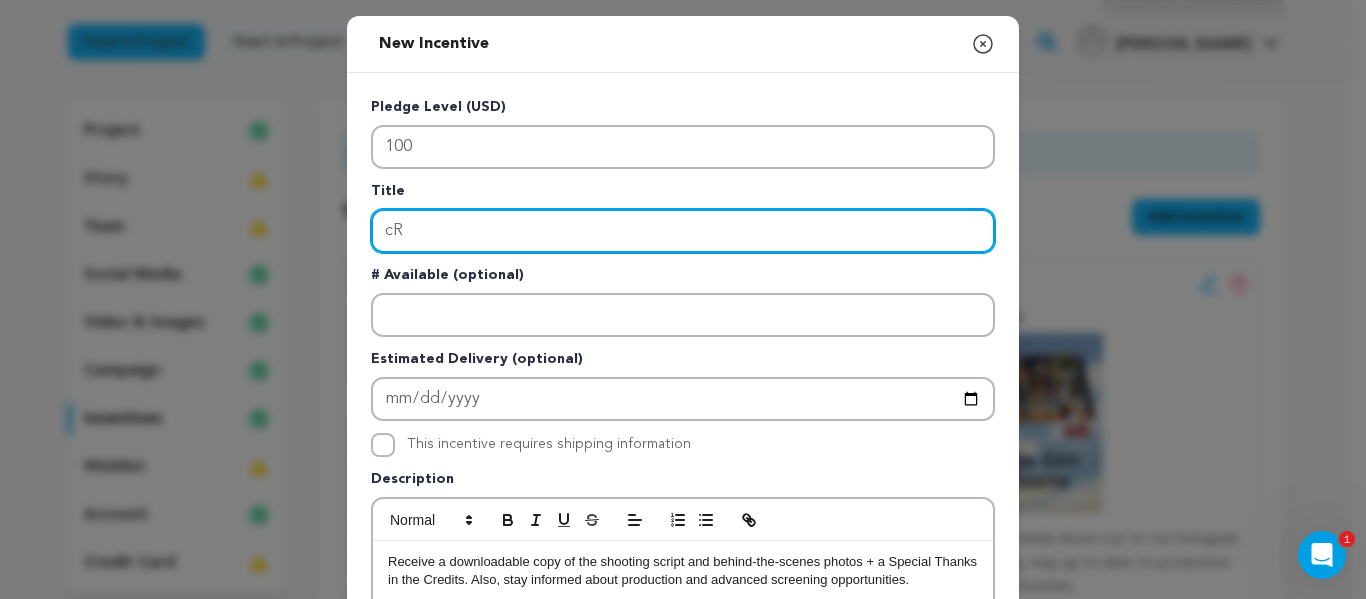type on "c" 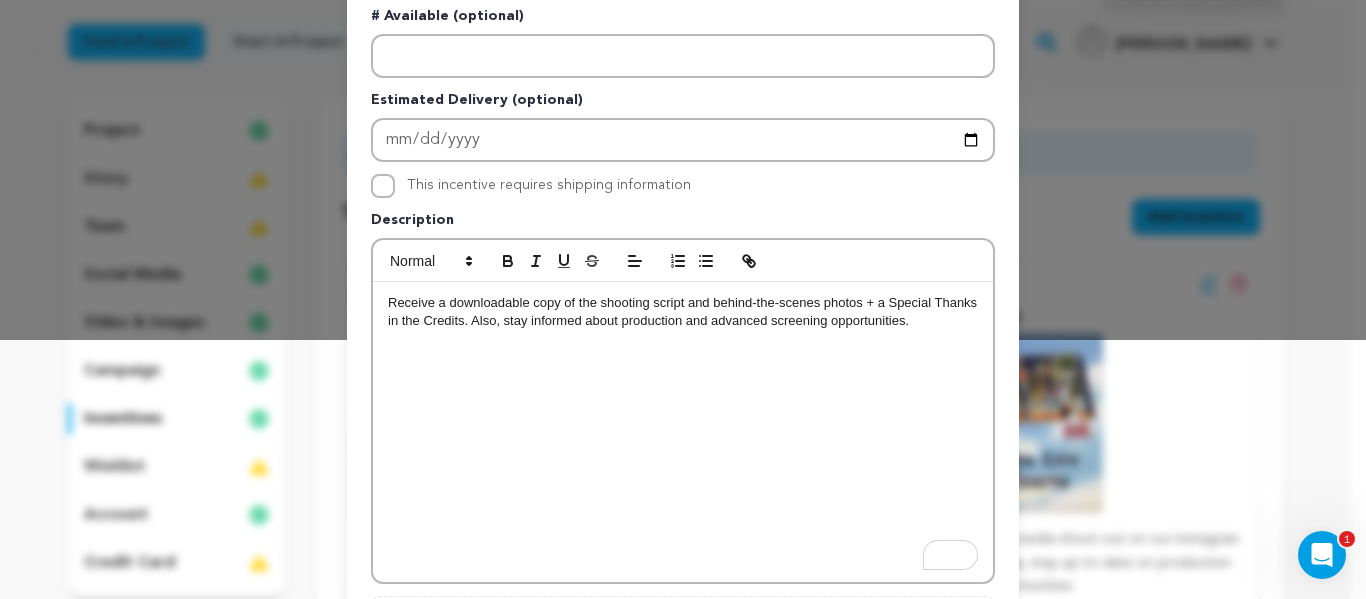 scroll, scrollTop: 474, scrollLeft: 0, axis: vertical 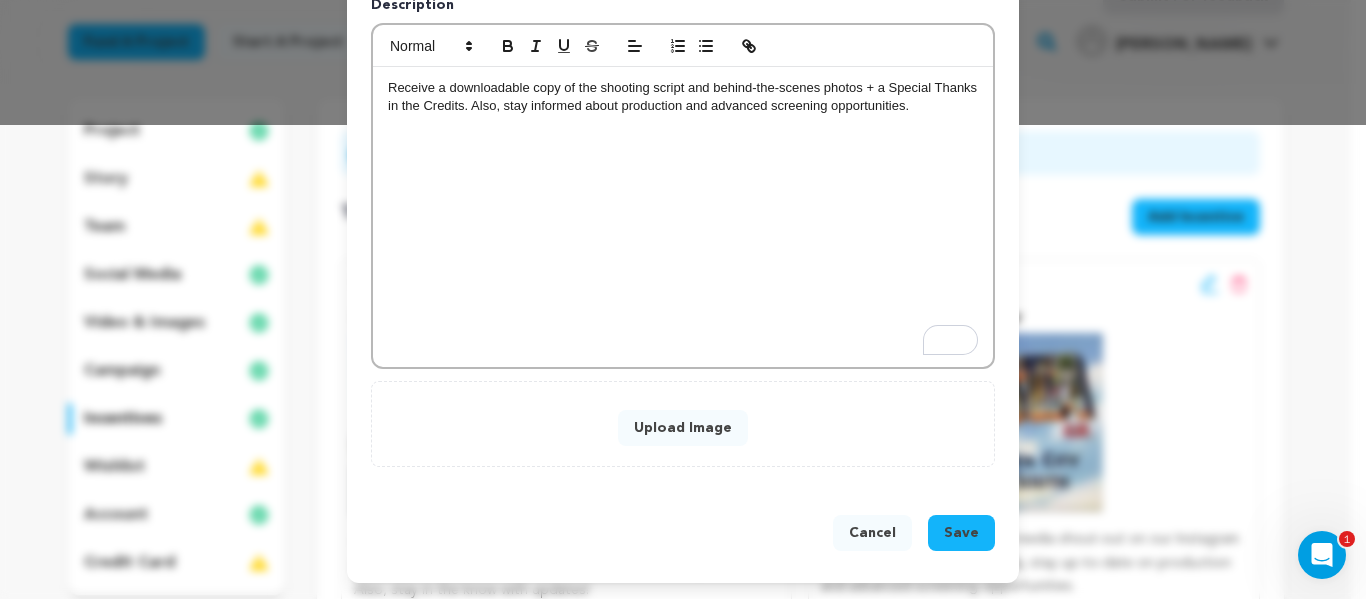type on "[PERSON_NAME] Supporter" 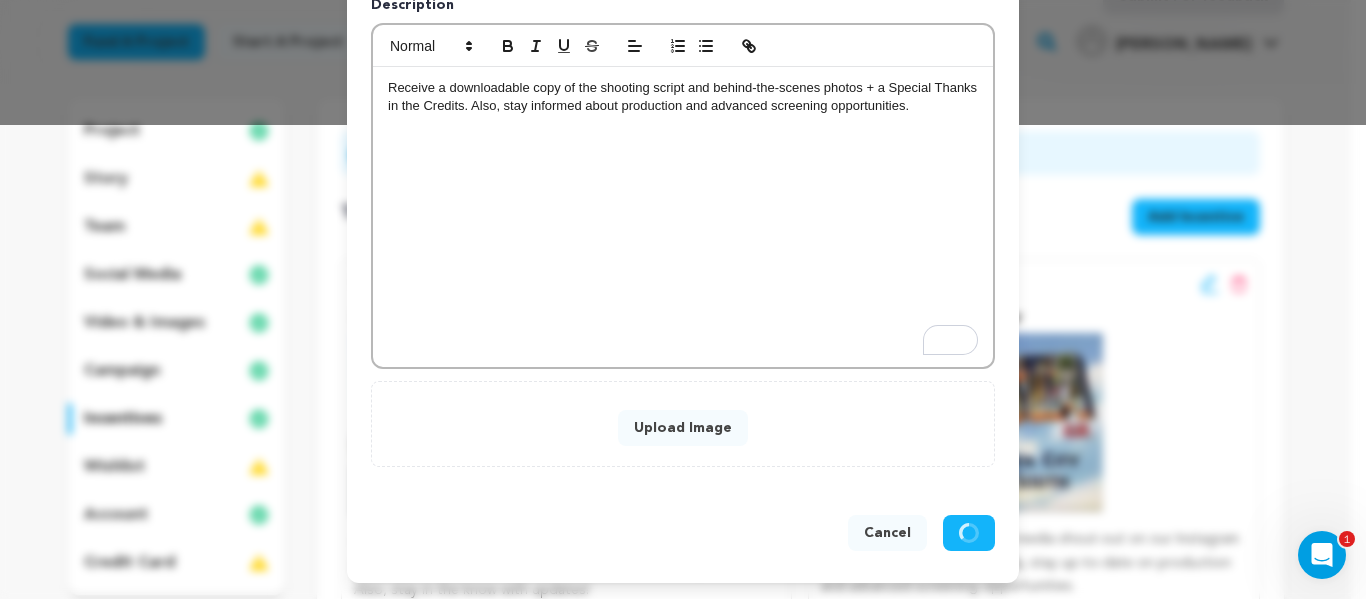 scroll, scrollTop: 432, scrollLeft: 0, axis: vertical 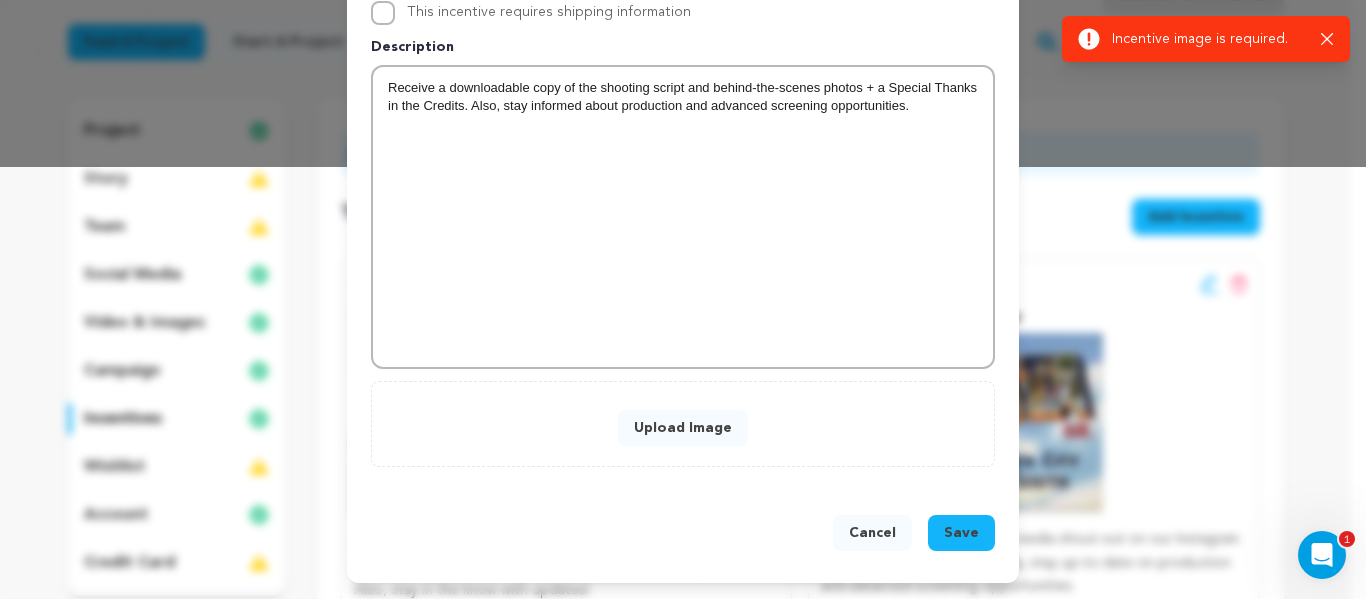 click 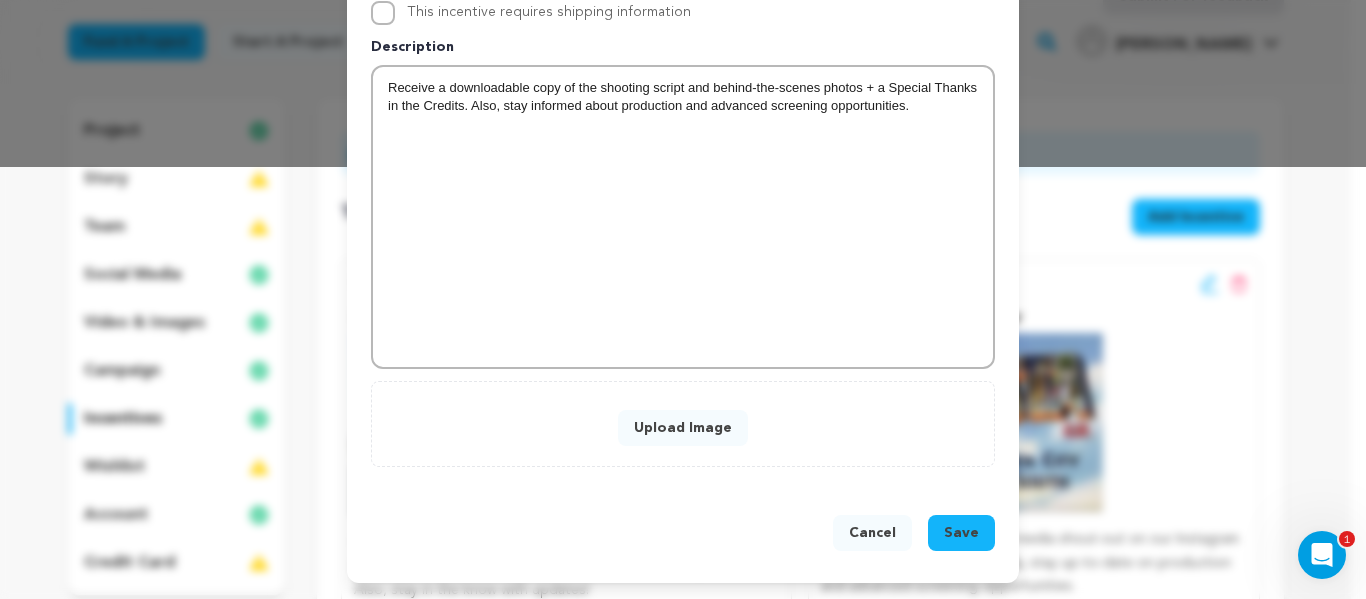 scroll, scrollTop: 0, scrollLeft: 0, axis: both 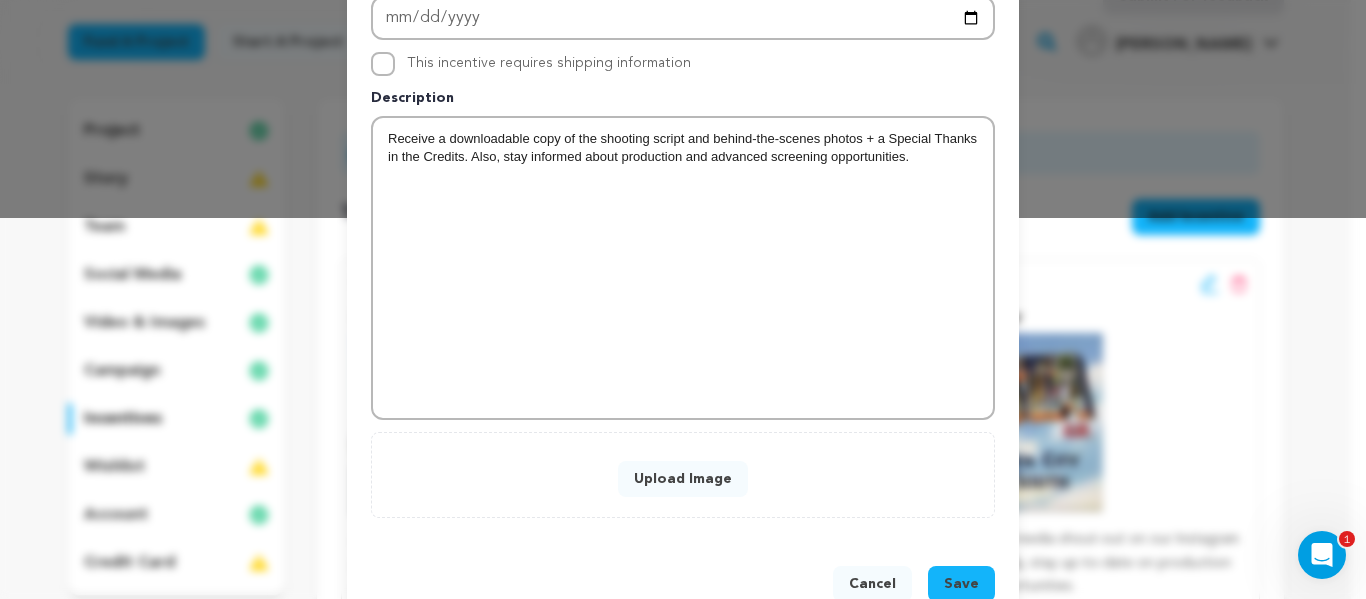 click on "Upload Image" at bounding box center [683, 479] 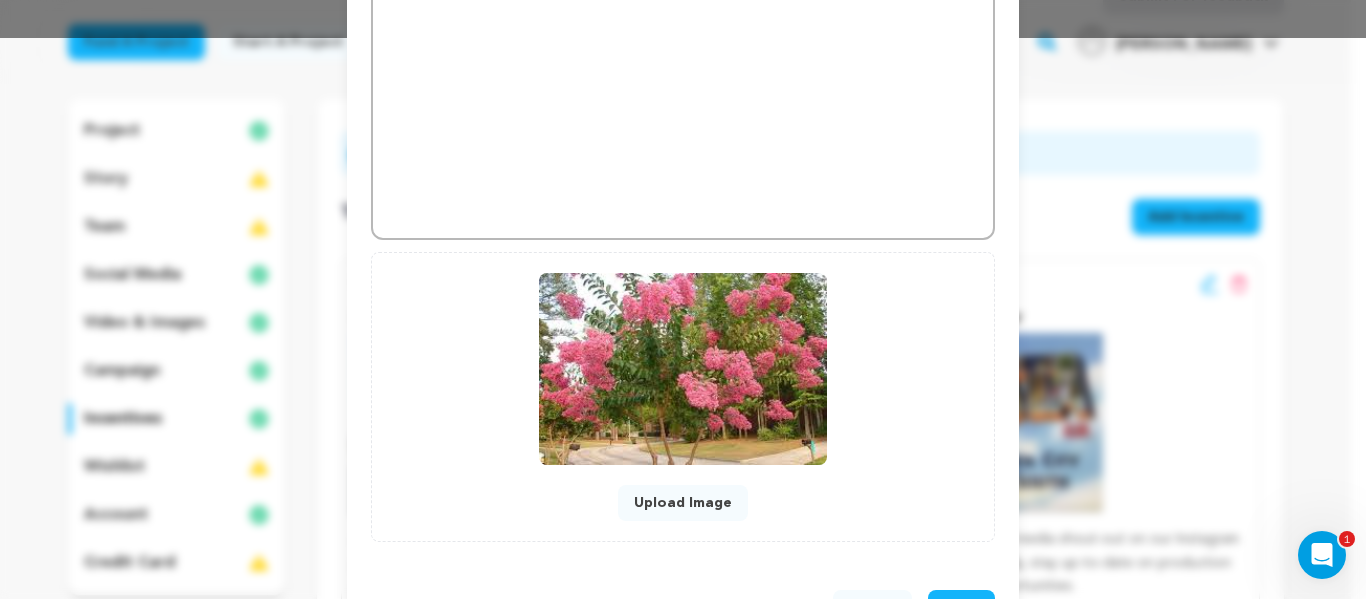scroll, scrollTop: 636, scrollLeft: 0, axis: vertical 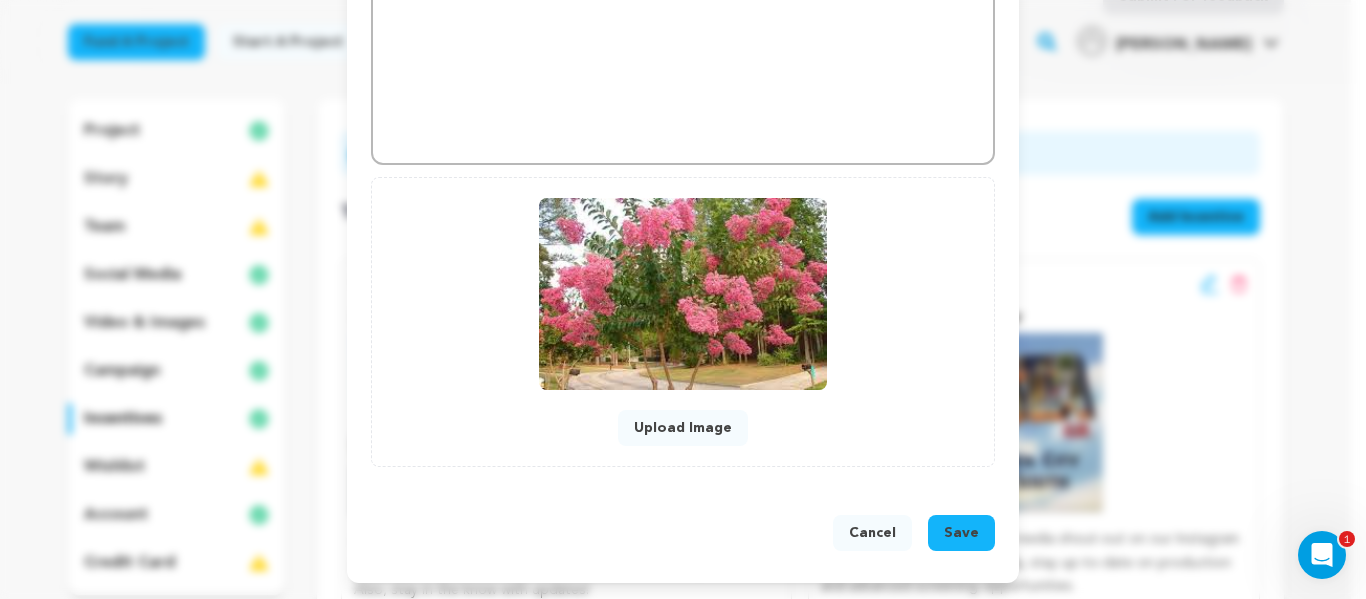 click on "Save" at bounding box center (961, 533) 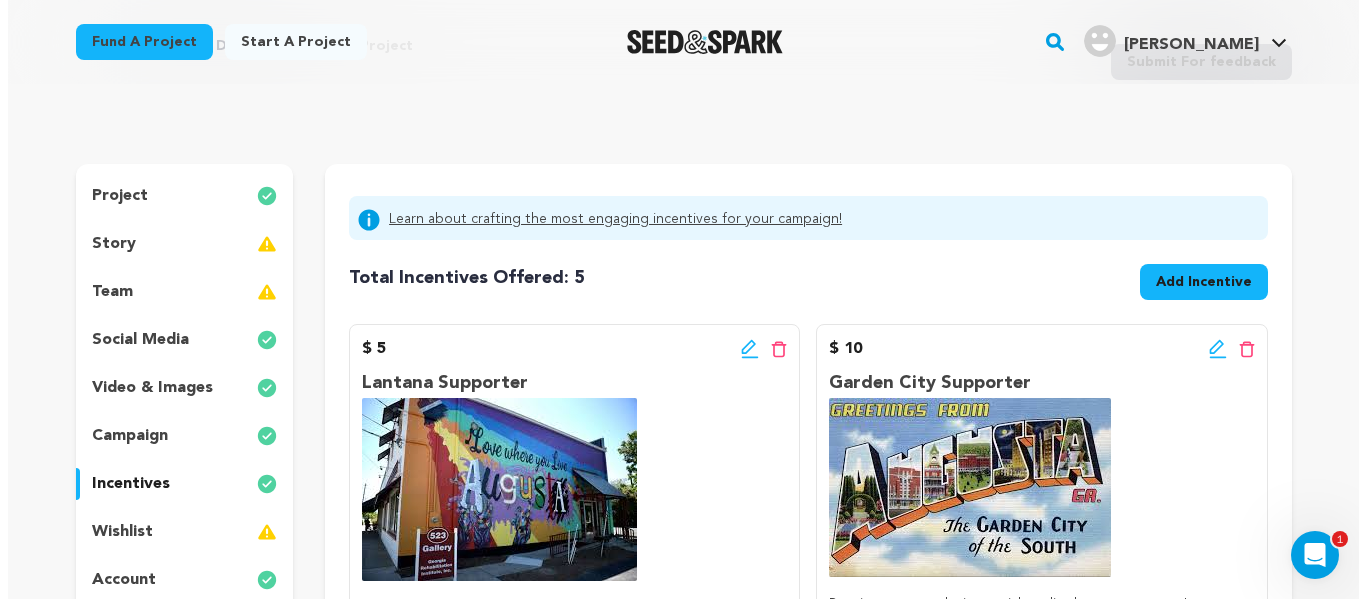 scroll, scrollTop: 97, scrollLeft: 0, axis: vertical 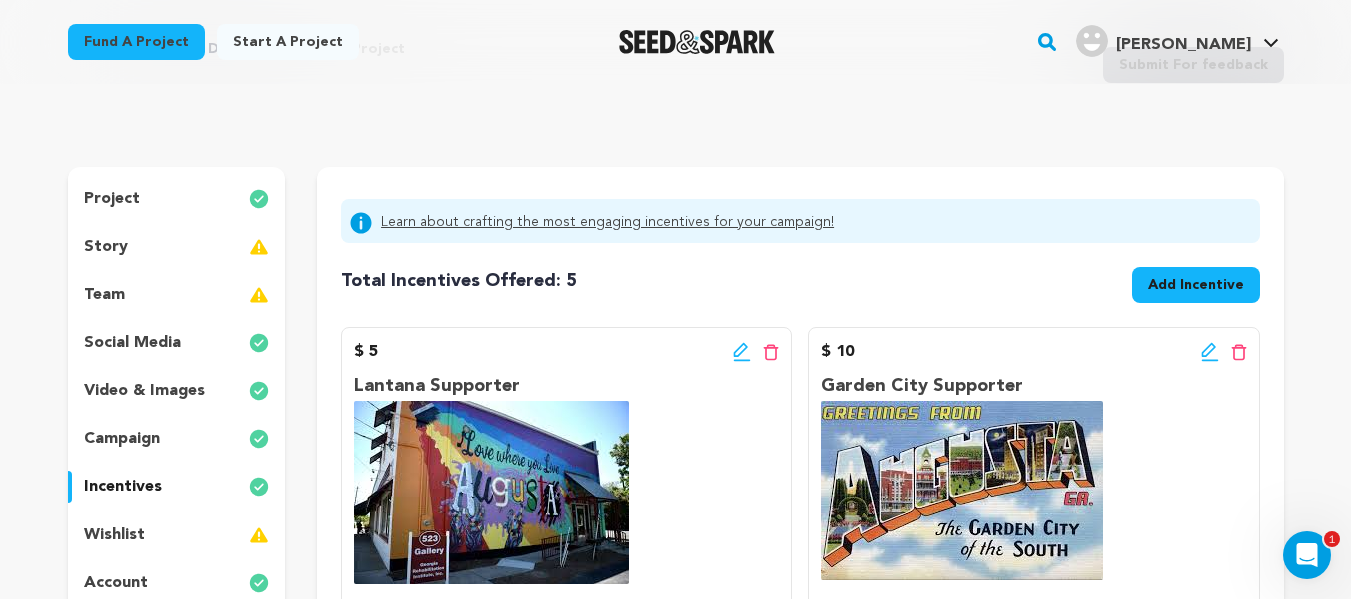click on "Add Incentive" at bounding box center [1196, 285] 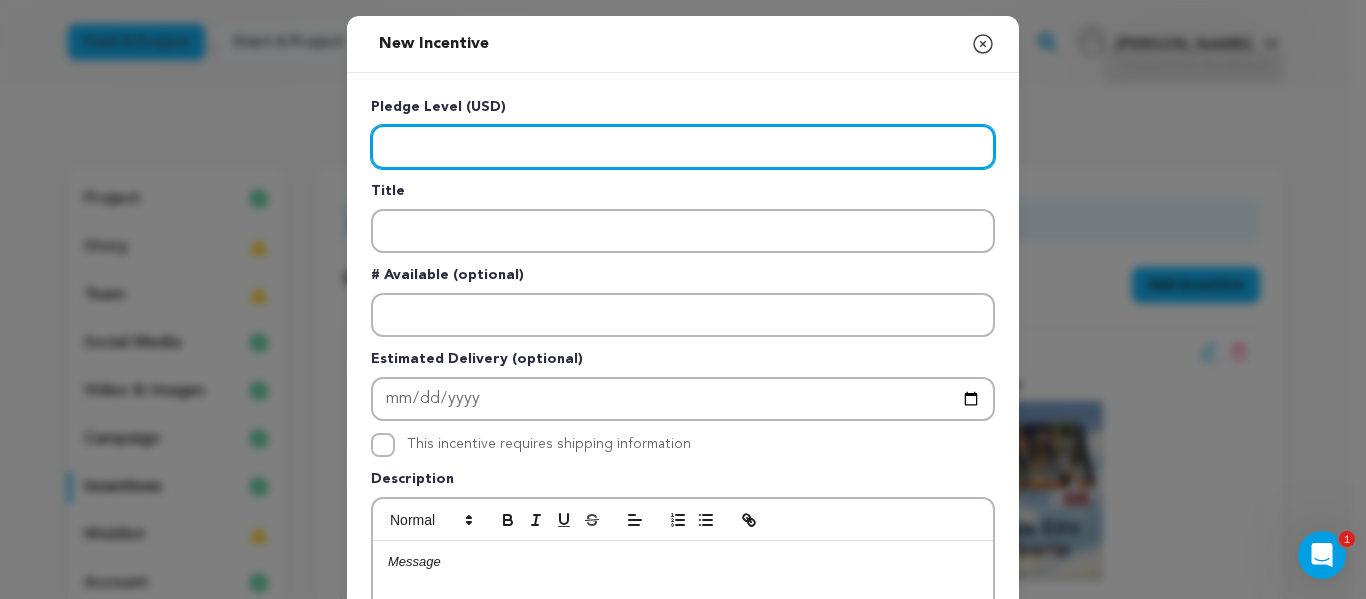 click at bounding box center [683, 147] 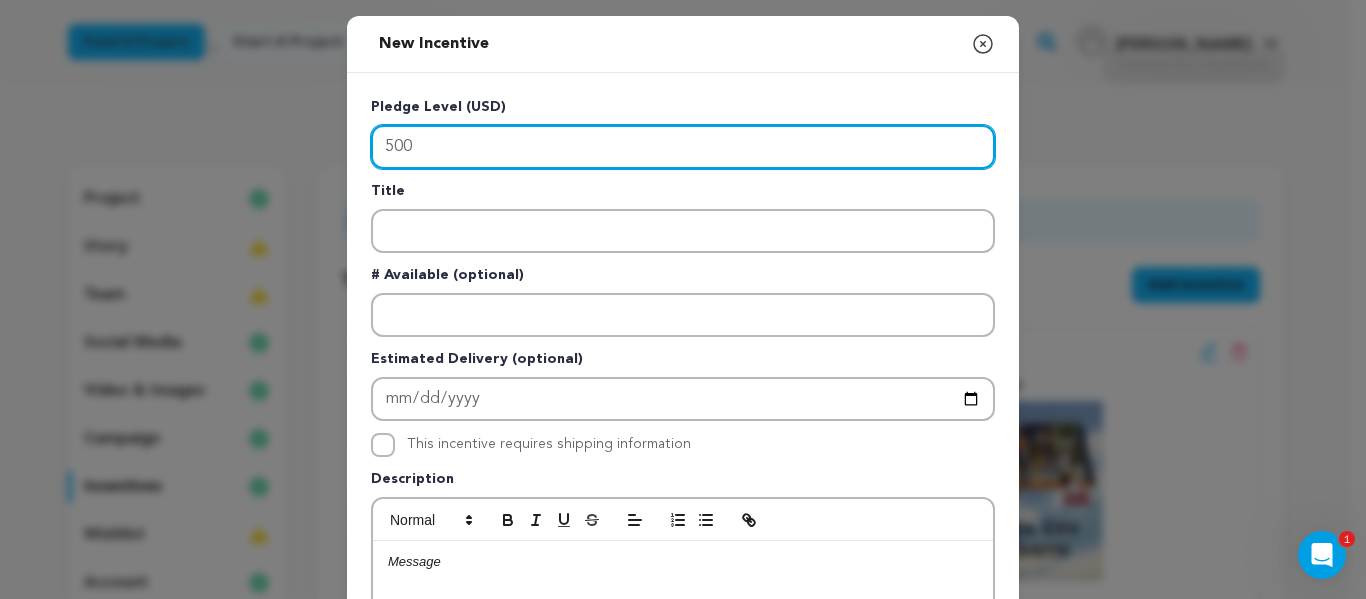 type on "500" 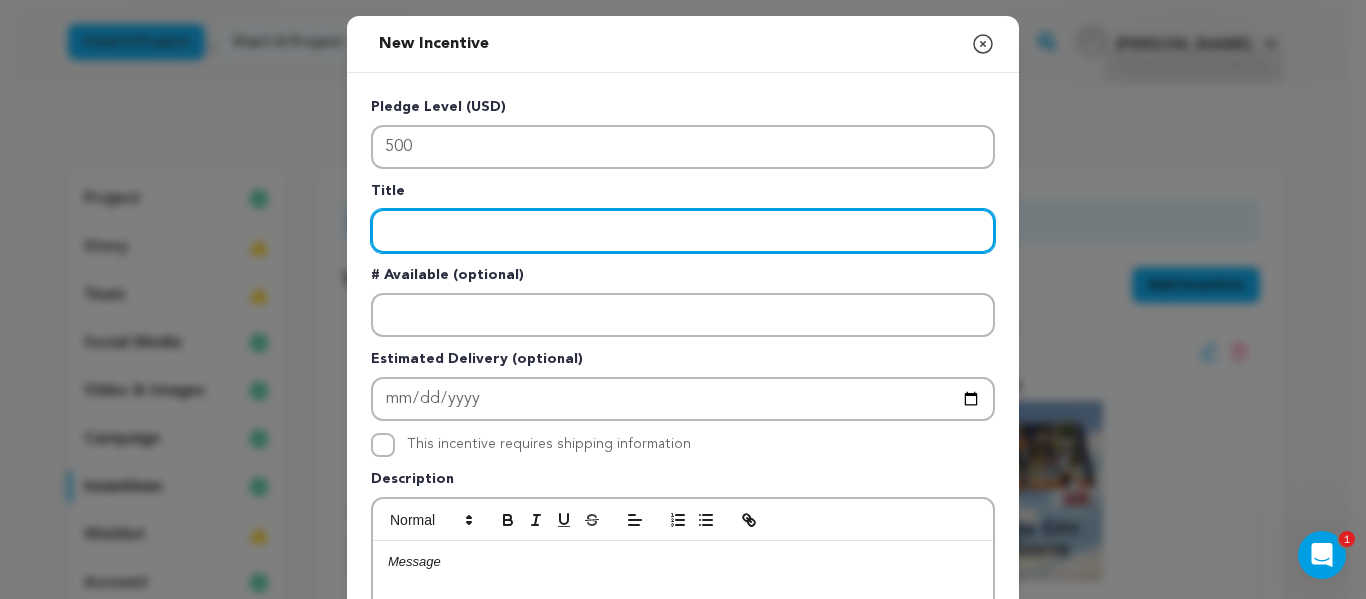 click at bounding box center (683, 231) 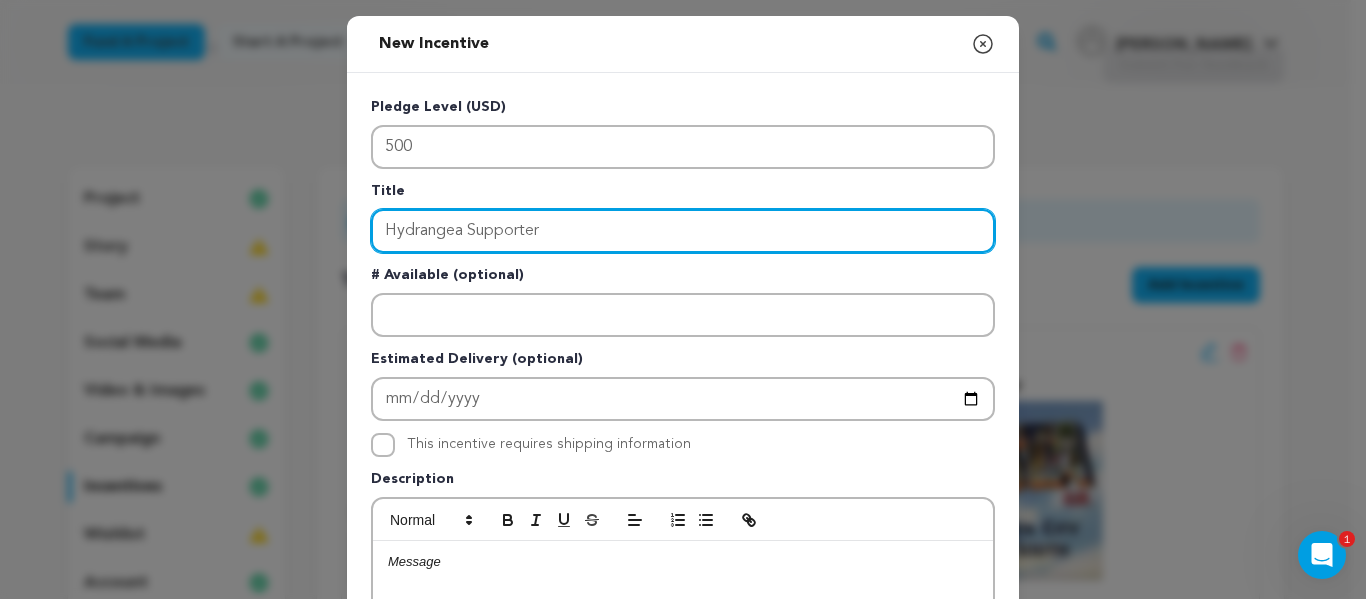 type on "Hydrangea Supporter" 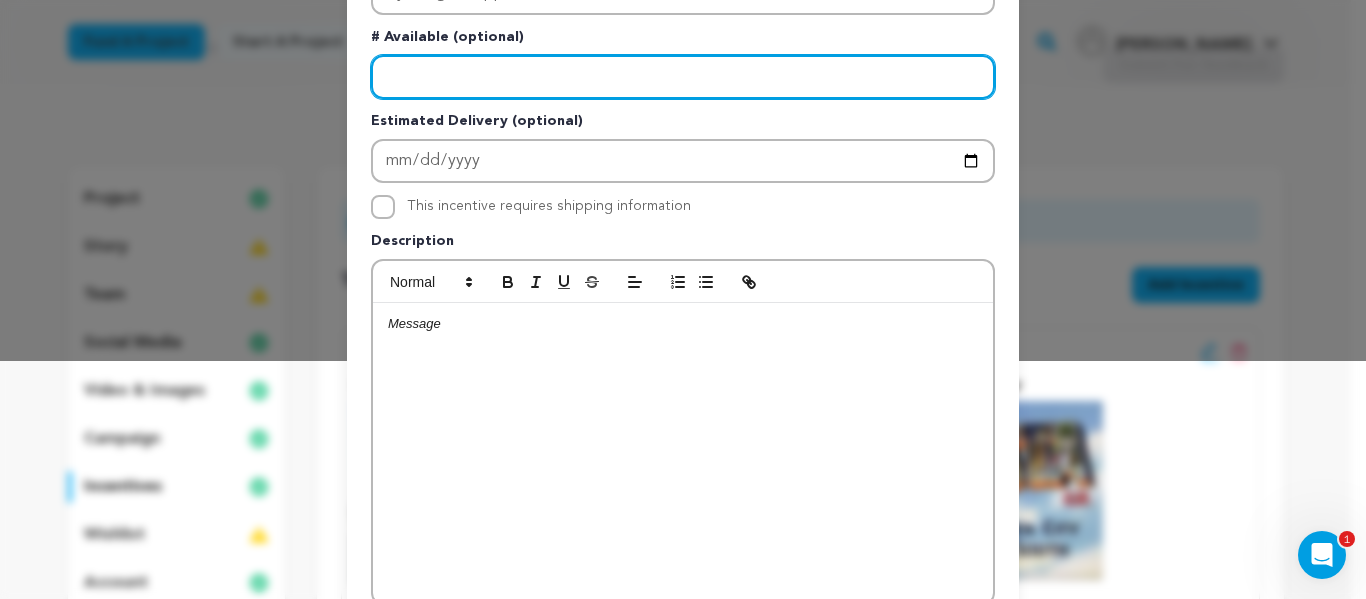 scroll, scrollTop: 245, scrollLeft: 0, axis: vertical 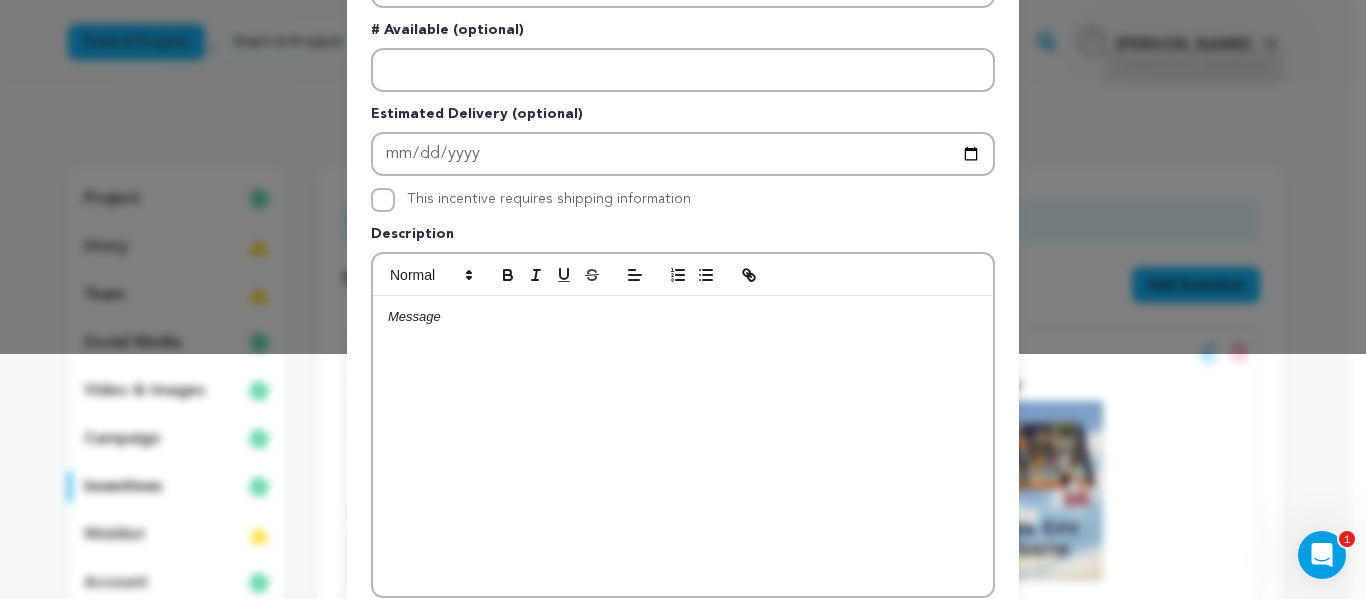 click at bounding box center [683, 446] 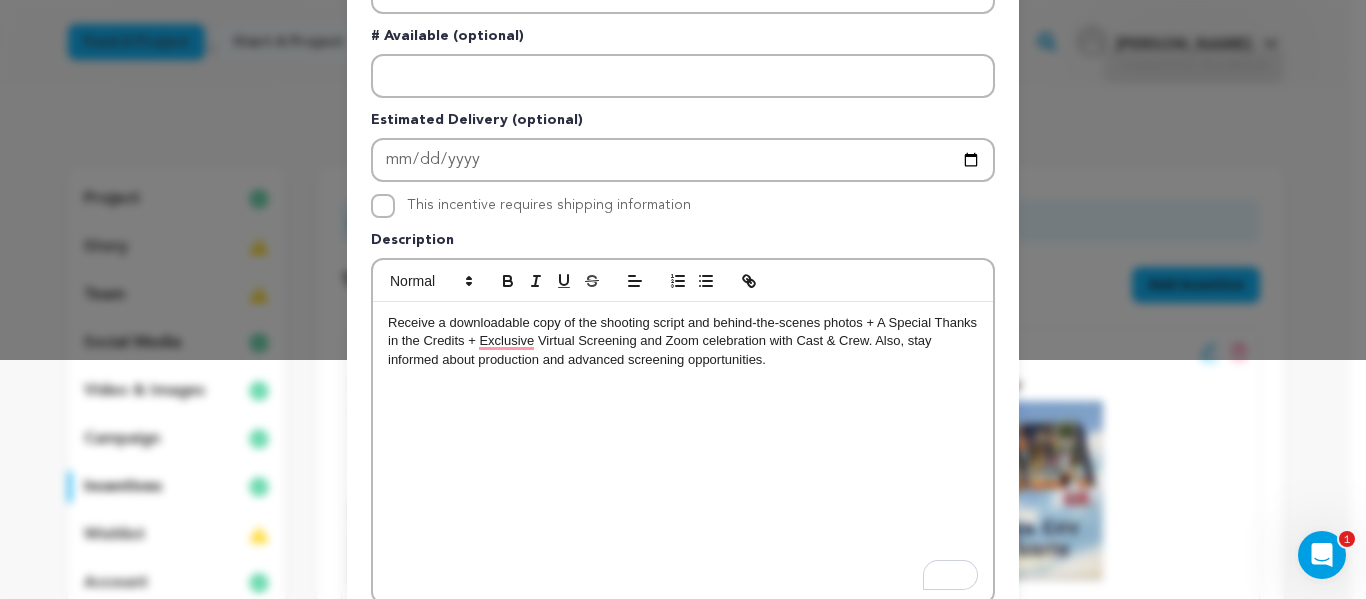 scroll, scrollTop: 240, scrollLeft: 0, axis: vertical 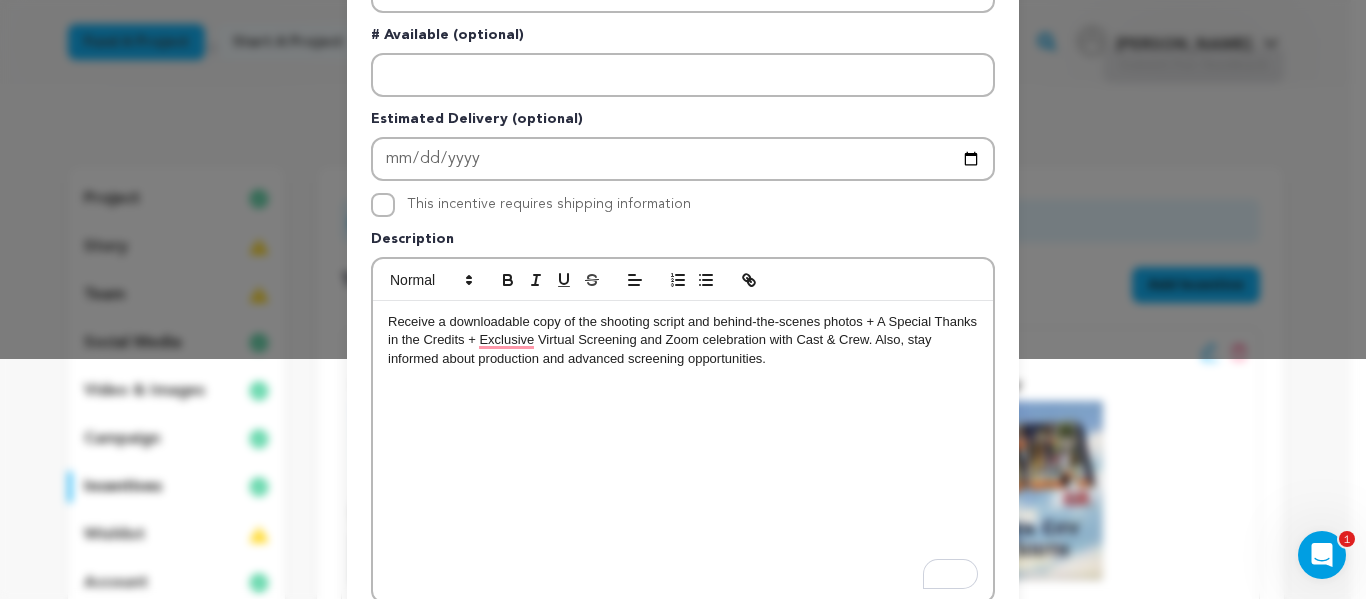 click on "Receive a downloadable copy of the shooting script and behind-the-scenes photos + A Special Thanks in the Credits + Exclusive Virtual Screening and Zoom celebration with Cast & Crew. Also, stay informed about production and advanced screening opportunities." at bounding box center (683, 340) 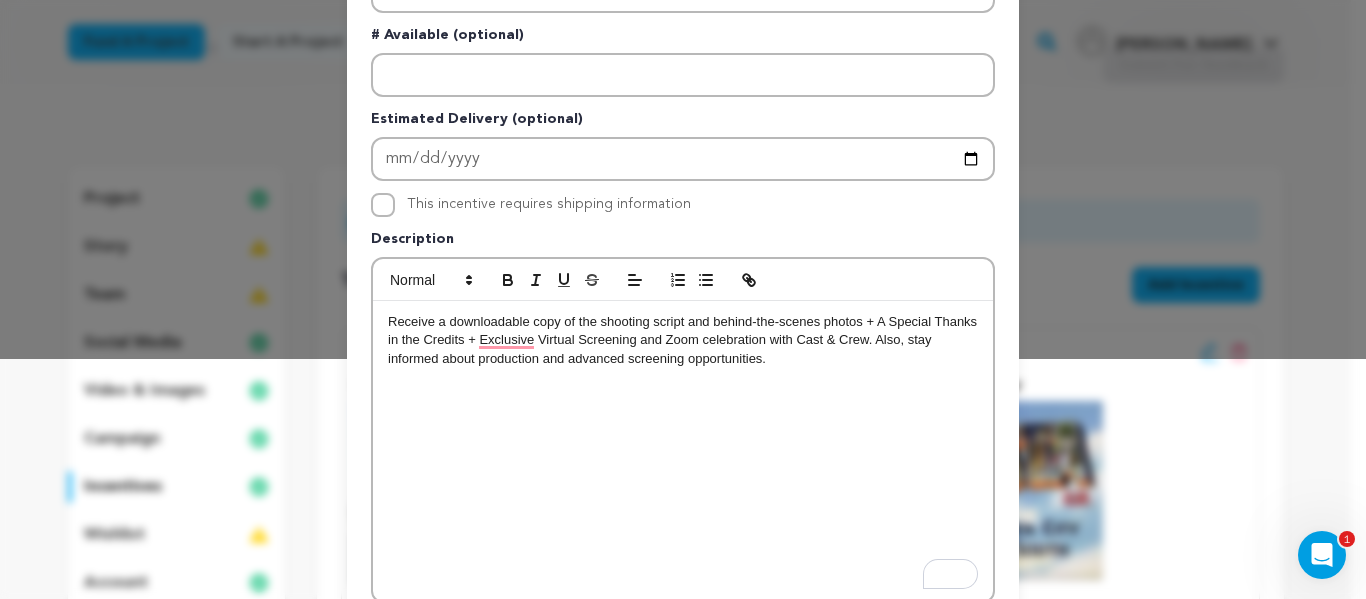 type 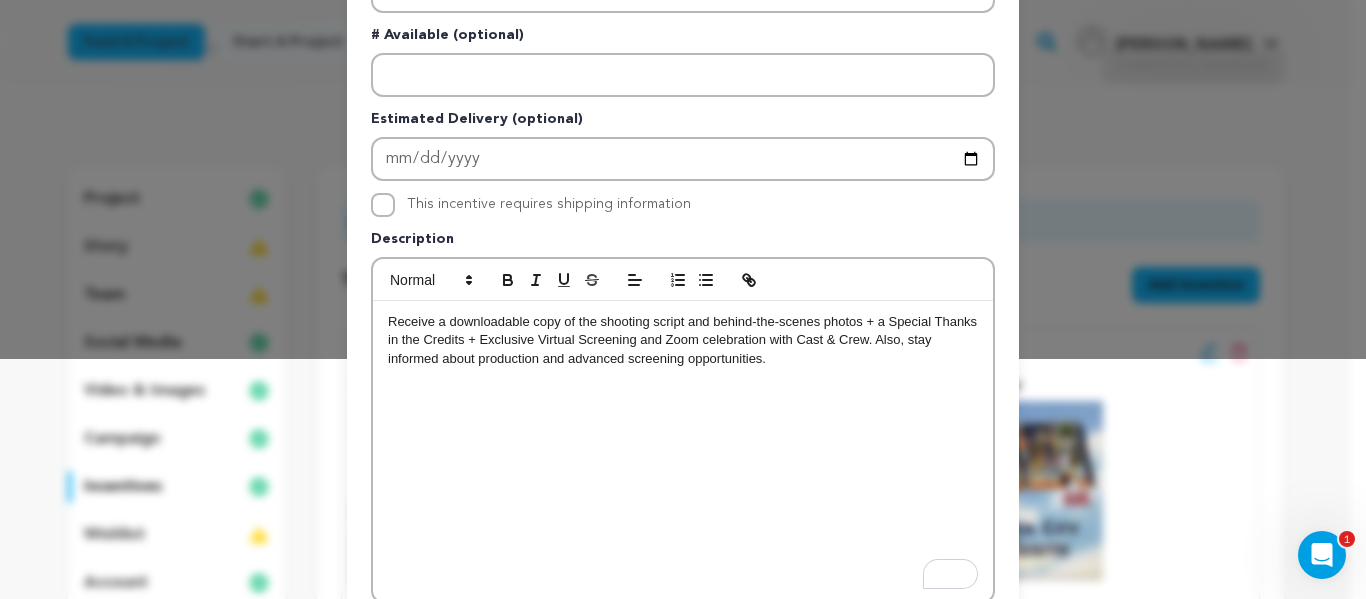 click on "Receive a downloadable copy of the shooting script and behind-the-scenes photos + a Special Thanks in the Credits + Exclusive Virtual Screening and Zoom celebration with Cast & Crew. Also, stay informed about production and advanced screening opportunities." at bounding box center [683, 340] 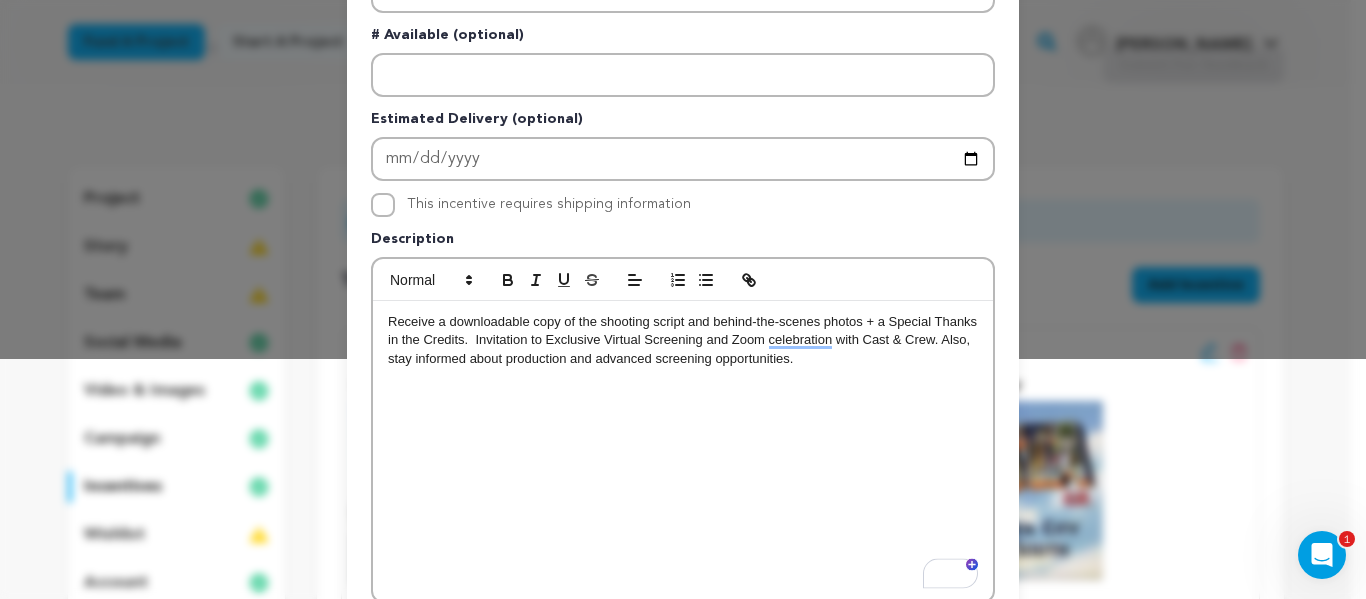 click on "Receive a downloadable copy of the shooting script and behind-the-scenes photos + a Special Thanks in the Credits.  Invitation to Exclusive Virtual Screening and Zoom celebration with Cast & Crew. Also, stay informed about production and advanced screening opportunities." at bounding box center [683, 340] 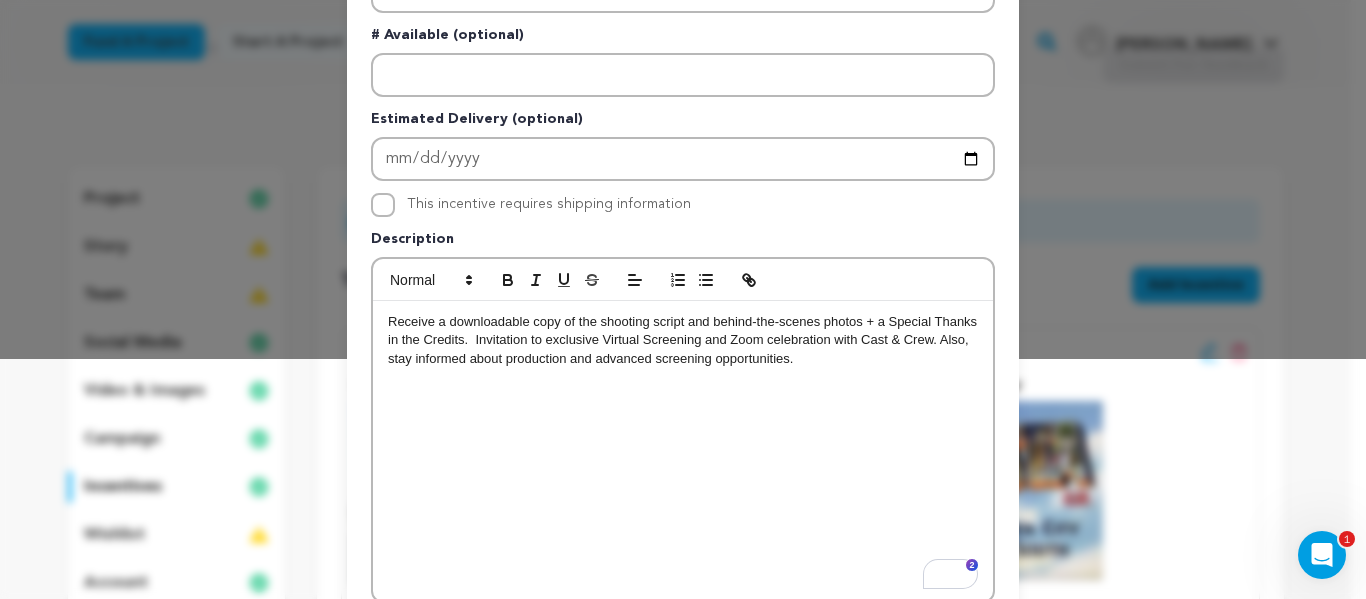 click on "Receive a downloadable copy of the shooting script and behind-the-scenes photos + a Special Thanks in the Credits.  Invitation to exclusive Virtual Screening and Zoom celebration with Cast & Crew. Also, stay informed about production and advanced screening opportunities." at bounding box center [683, 340] 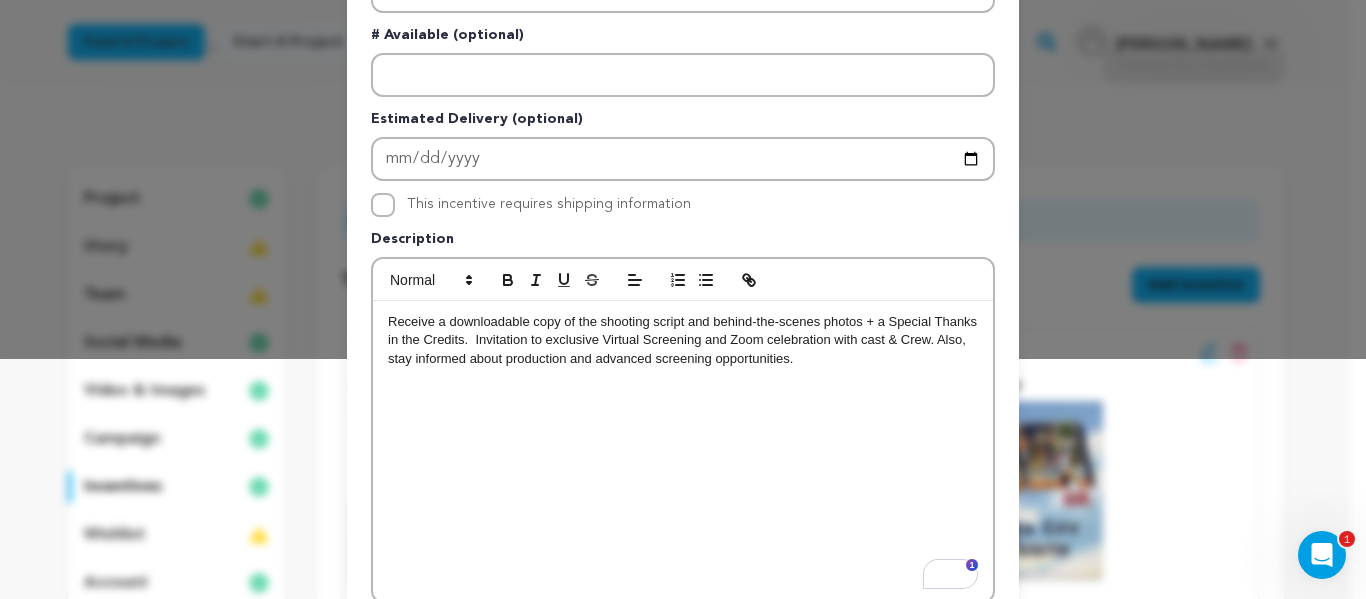 click on "Receive a downloadable copy of the shooting script and behind-the-scenes photos + a Special Thanks in the Credits.  Invitation to exclusive Virtual Screening and Zoom celebration with cast & Crew. Also, stay informed about production and advanced screening opportunities." at bounding box center (683, 340) 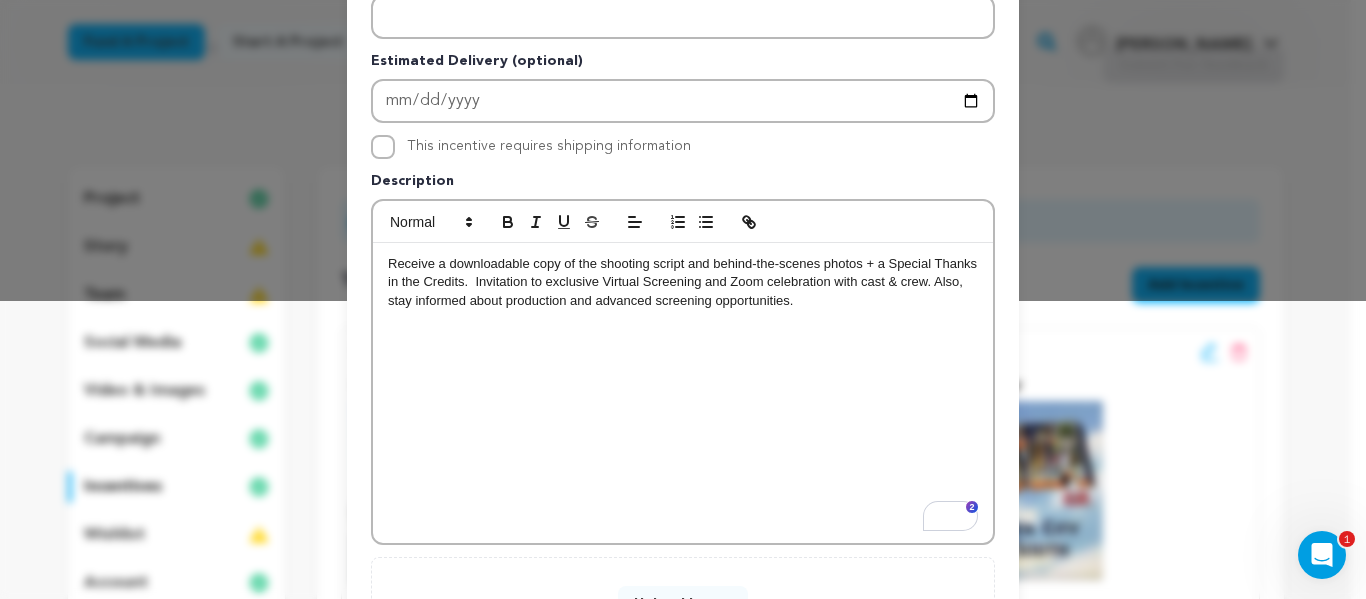 scroll, scrollTop: 307, scrollLeft: 0, axis: vertical 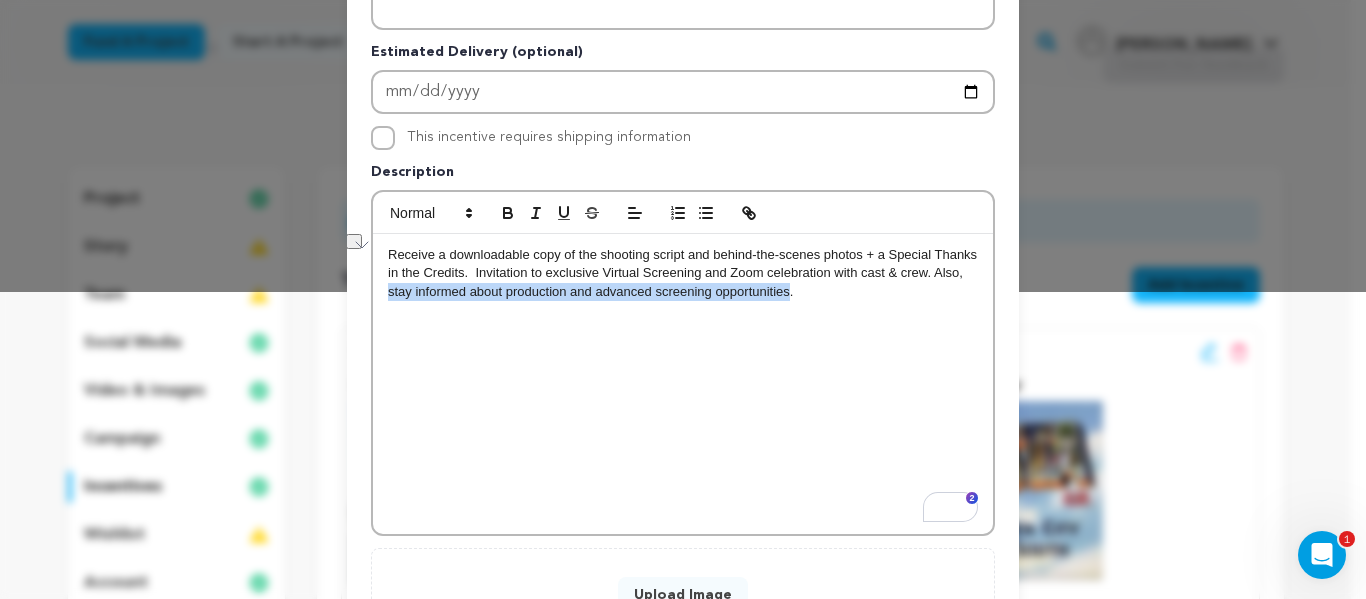 drag, startPoint x: 780, startPoint y: 291, endPoint x: 373, endPoint y: 300, distance: 407.0995 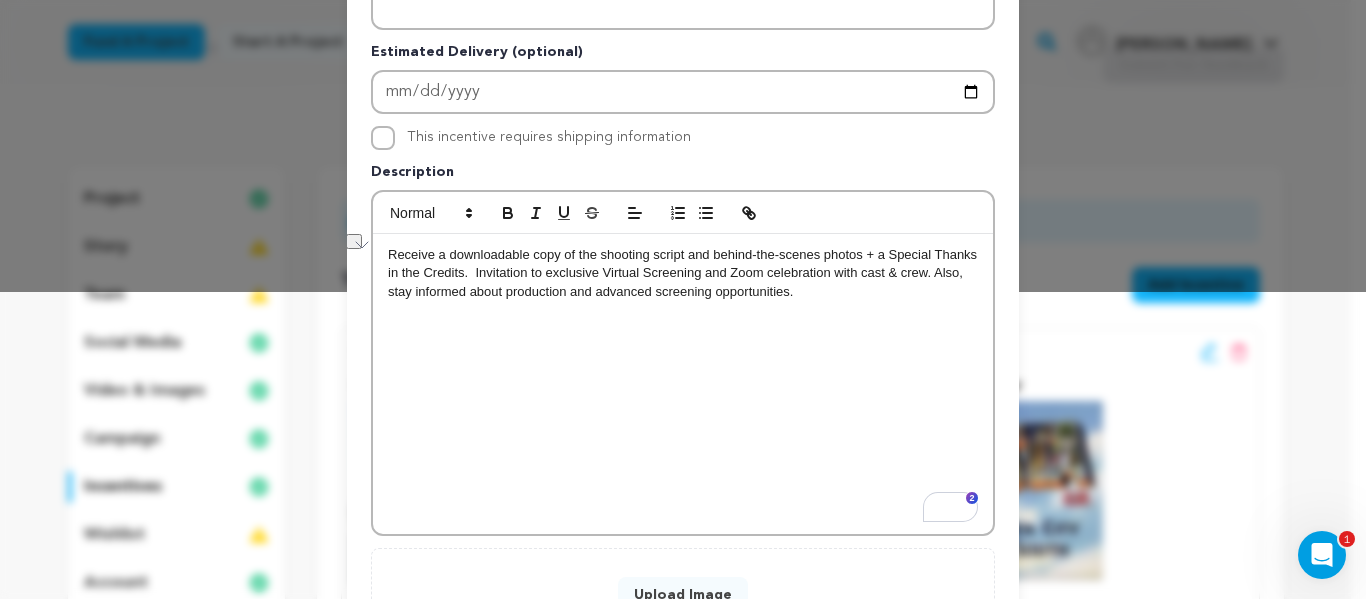 click on "Receive a downloadable copy of the shooting script and behind-the-scenes photos + a Special Thanks in the Credits.  Invitation to exclusive Virtual Screening and Zoom celebration with cast & crew. Also, stay informed about production and advanced screening opportunities." at bounding box center [683, 273] 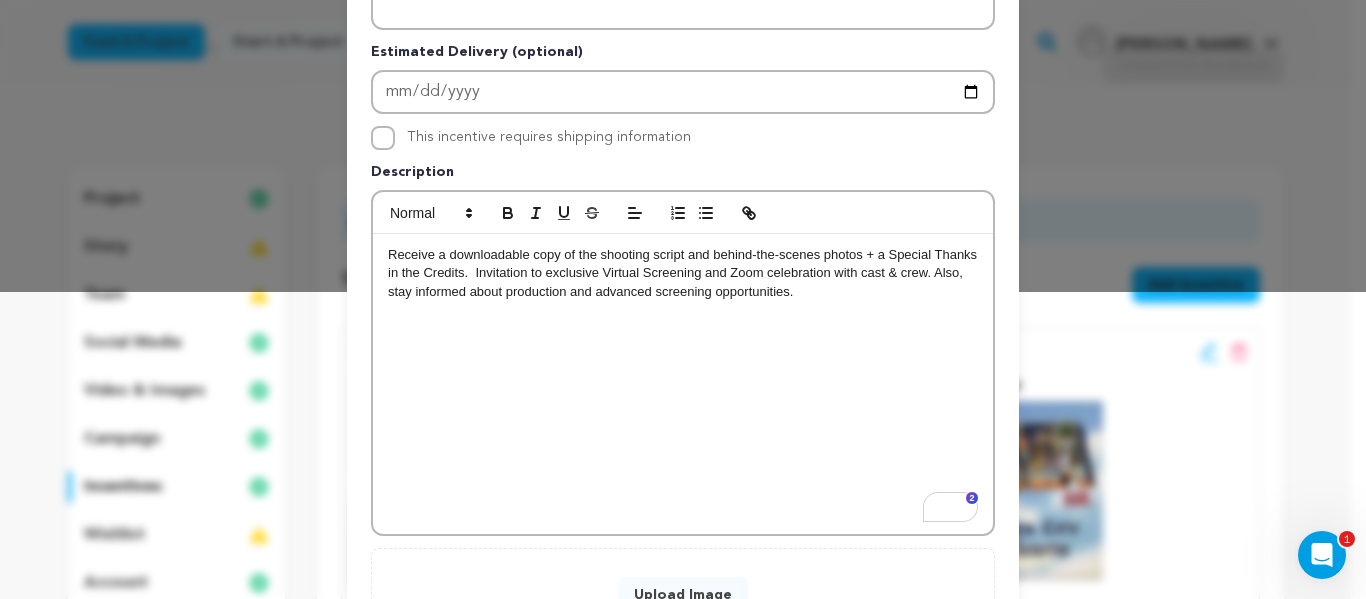 scroll, scrollTop: 0, scrollLeft: 0, axis: both 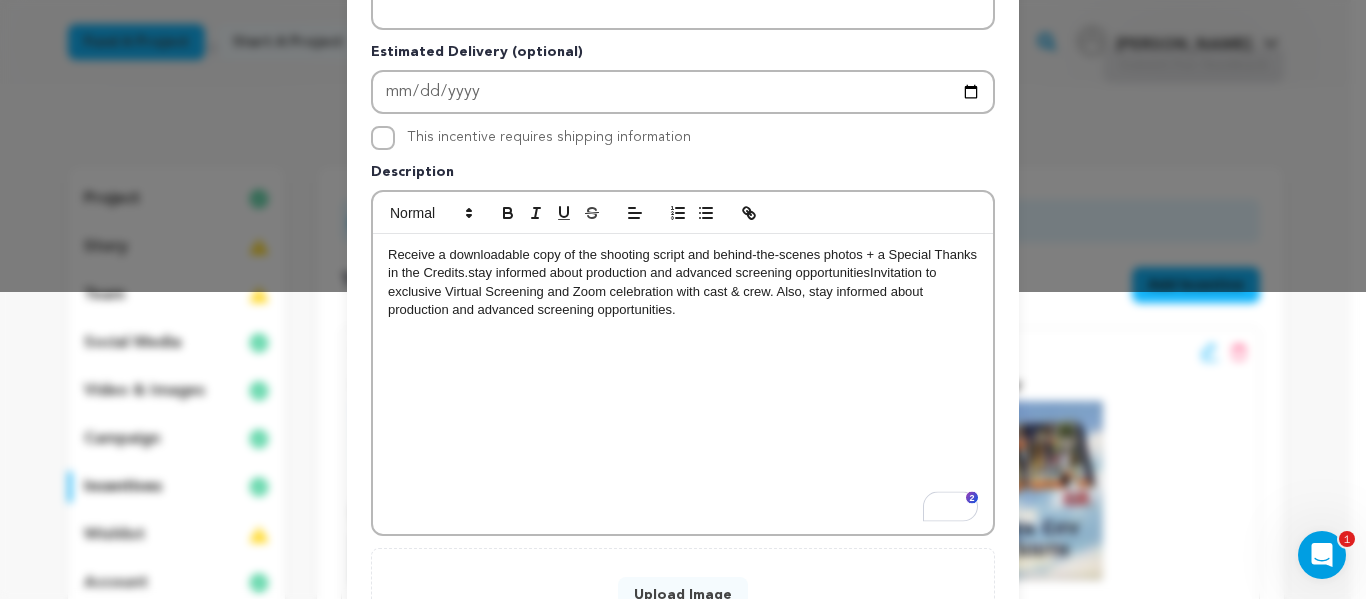 click on "stay informed about production and advanced screening opportunities" at bounding box center [669, 272] 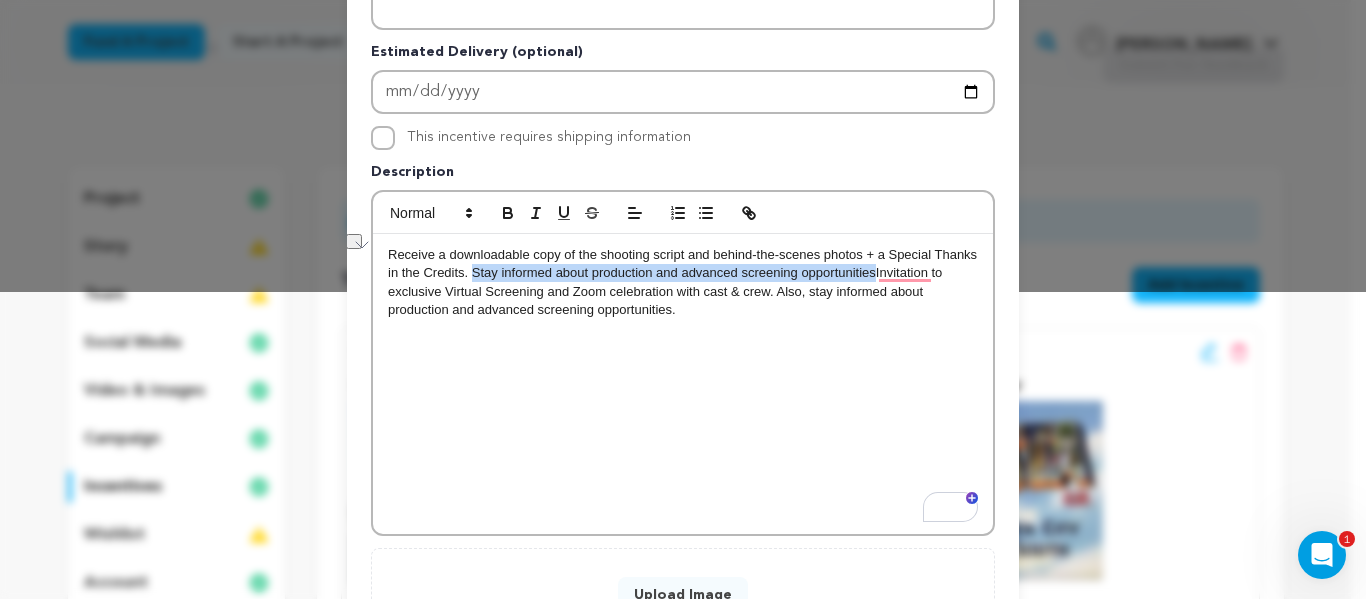 drag, startPoint x: 867, startPoint y: 268, endPoint x: 465, endPoint y: 273, distance: 402.0311 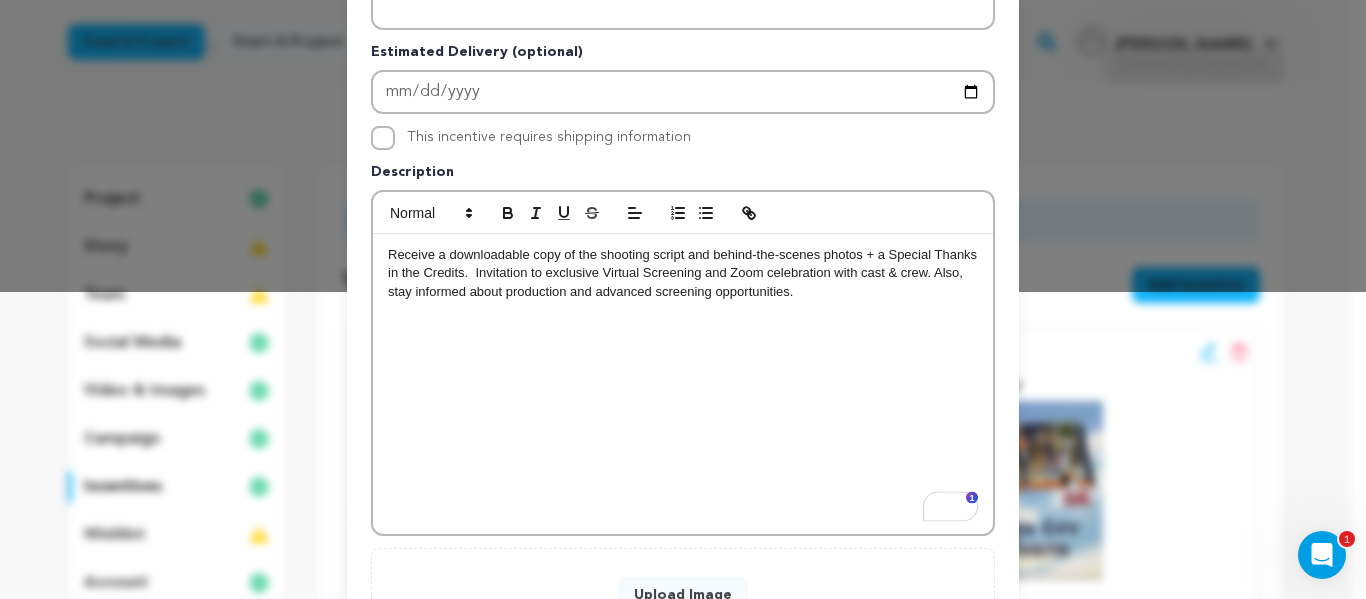 click on "Receive a downloadable copy of the shooting script and behind-the-scenes photos + a Special Thanks in the Credits.  Invitation to exclusive Virtual Screening and Zoom celebration with cast & crew. Also, stay informed about production and advanced screening opportunities." at bounding box center (683, 273) 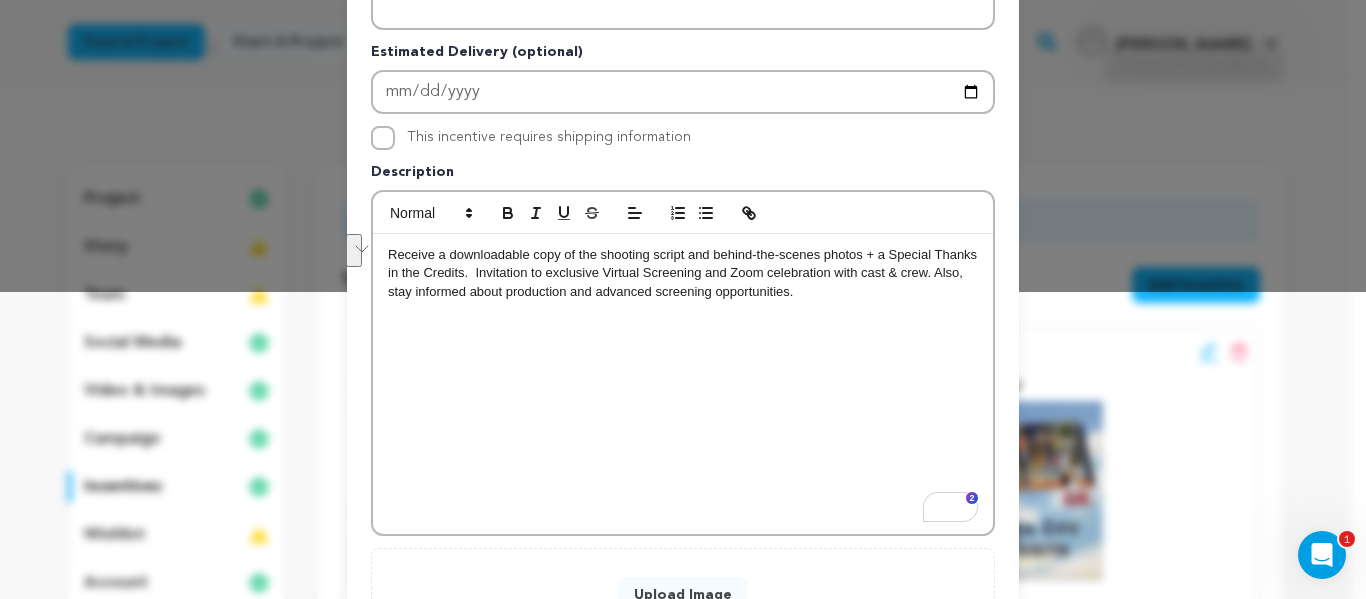 drag, startPoint x: 789, startPoint y: 295, endPoint x: 926, endPoint y: 271, distance: 139.0863 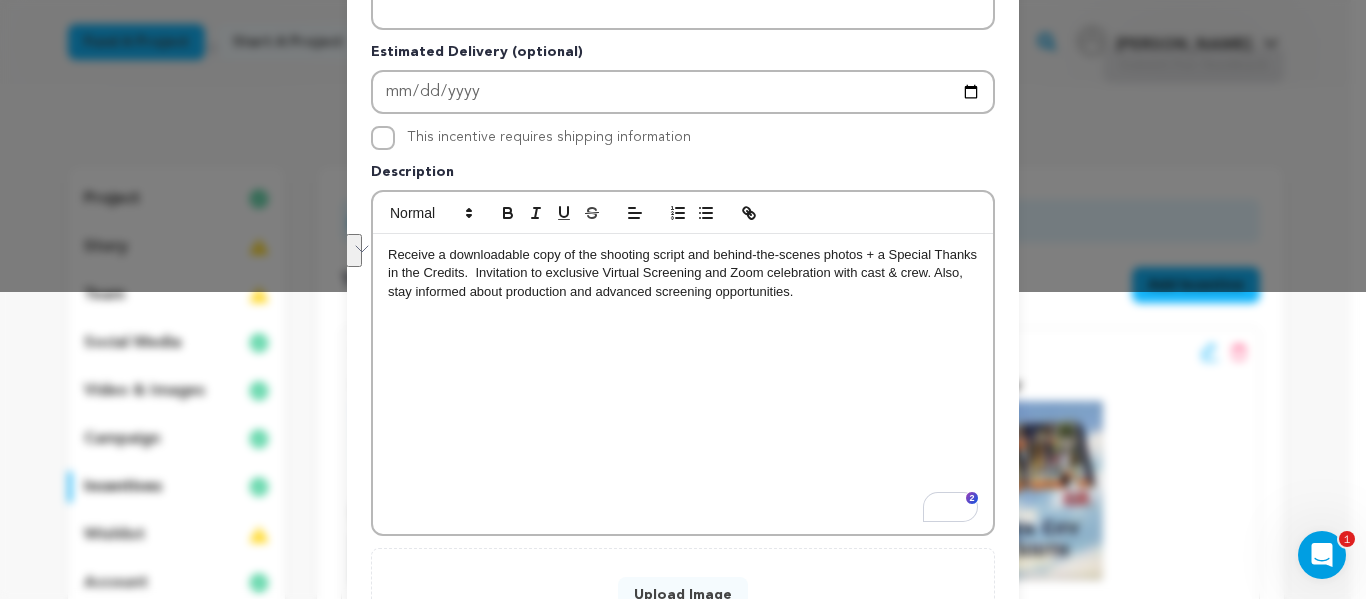 click on "Receive a downloadable copy of the shooting script and behind-the-scenes photos + a Special Thanks in the Credits.  Invitation to exclusive Virtual Screening and Zoom celebration with cast & crew. Also, stay informed about production and advanced screening opportunities." at bounding box center [683, 273] 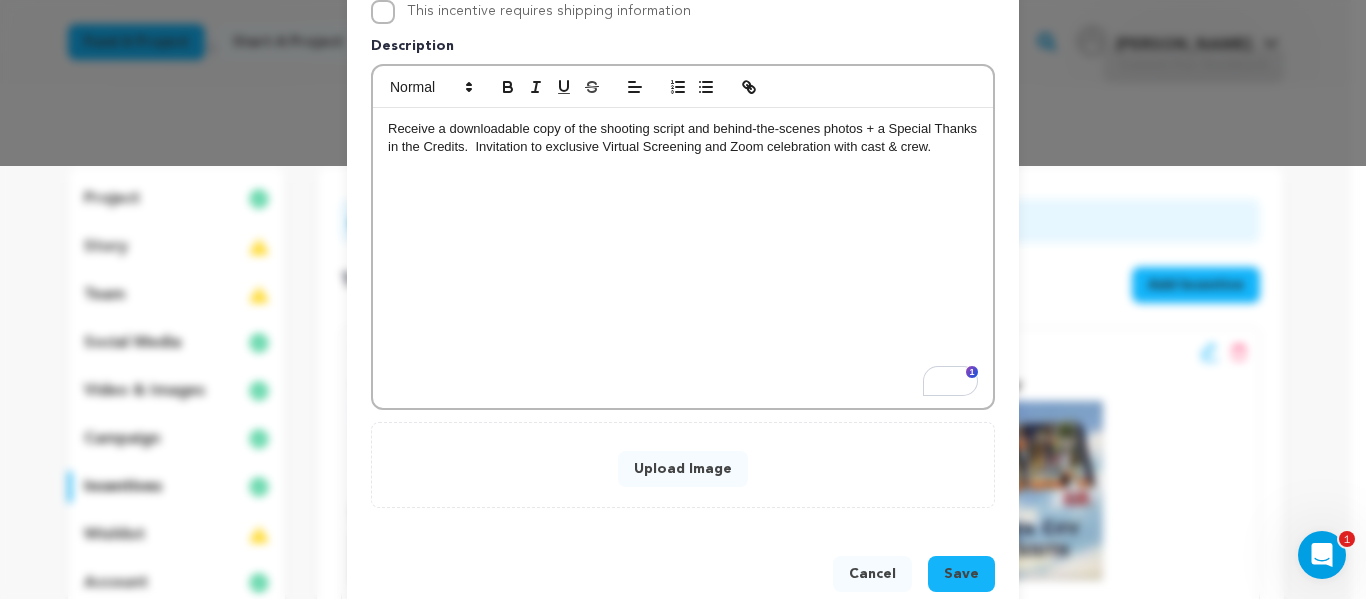 scroll, scrollTop: 434, scrollLeft: 0, axis: vertical 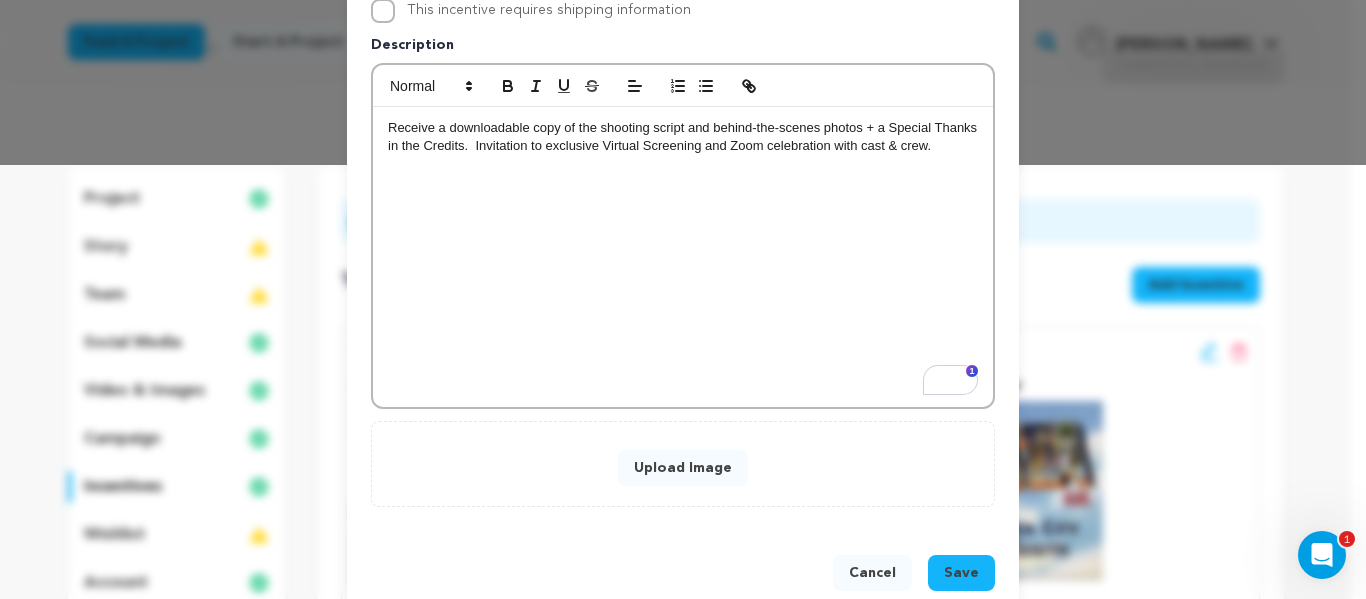 click on "Upload Image" at bounding box center (683, 468) 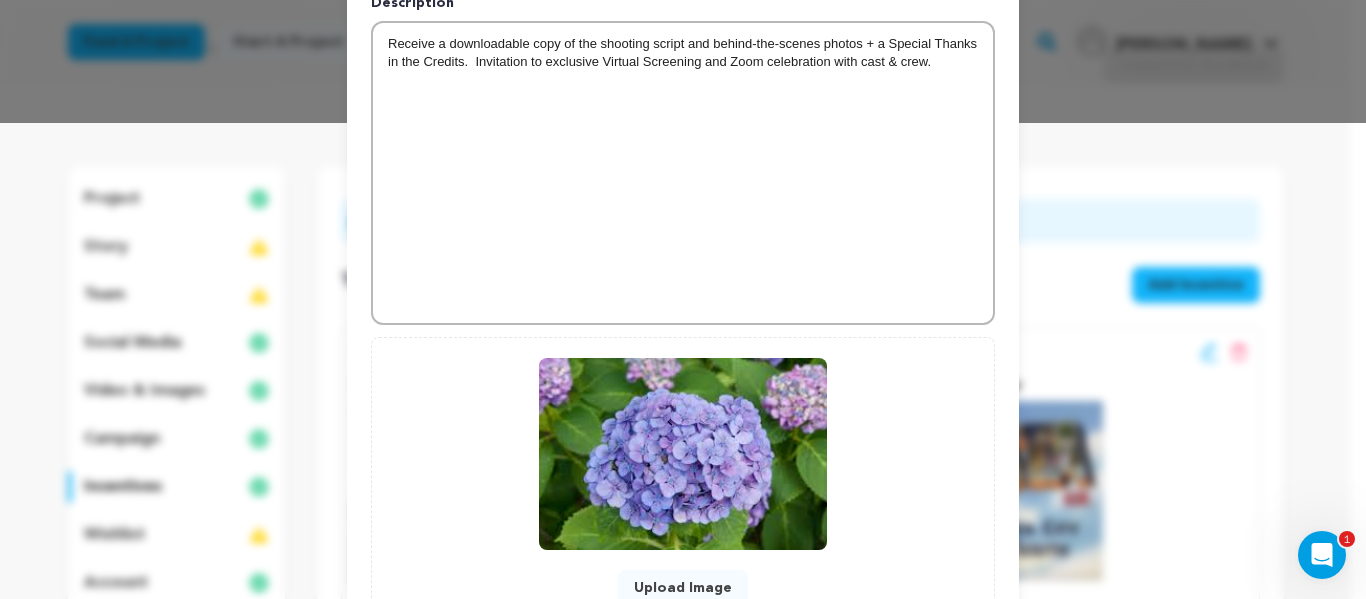 scroll, scrollTop: 636, scrollLeft: 0, axis: vertical 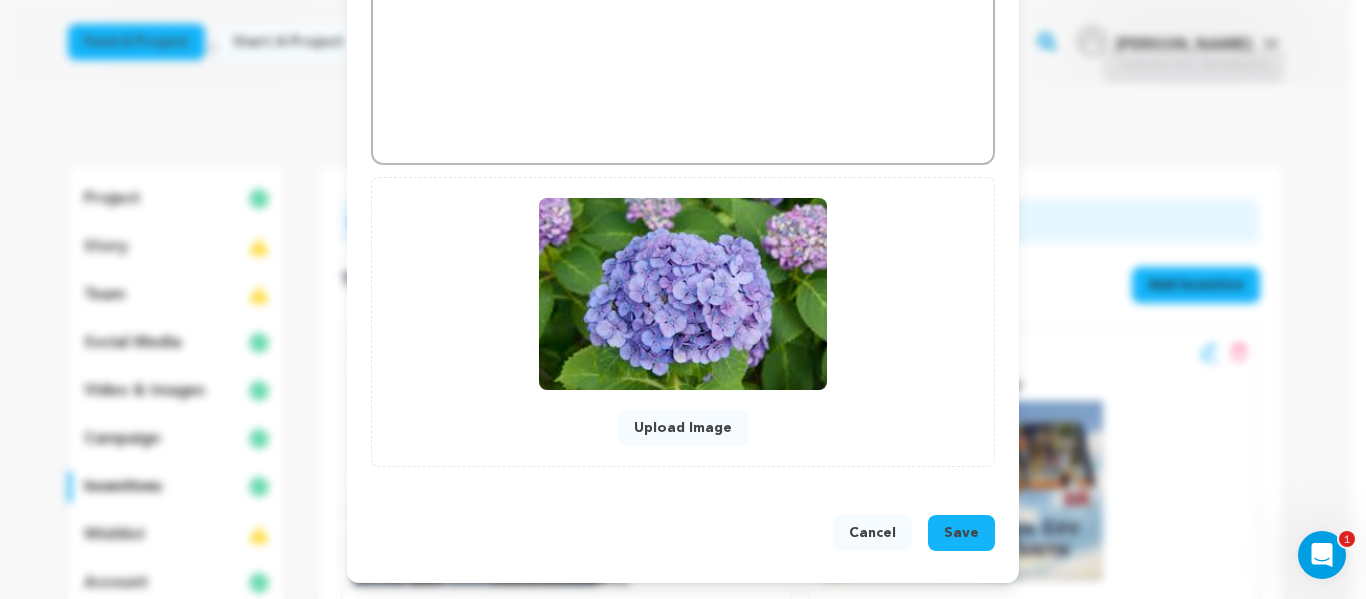 click on "Save" at bounding box center (961, 533) 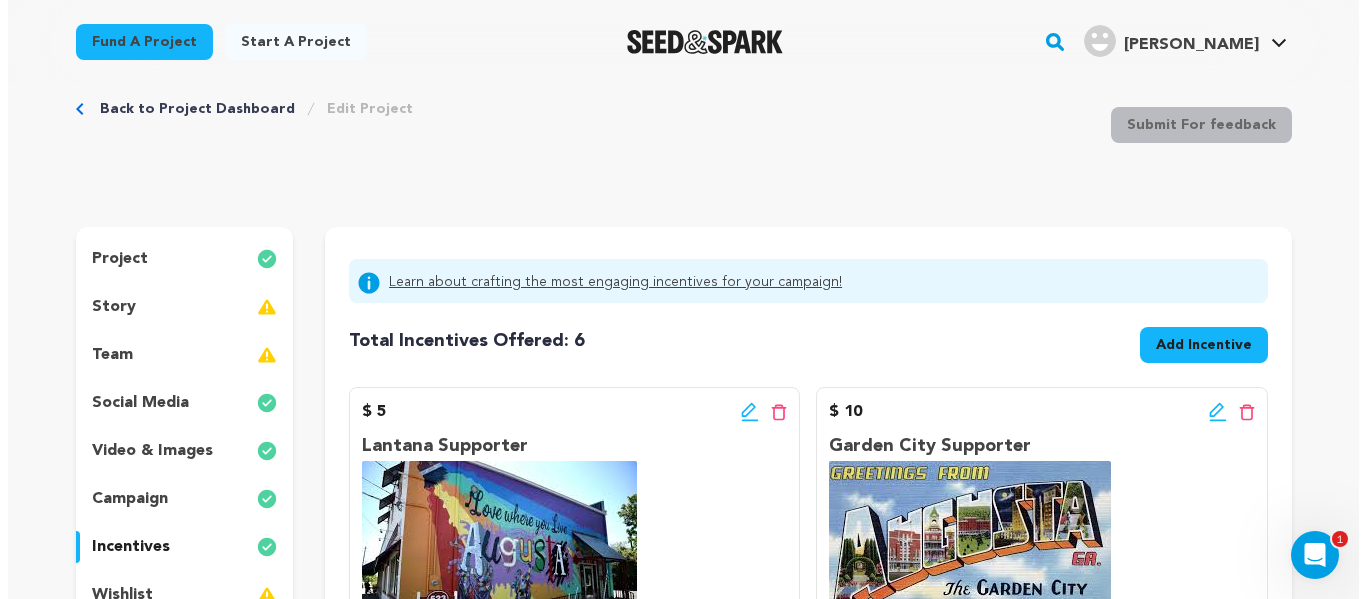 scroll, scrollTop: 35, scrollLeft: 0, axis: vertical 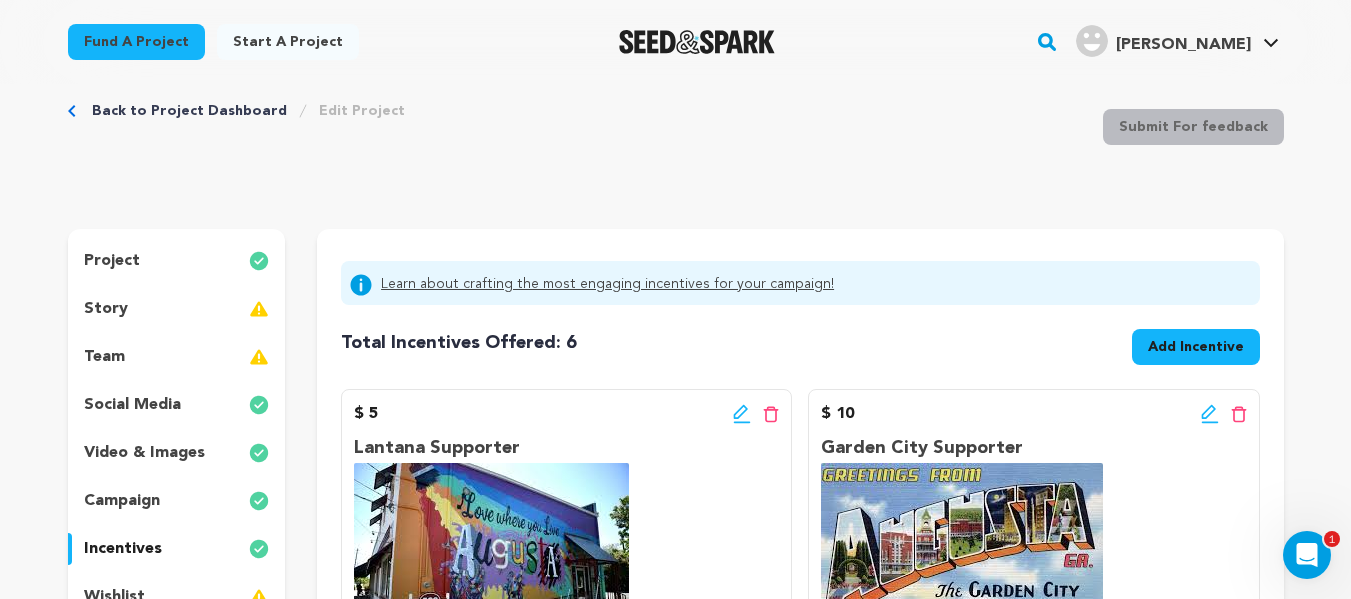 click on "Add Incentive" at bounding box center [1196, 347] 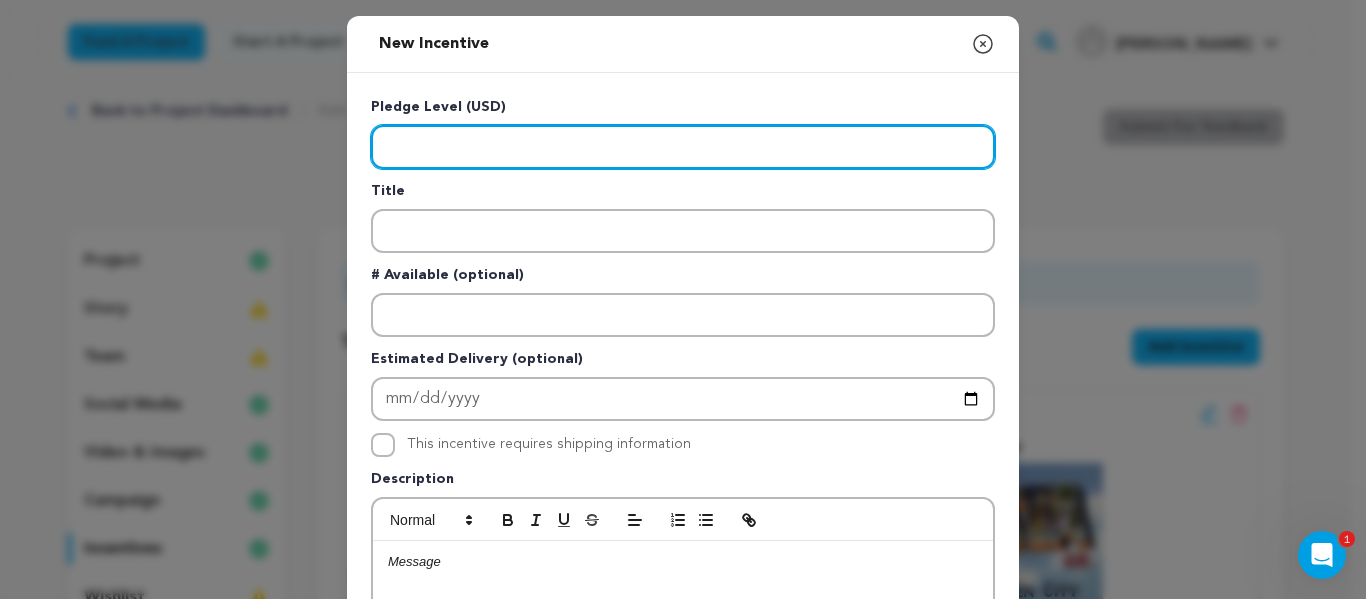 click at bounding box center [683, 147] 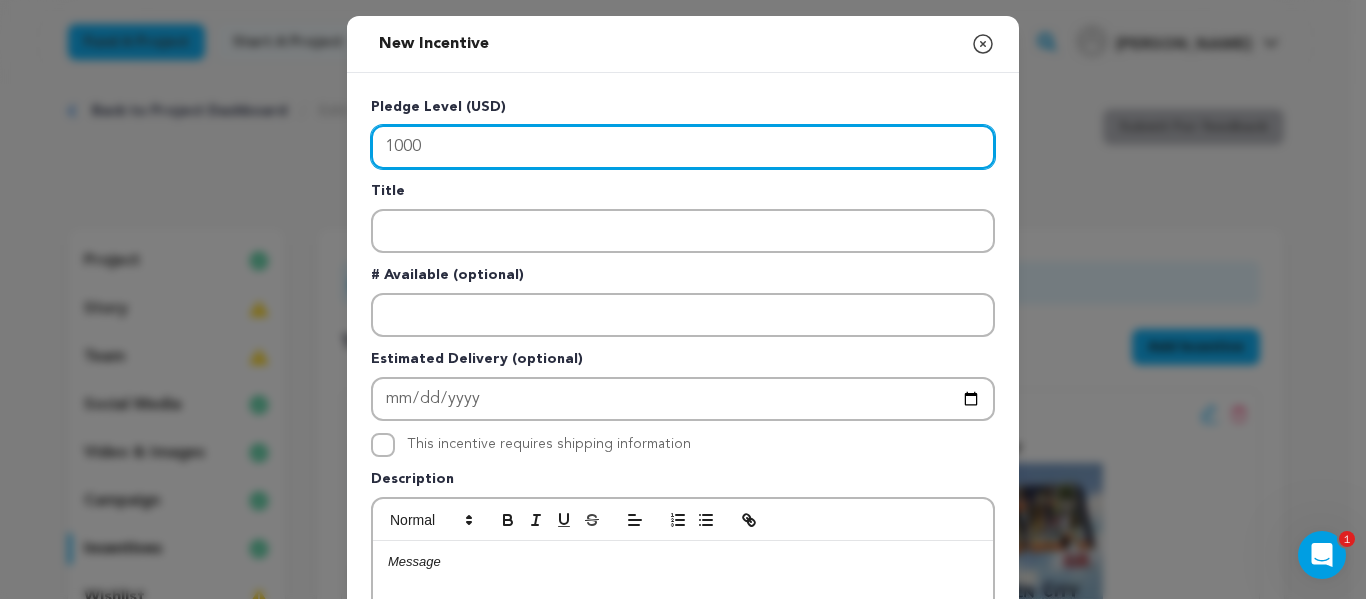 type on "1000" 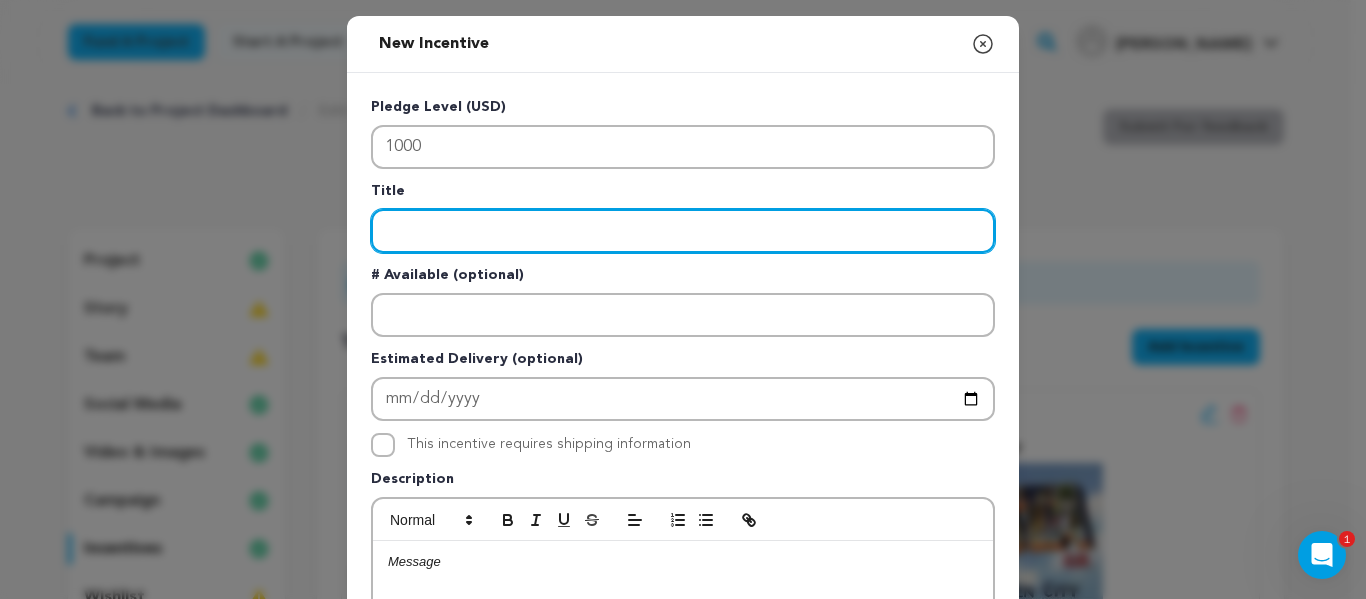 click at bounding box center (683, 231) 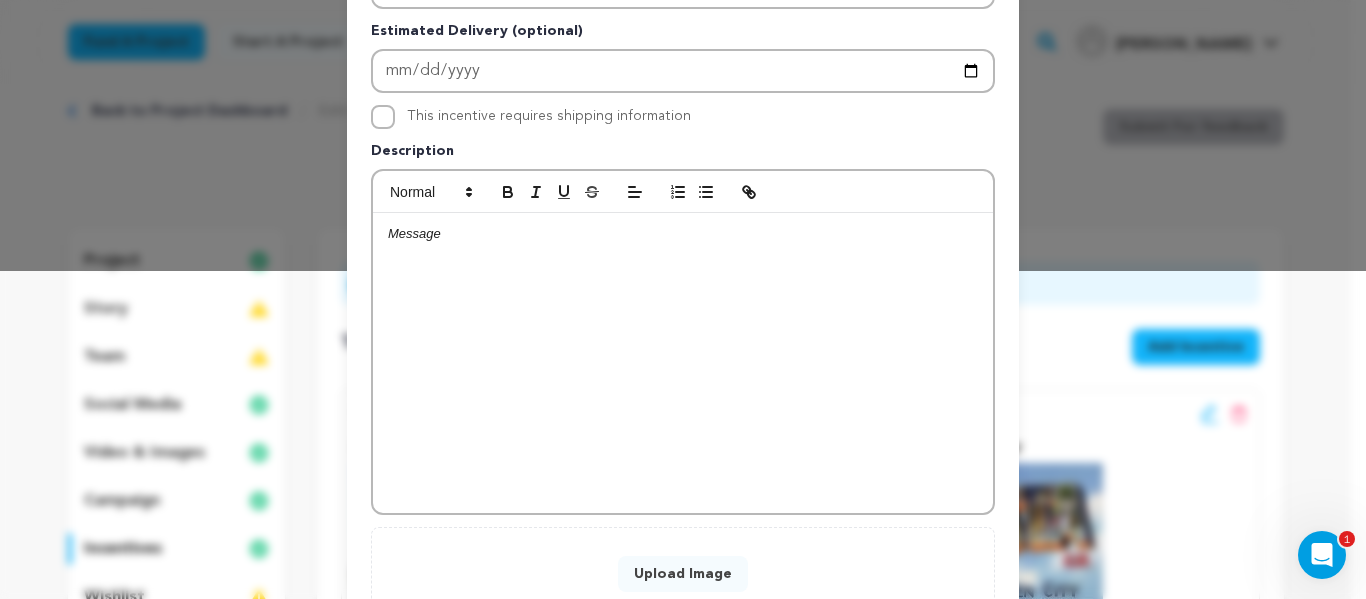 scroll, scrollTop: 329, scrollLeft: 0, axis: vertical 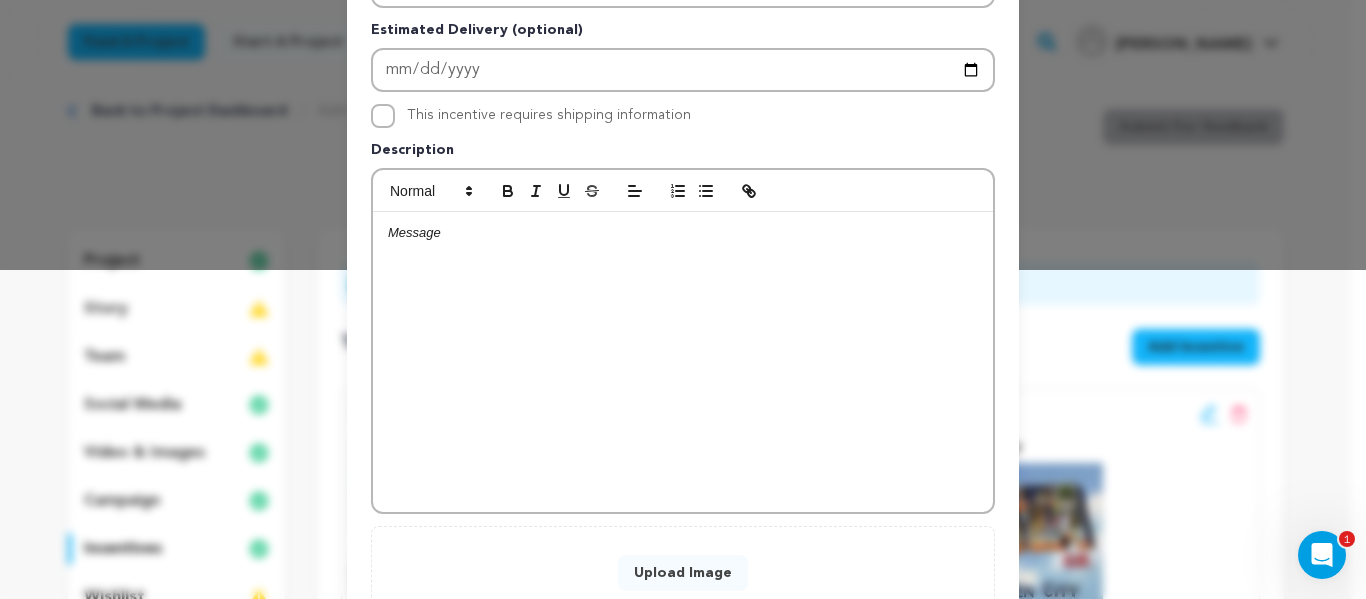 type on "Azalea Supporter" 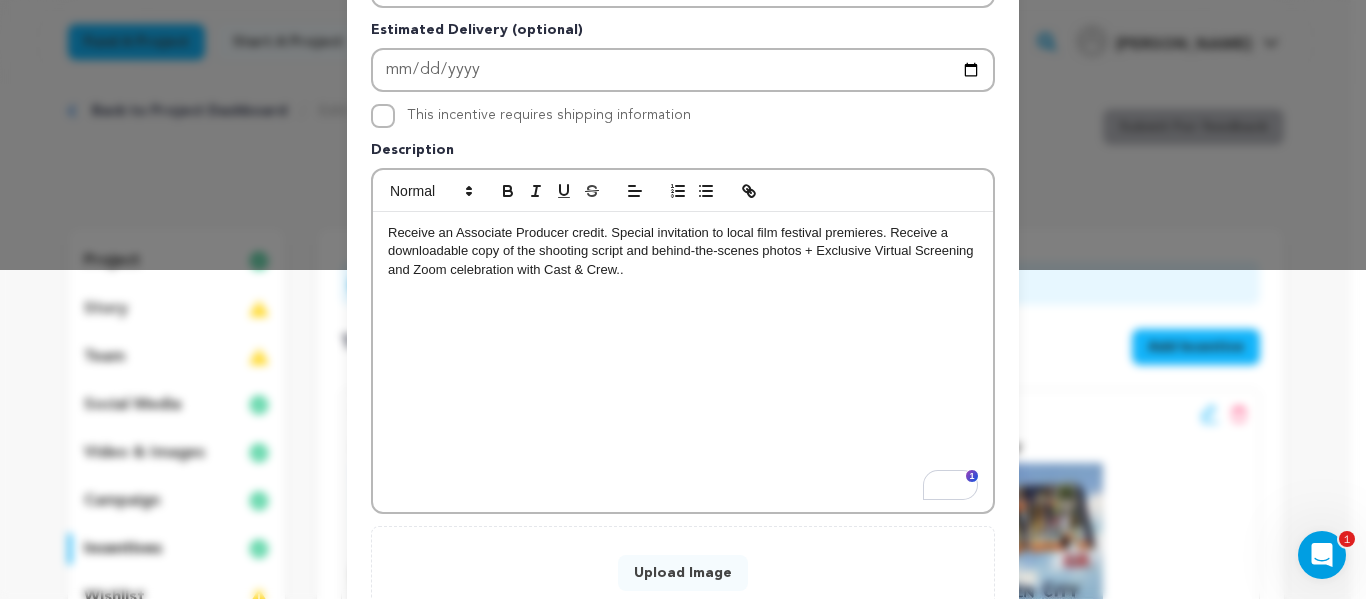 type 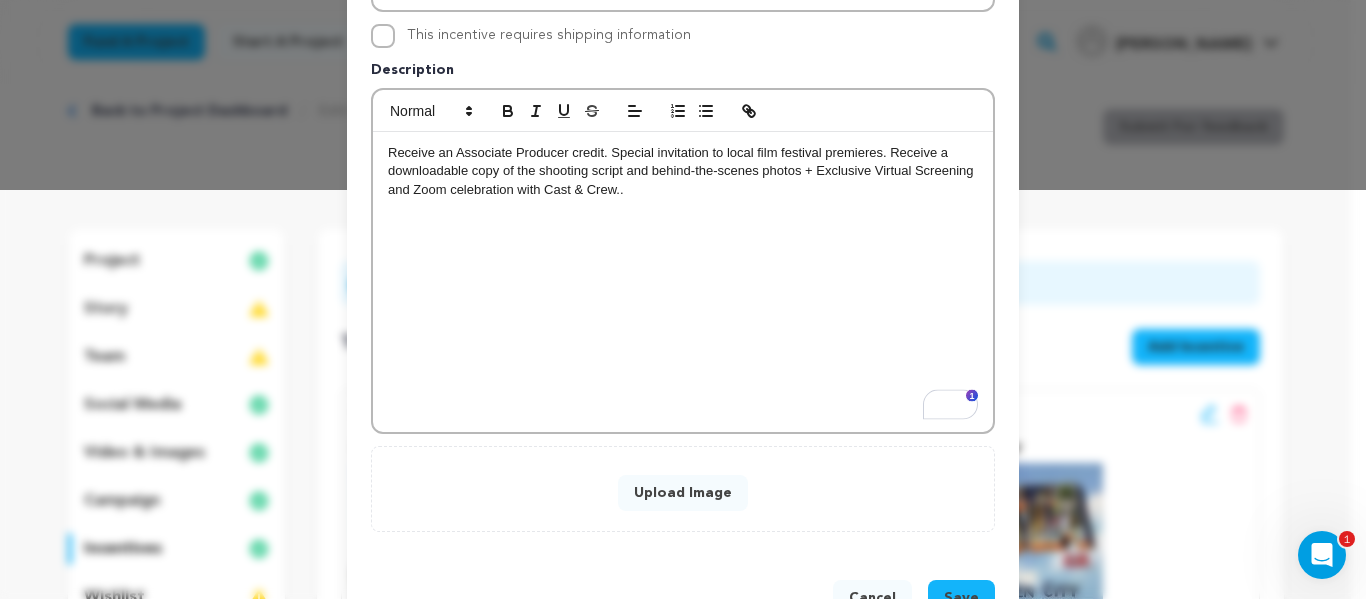 scroll, scrollTop: 474, scrollLeft: 0, axis: vertical 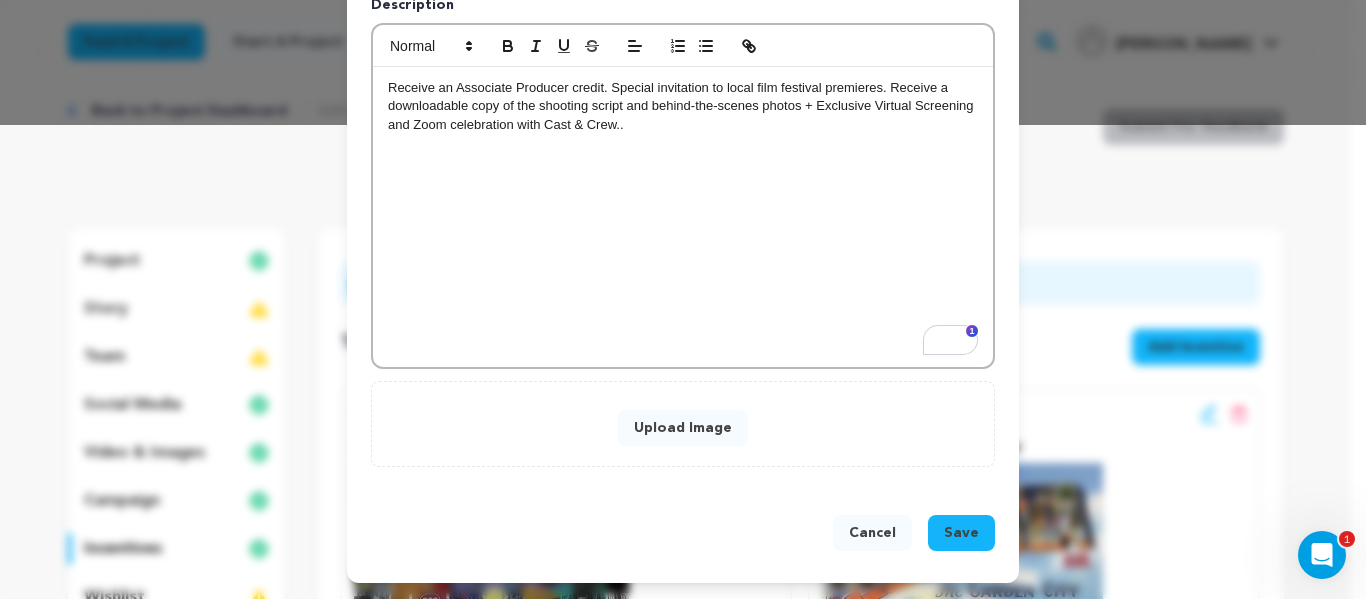 click on "Upload Image" at bounding box center (683, 428) 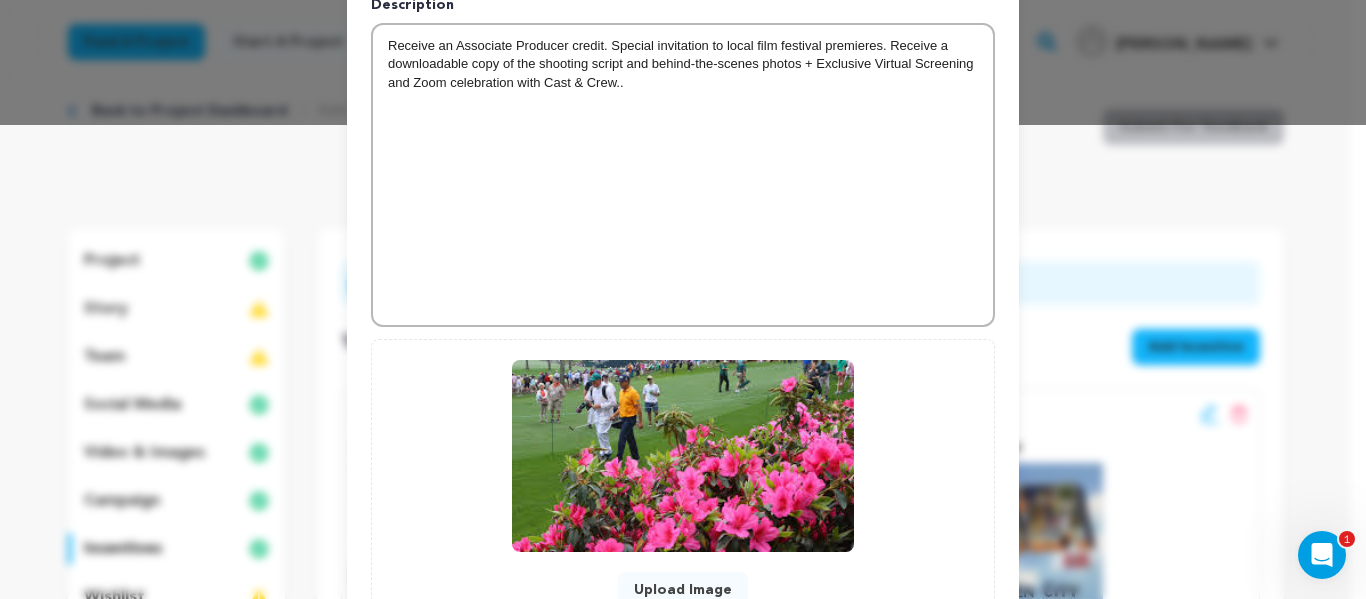scroll, scrollTop: 636, scrollLeft: 0, axis: vertical 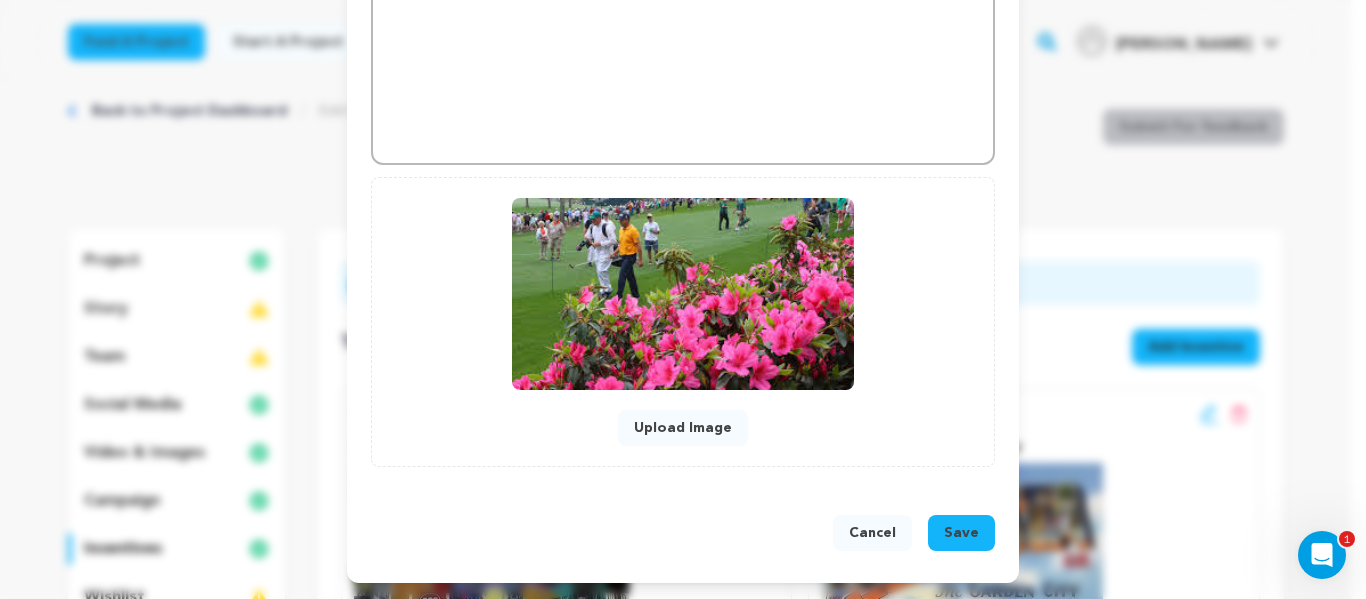 click on "Save" at bounding box center [961, 533] 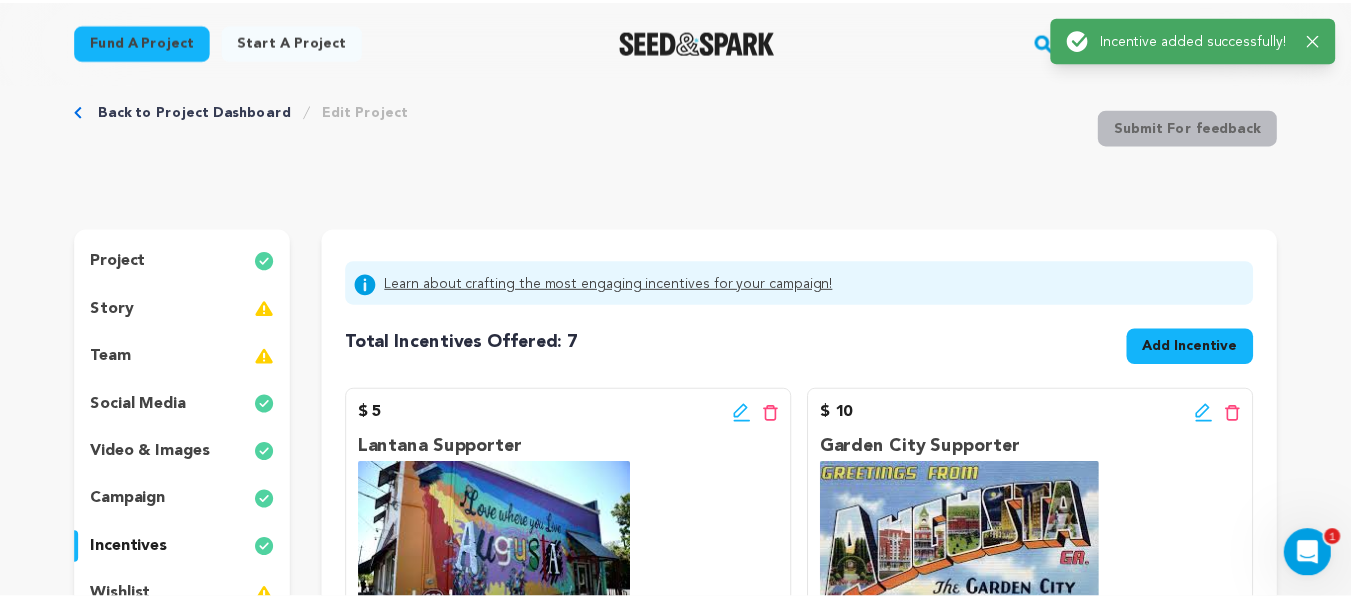 scroll, scrollTop: 0, scrollLeft: 0, axis: both 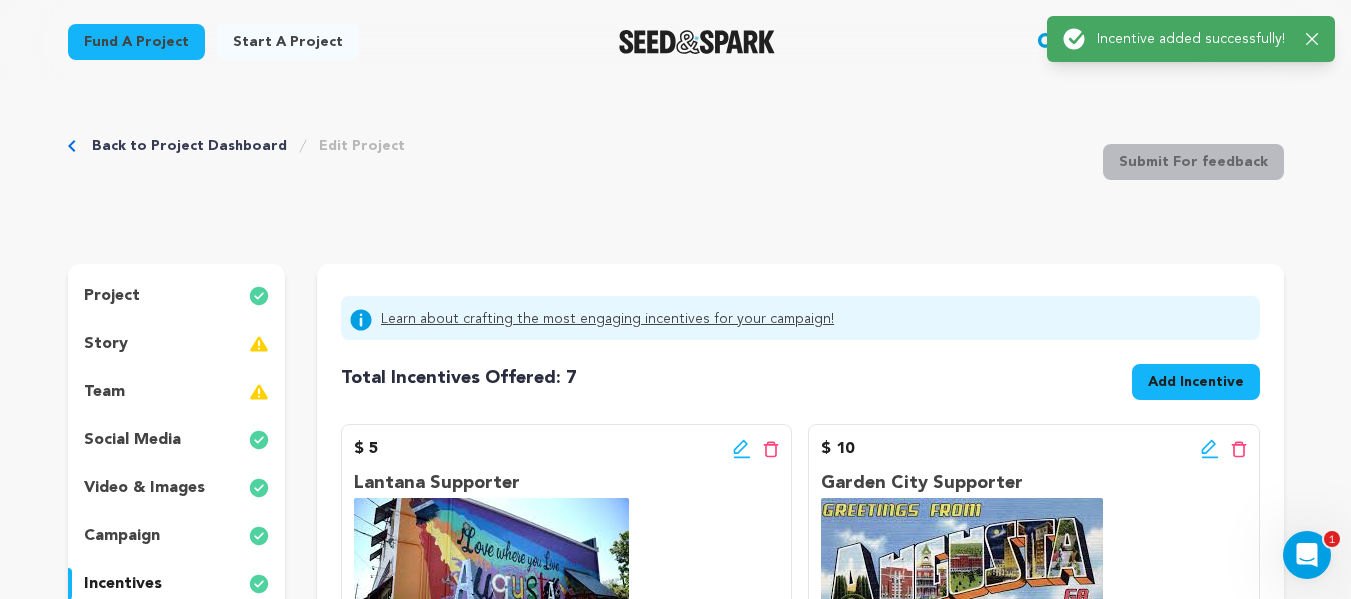 click on "Total Incentives Offered:
Incentives:
7
Add Incentive" at bounding box center (800, 378) 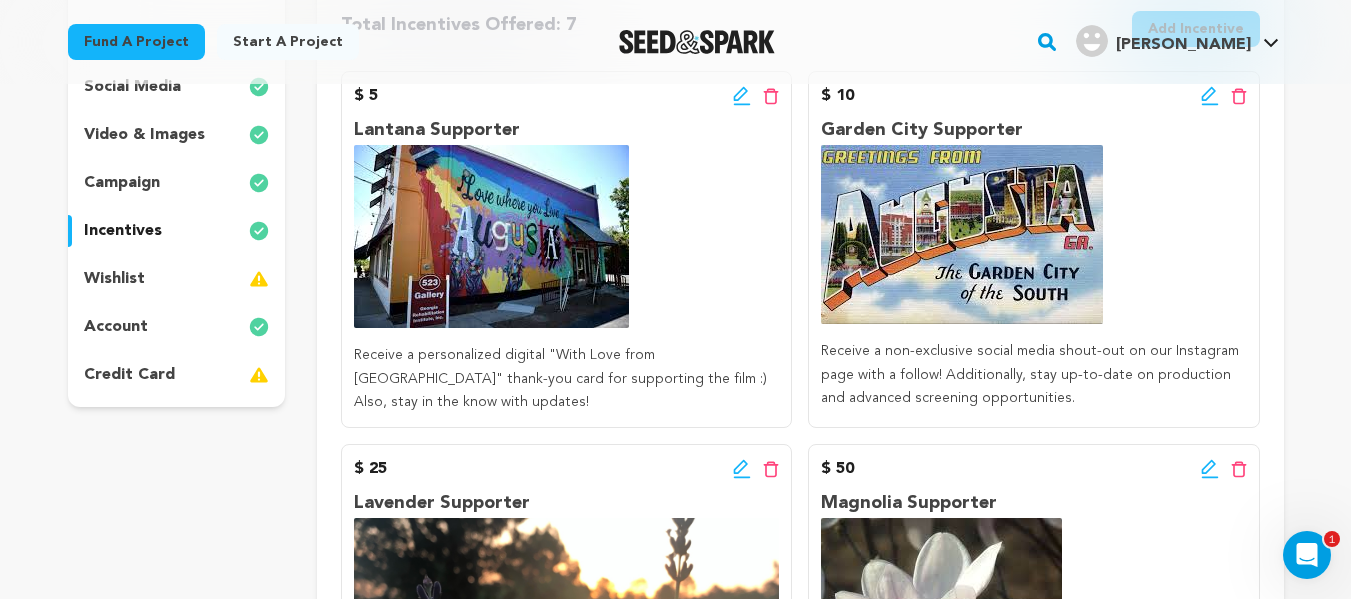 scroll, scrollTop: 352, scrollLeft: 0, axis: vertical 